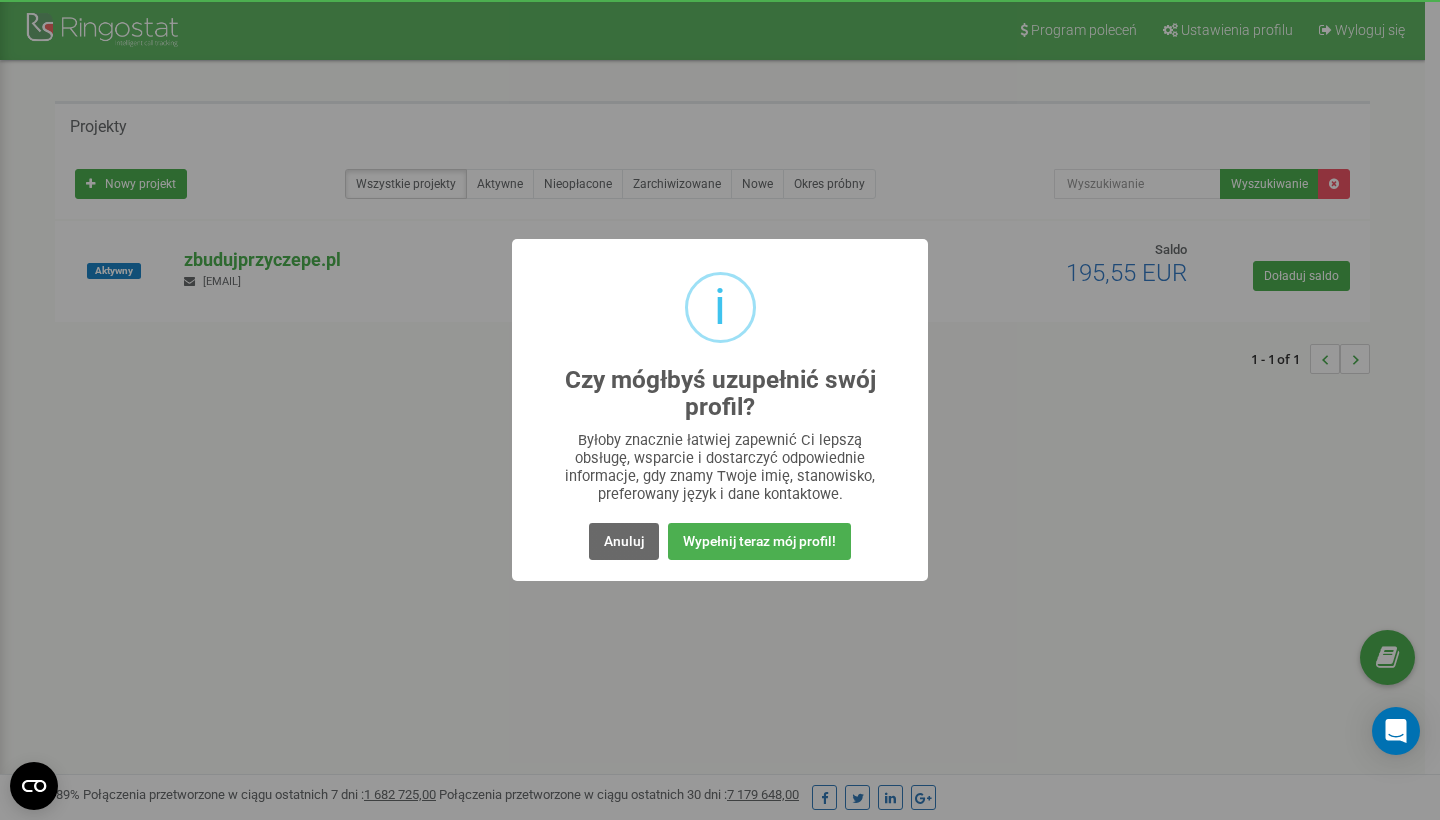 scroll, scrollTop: 0, scrollLeft: 0, axis: both 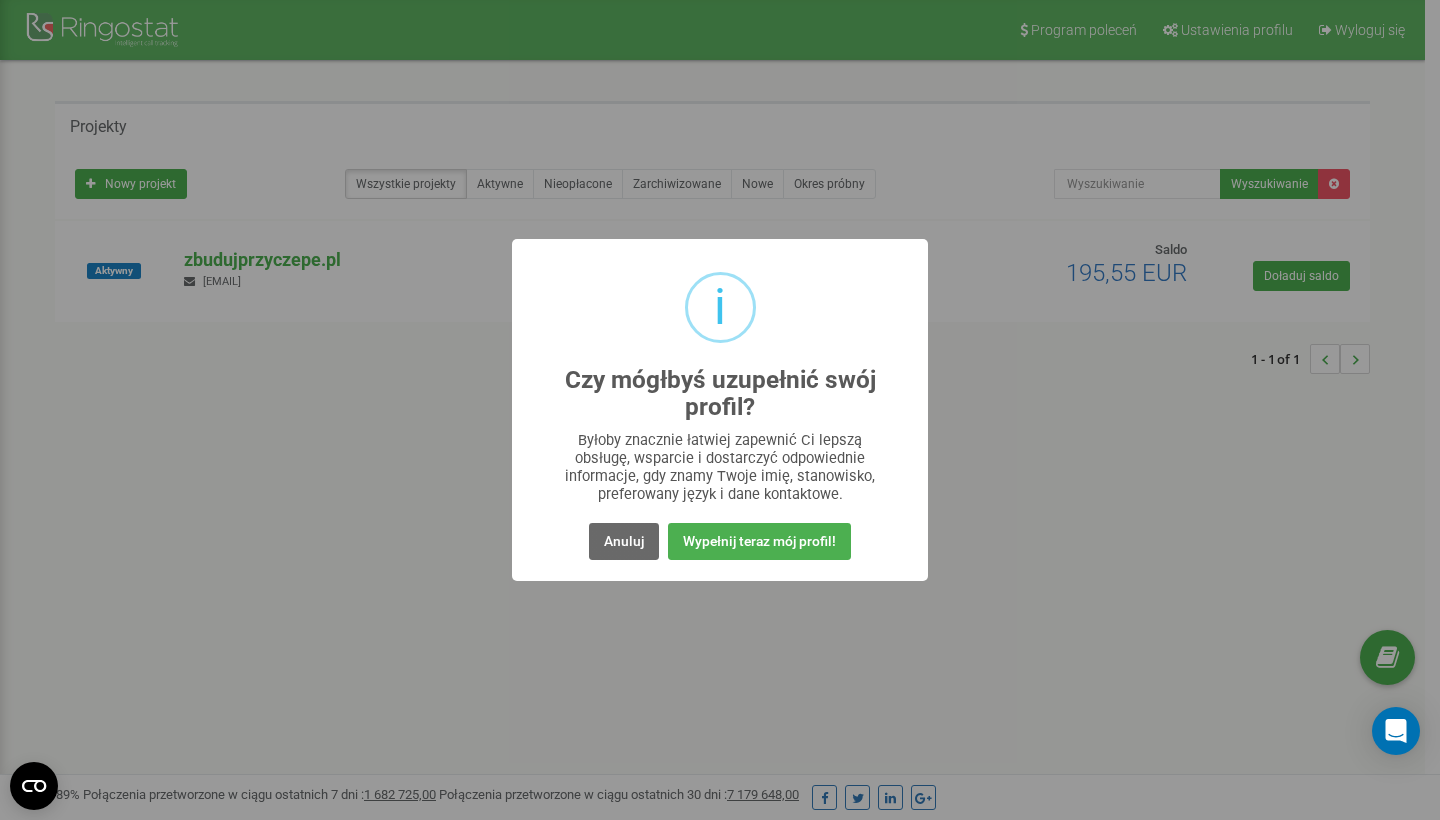 click on "Anuluj" at bounding box center [624, 541] 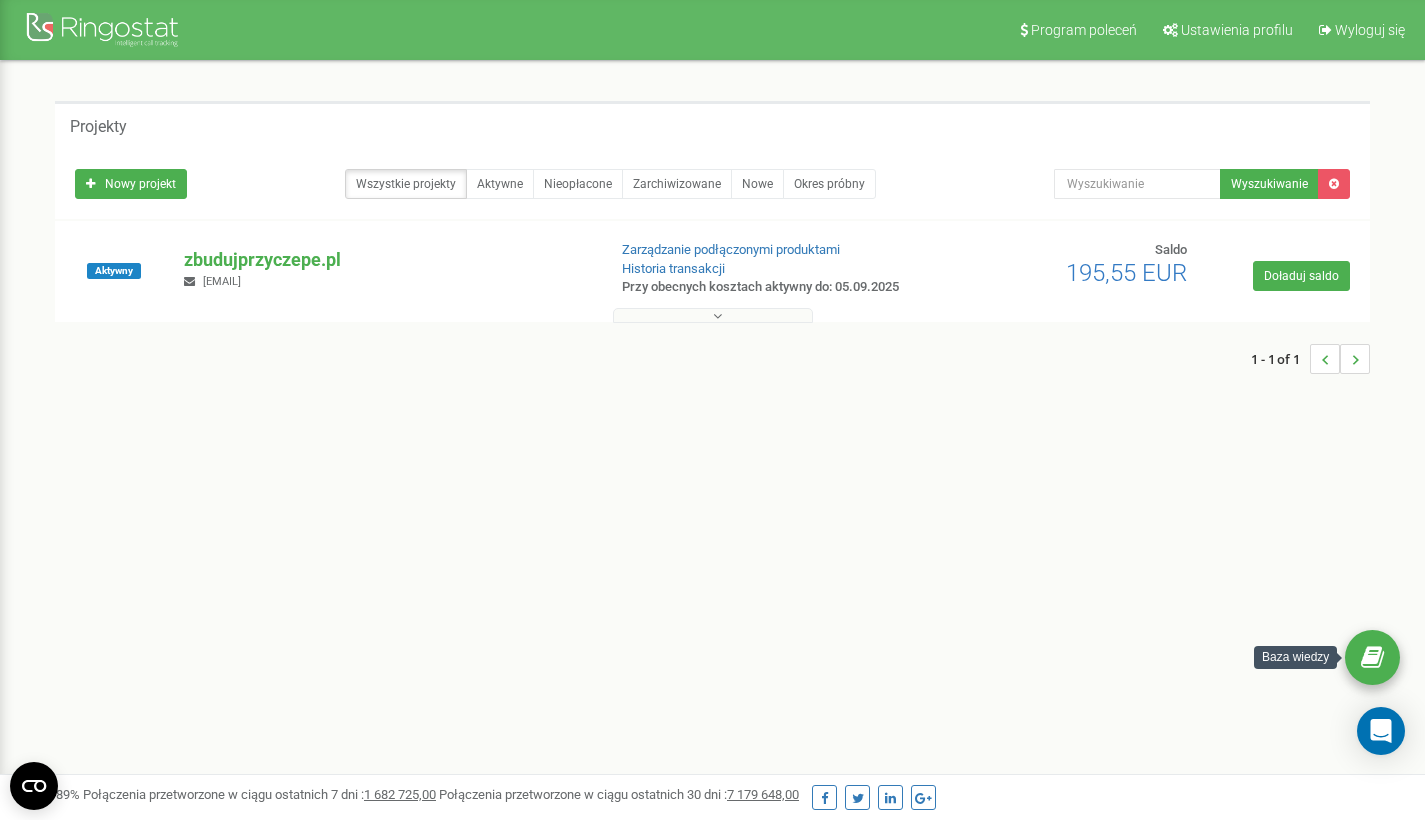 click at bounding box center [1372, 658] 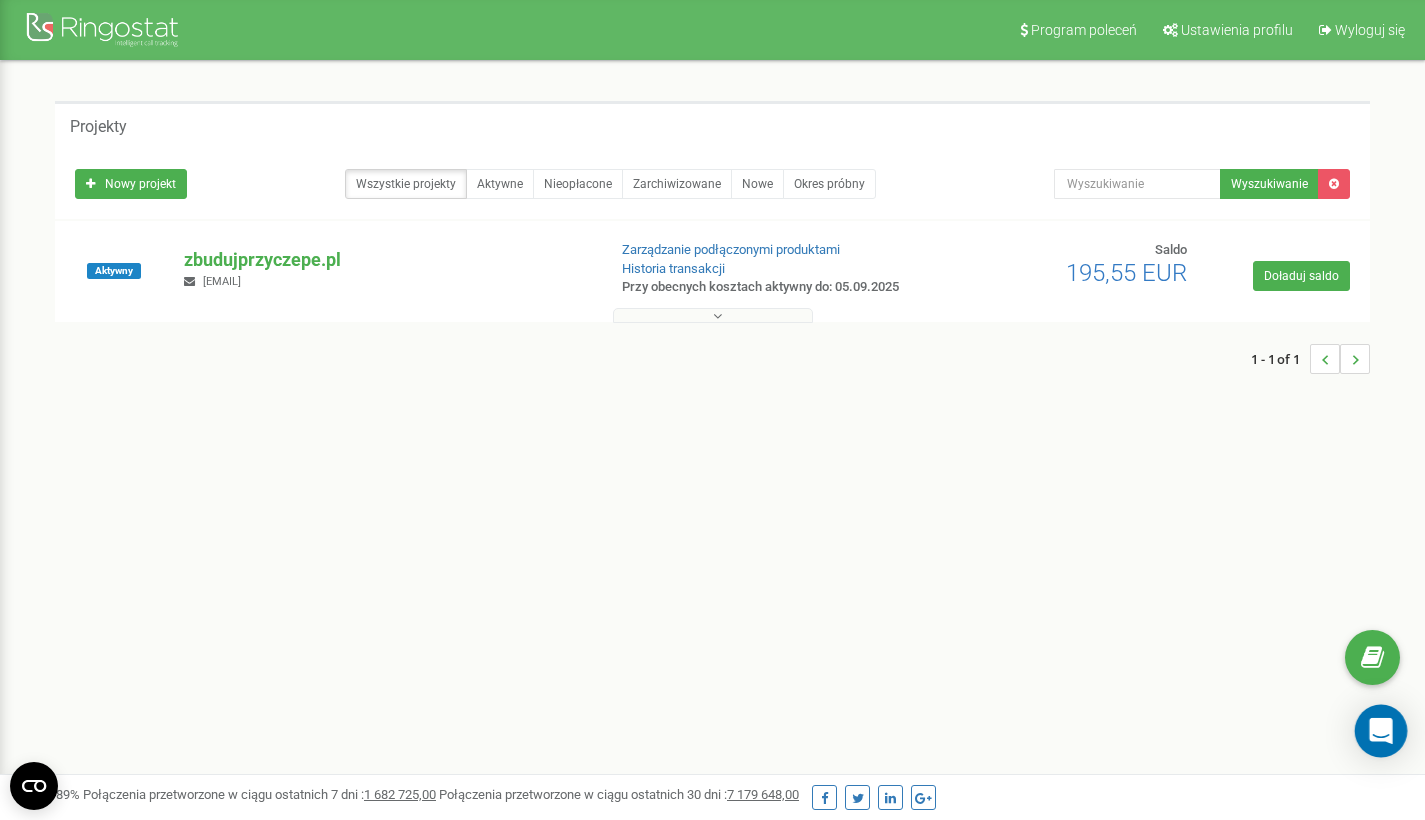 click 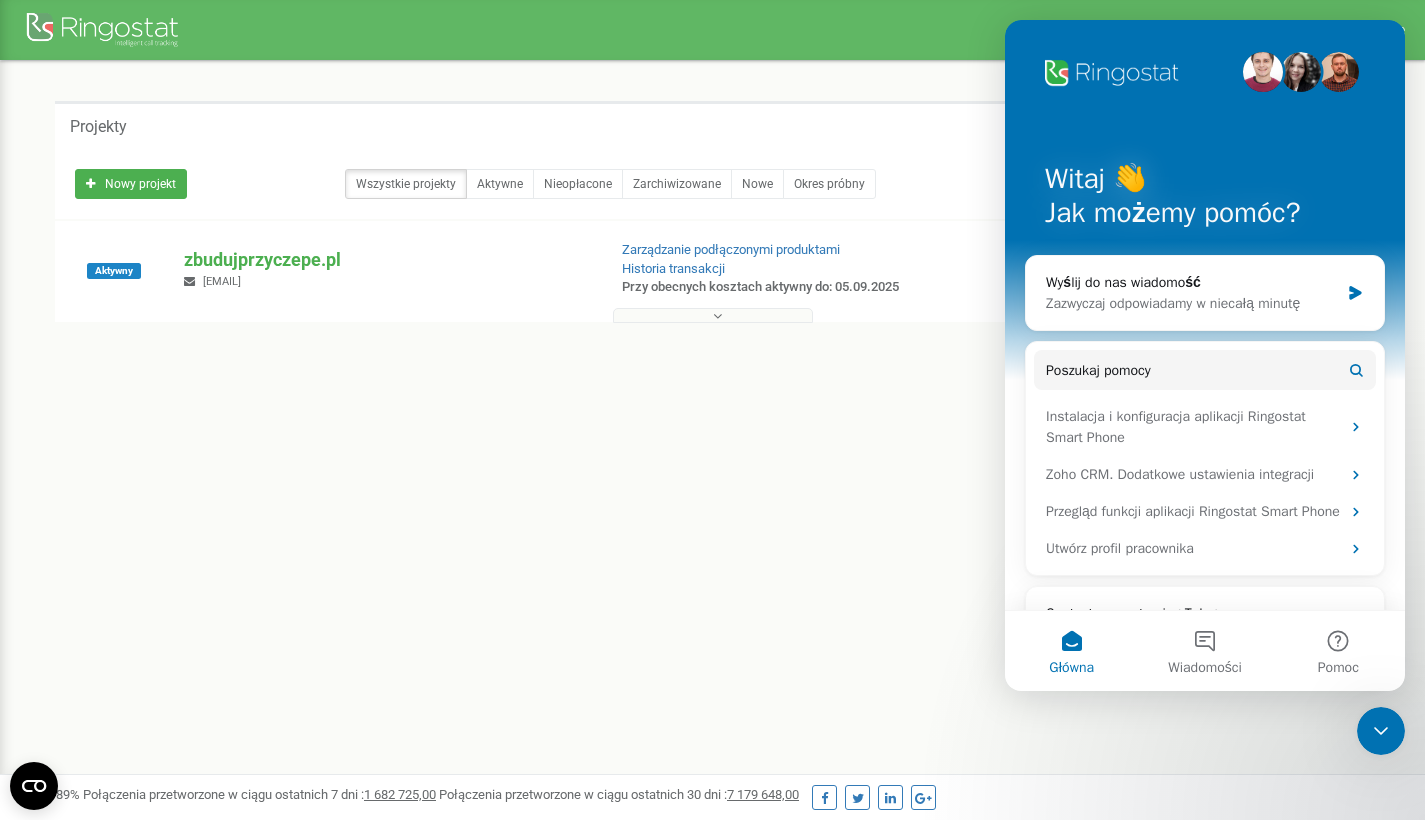 scroll, scrollTop: 0, scrollLeft: 0, axis: both 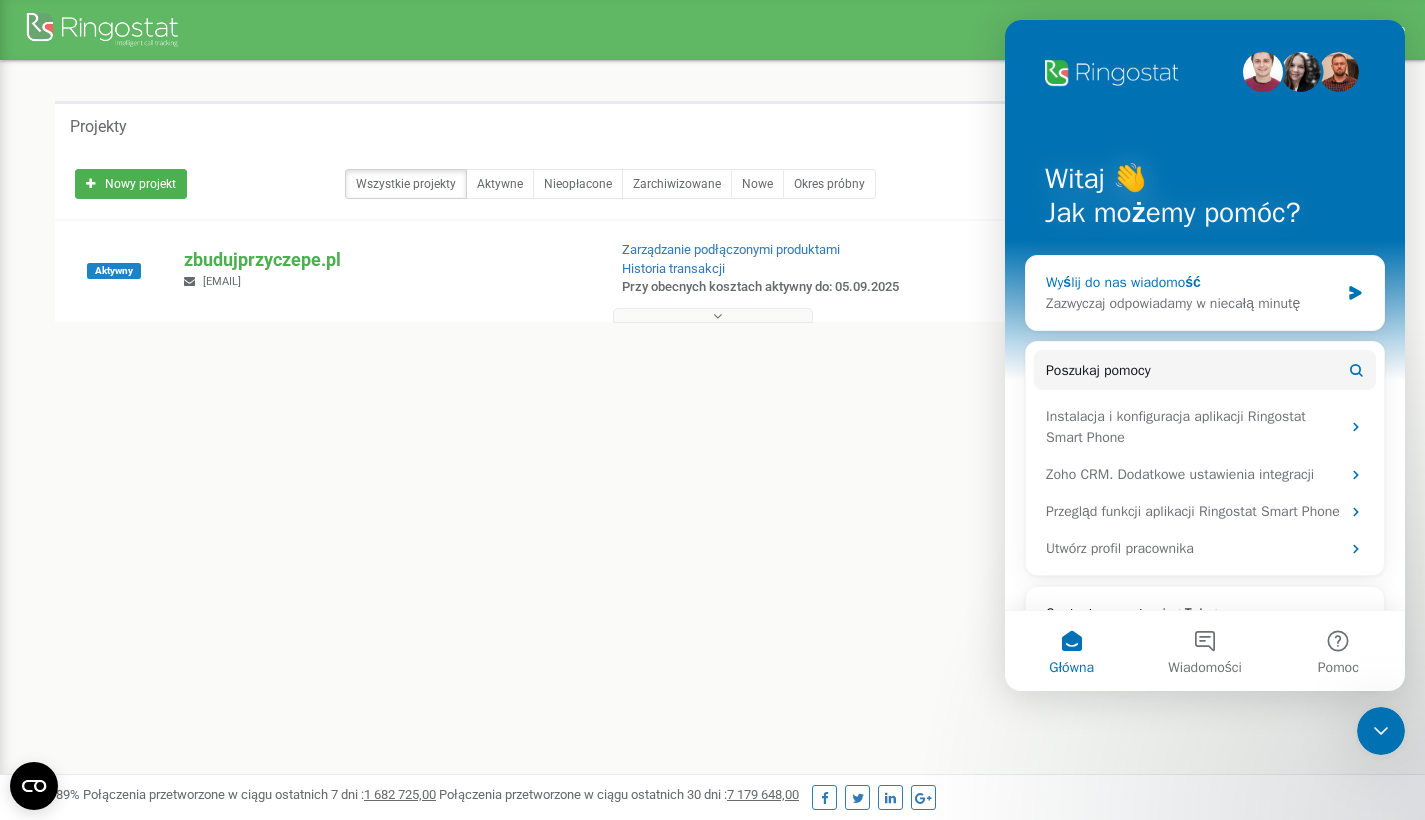 click on "Zazwyczaj odpowiadamy w niecałą minutę" at bounding box center (1192, 303) 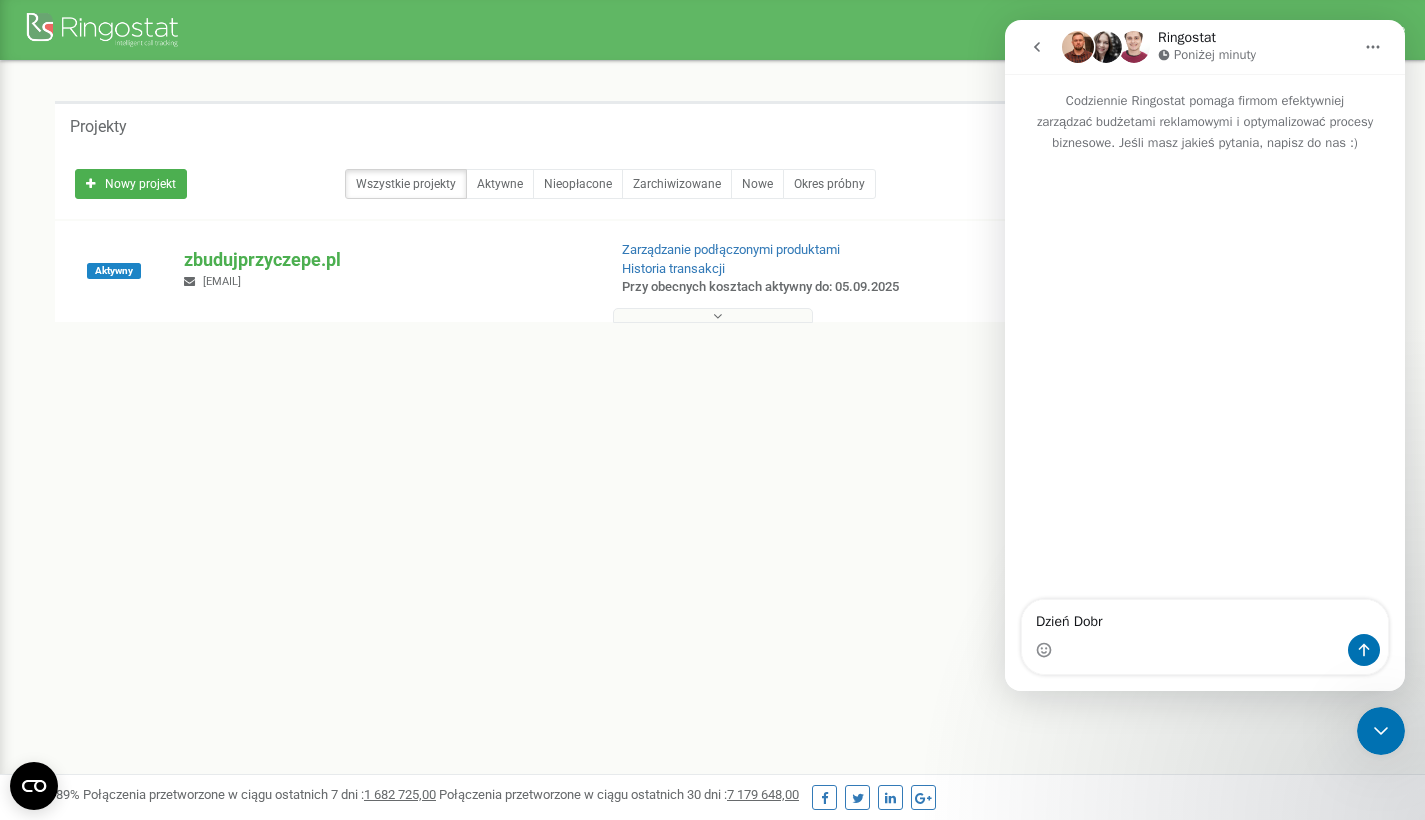 type on "Dzień Dobry" 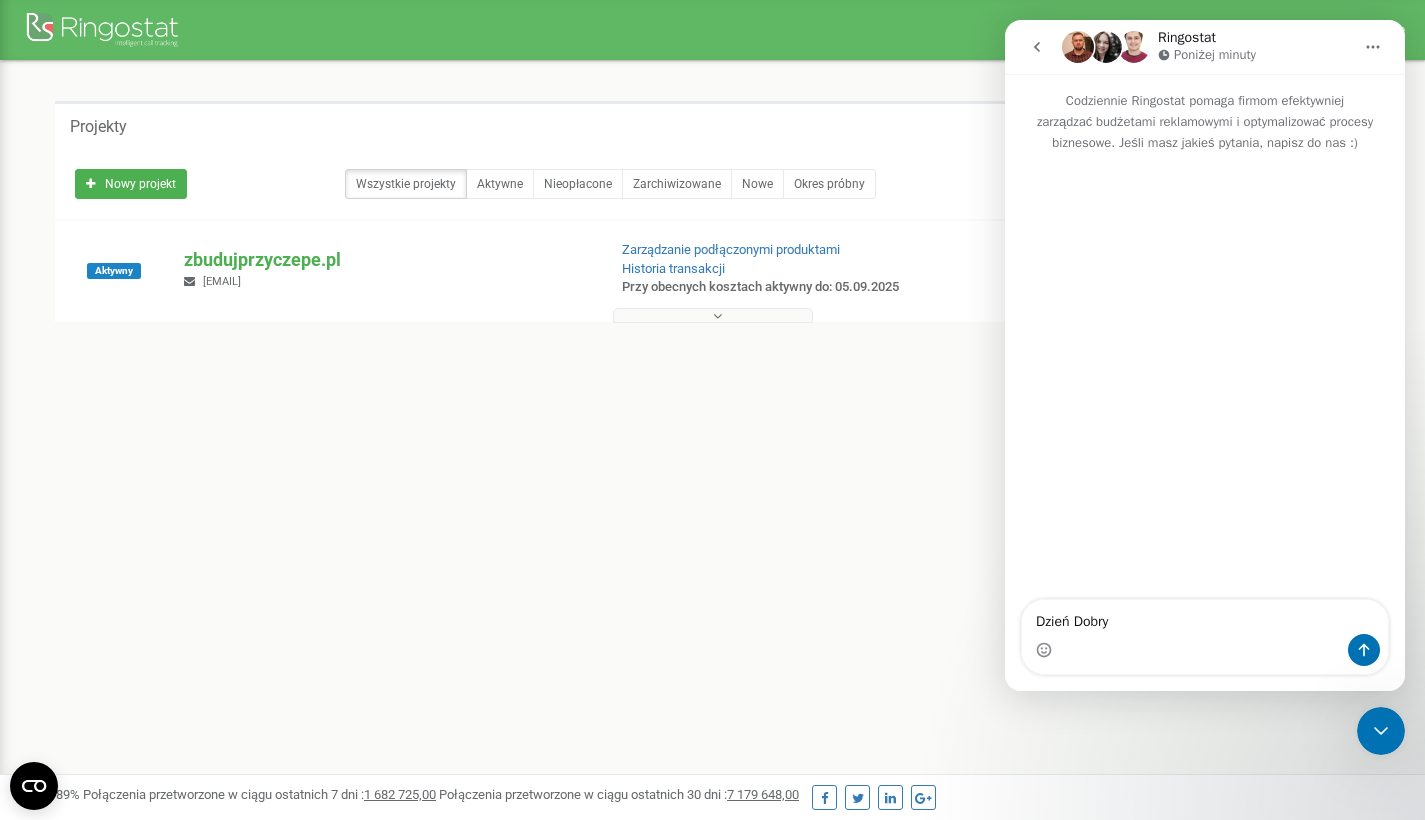 type 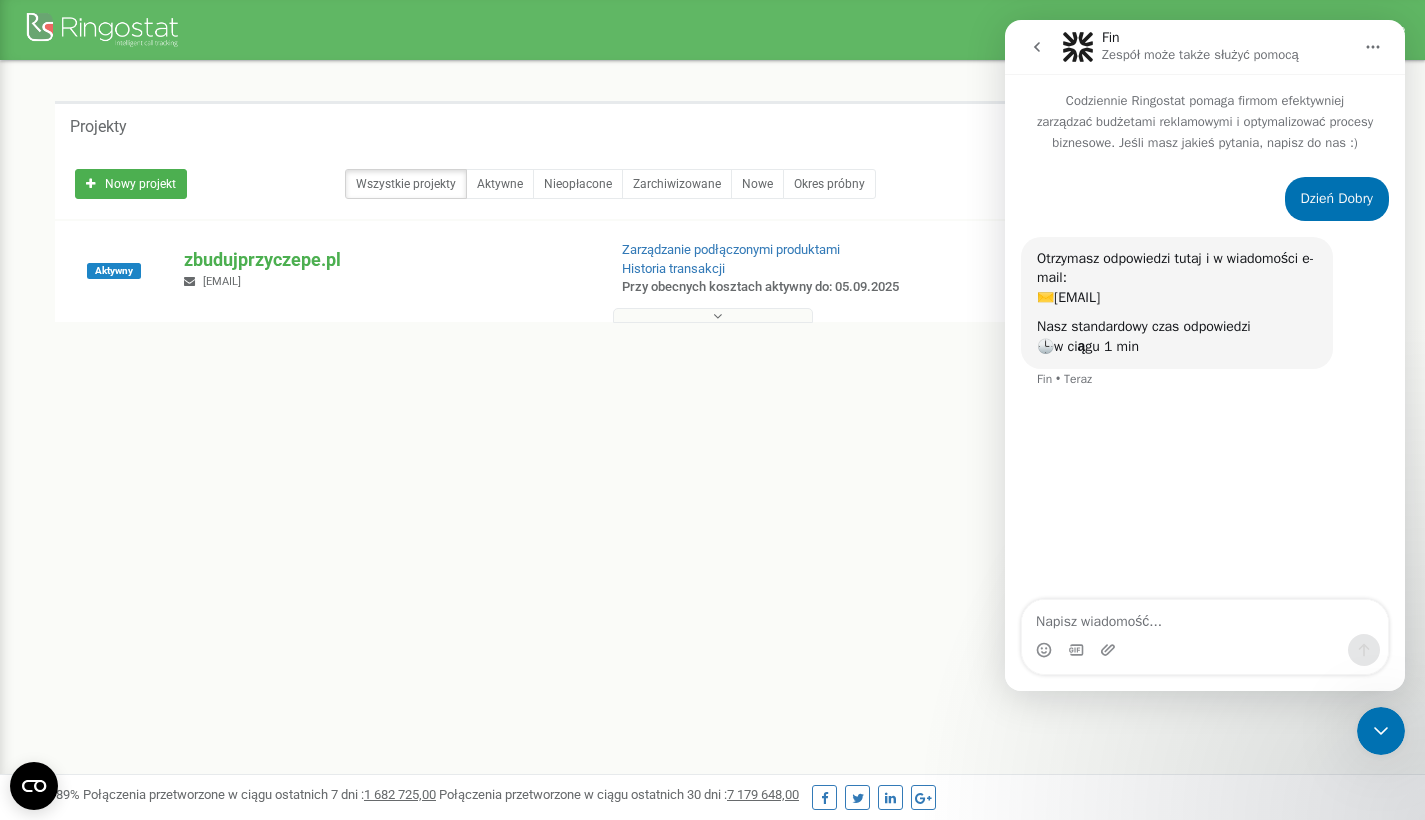 click on "Projekty
Nowy projekt
Wszystkie projekty
Aktywne
Nieopłacone
Zarchiwizowane
Nowe
Okres próbny
Wyszukiwanie
Aktywny" at bounding box center [712, 247] 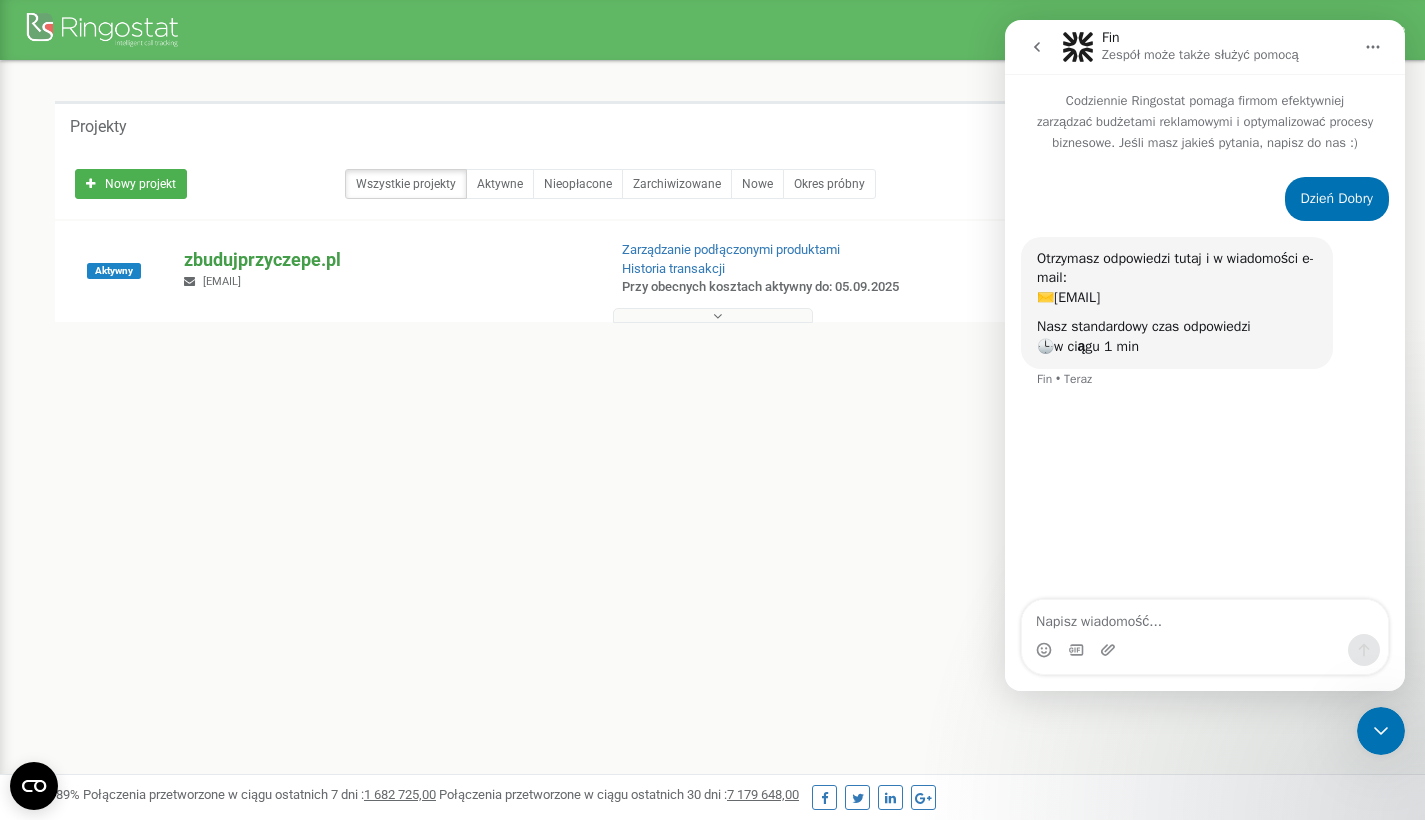click on "zbudujprzyczepe.pl" at bounding box center [386, 260] 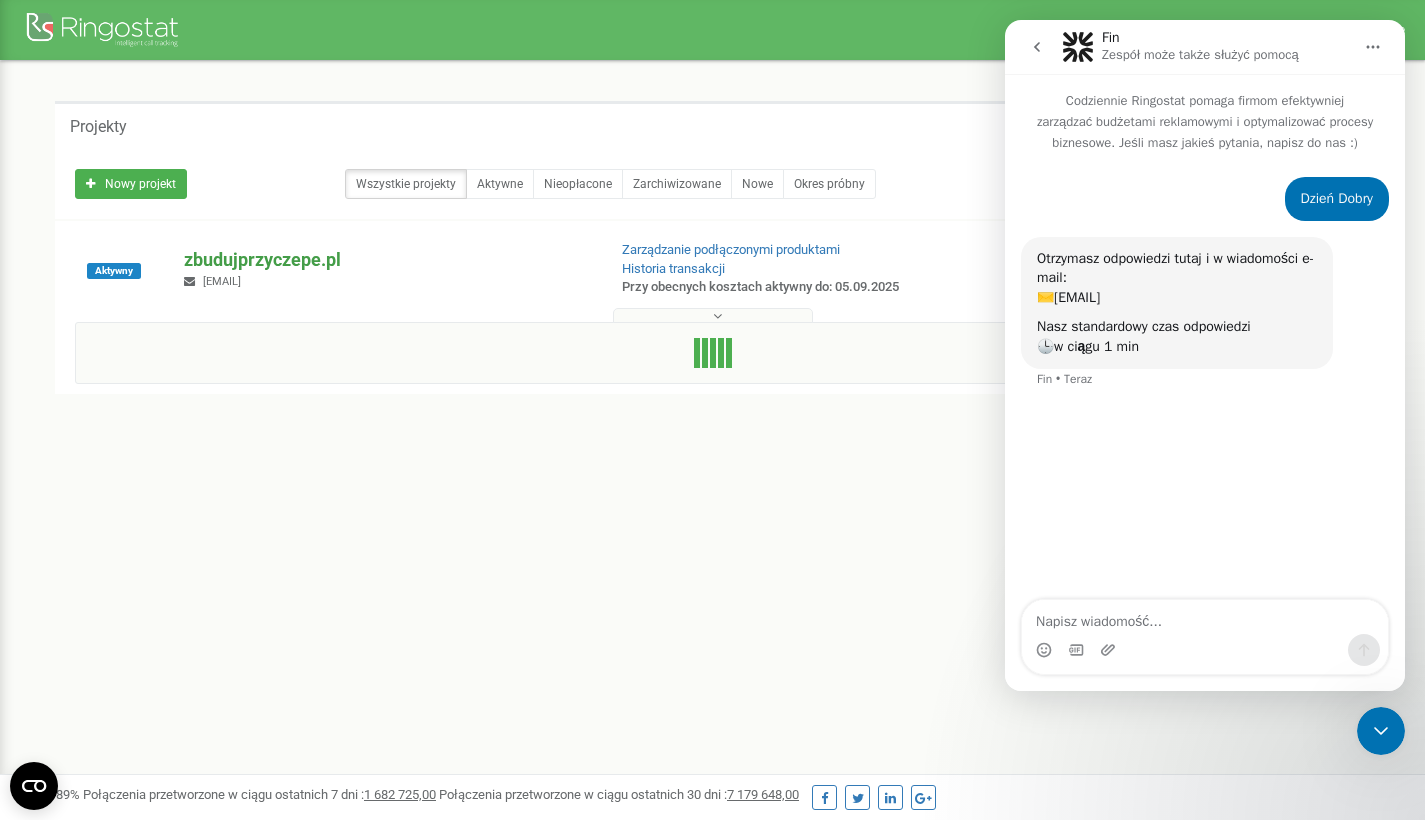 click on "zbudujprzyczepe.pl" at bounding box center [386, 260] 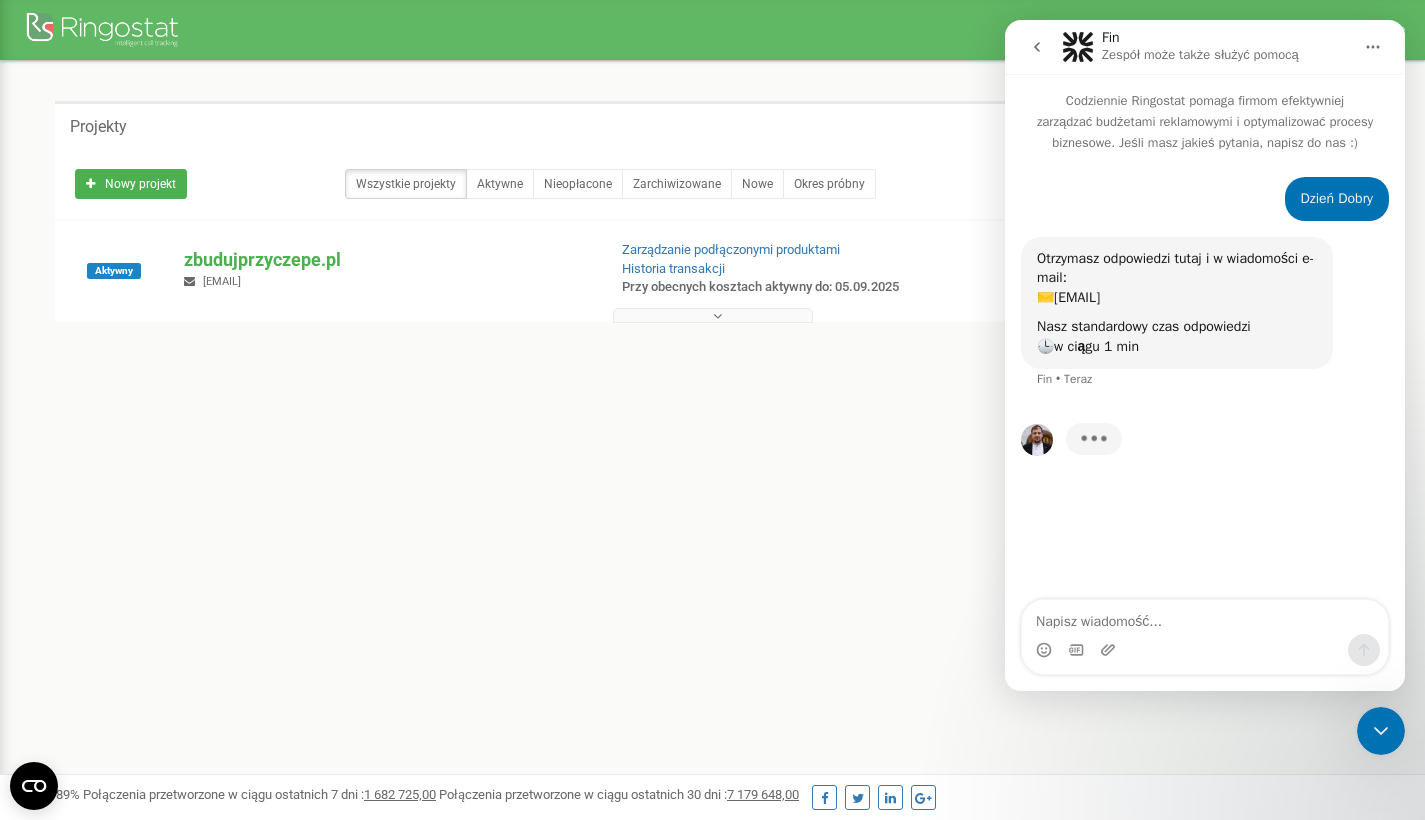 click on "Projekty" at bounding box center (712, 125) 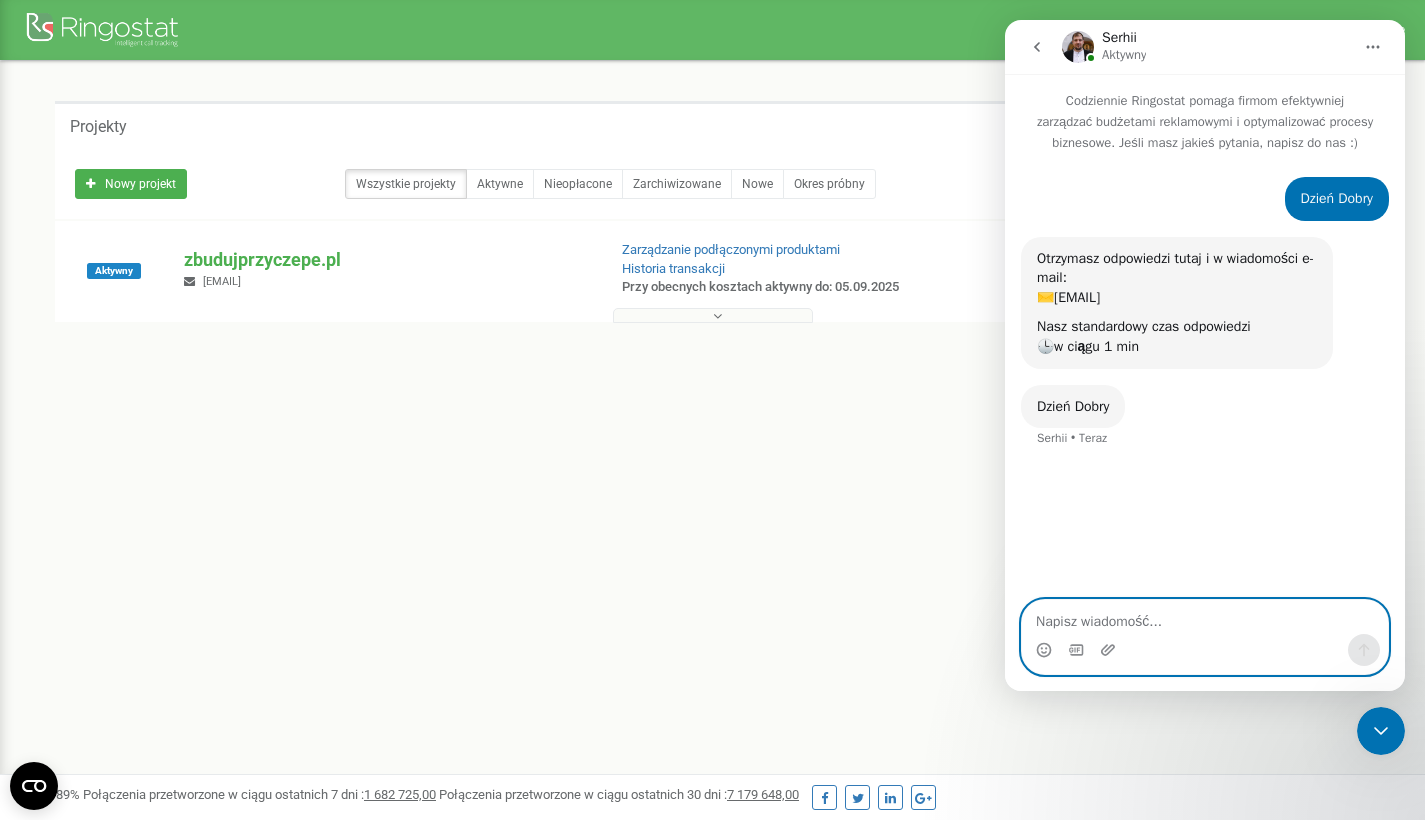 click at bounding box center (1205, 617) 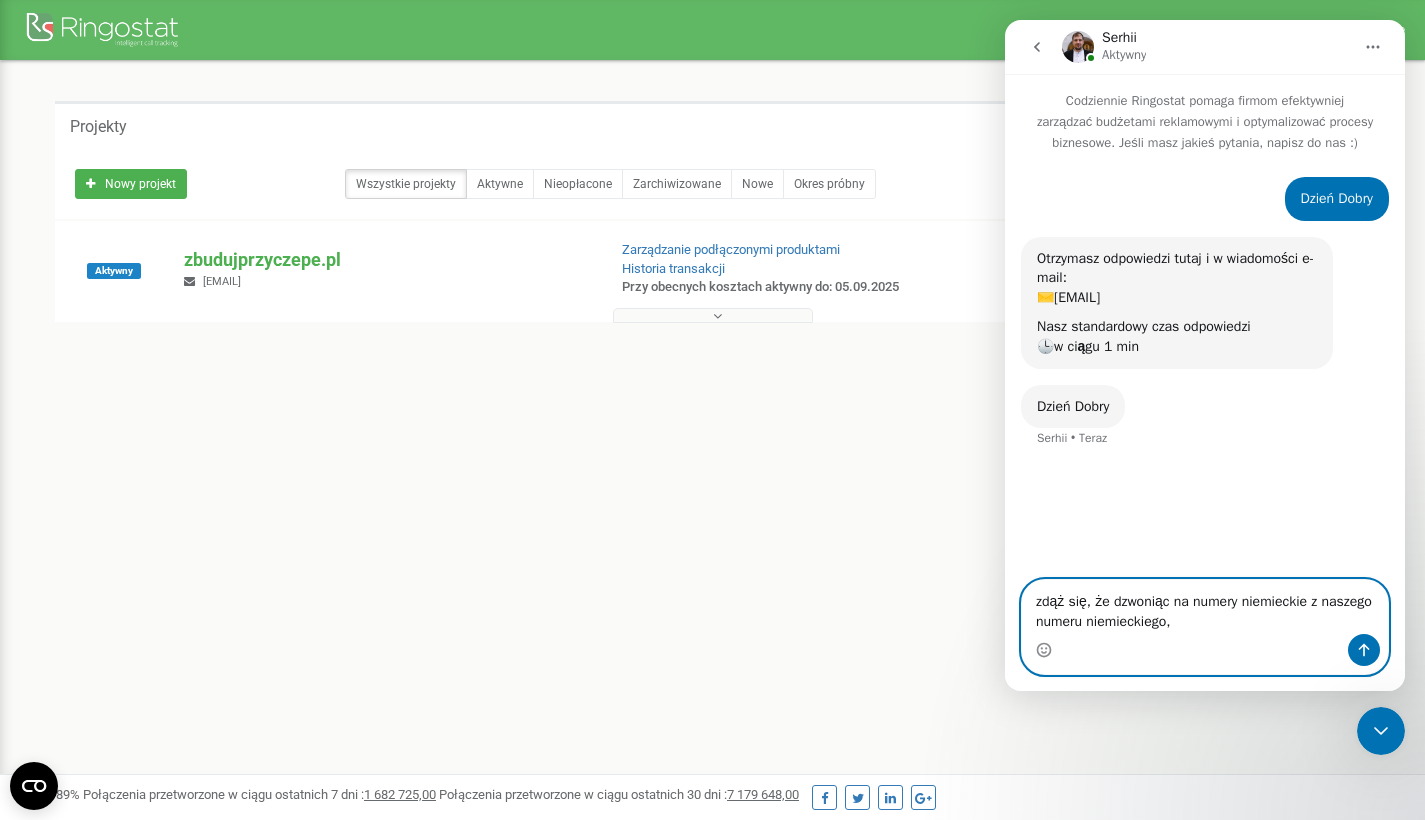drag, startPoint x: 1040, startPoint y: 600, endPoint x: 1274, endPoint y: 624, distance: 235.22755 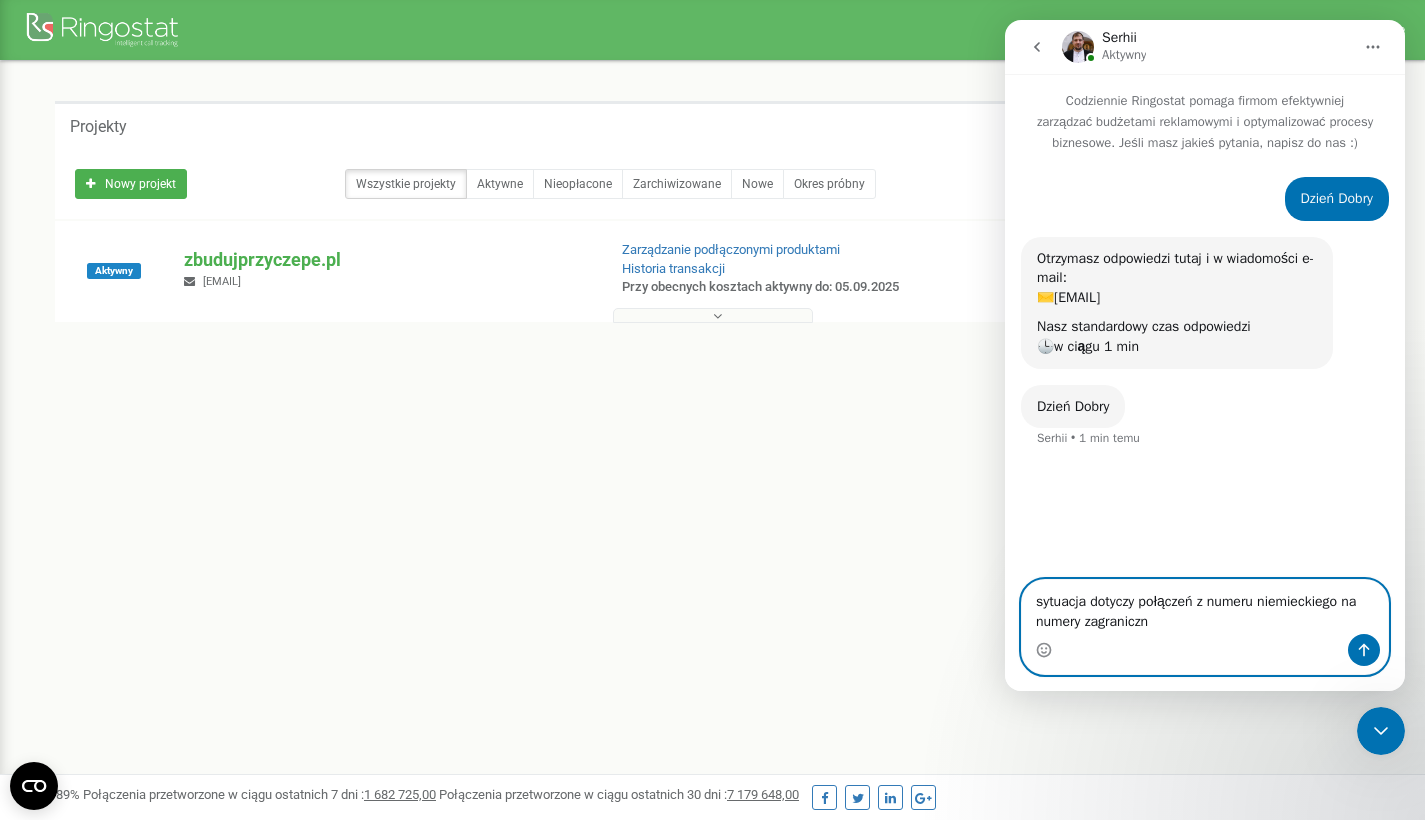type on "sytuacja dotyczy połączeń z numeru niemieckiego na numery zagraniczne" 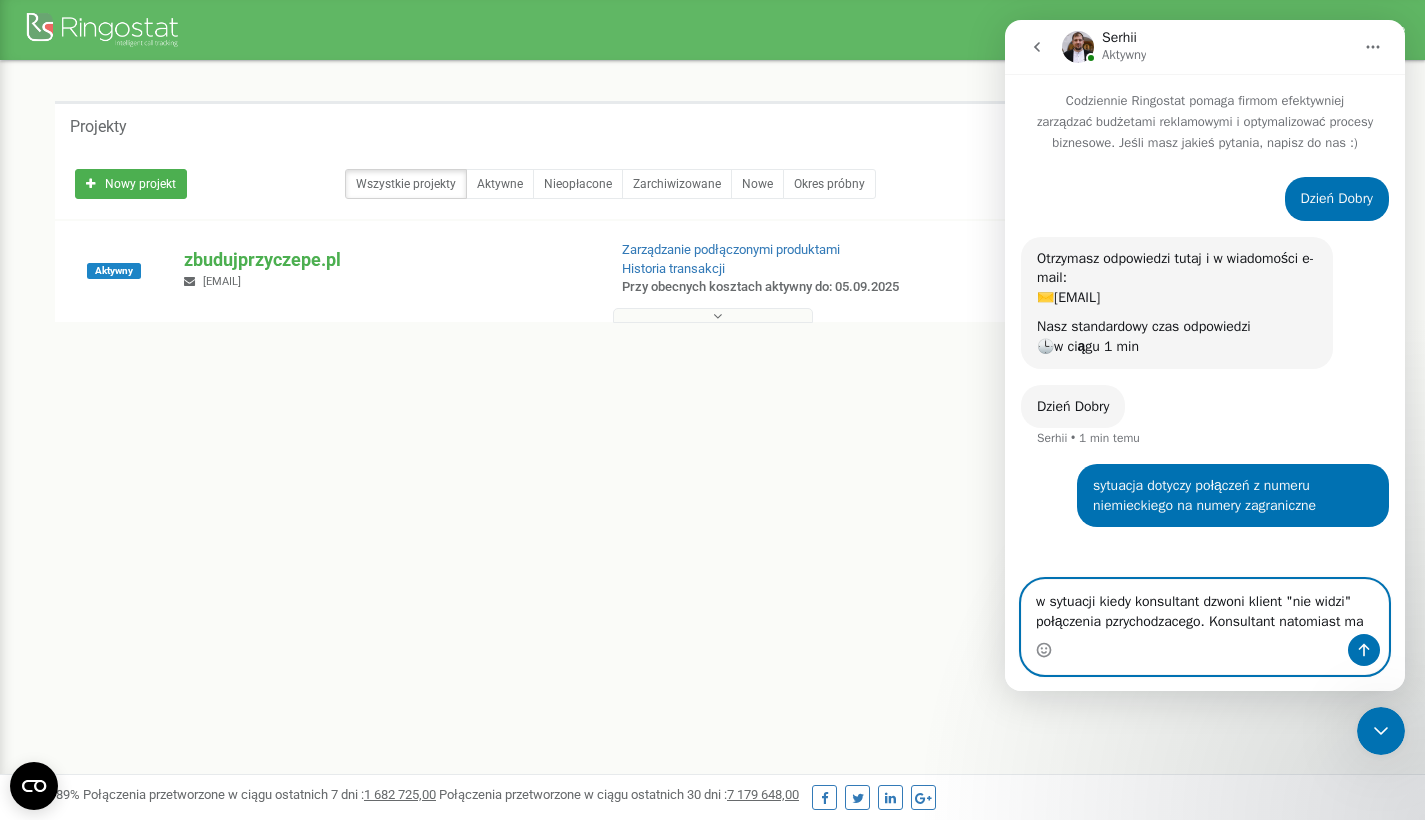scroll, scrollTop: 5, scrollLeft: 0, axis: vertical 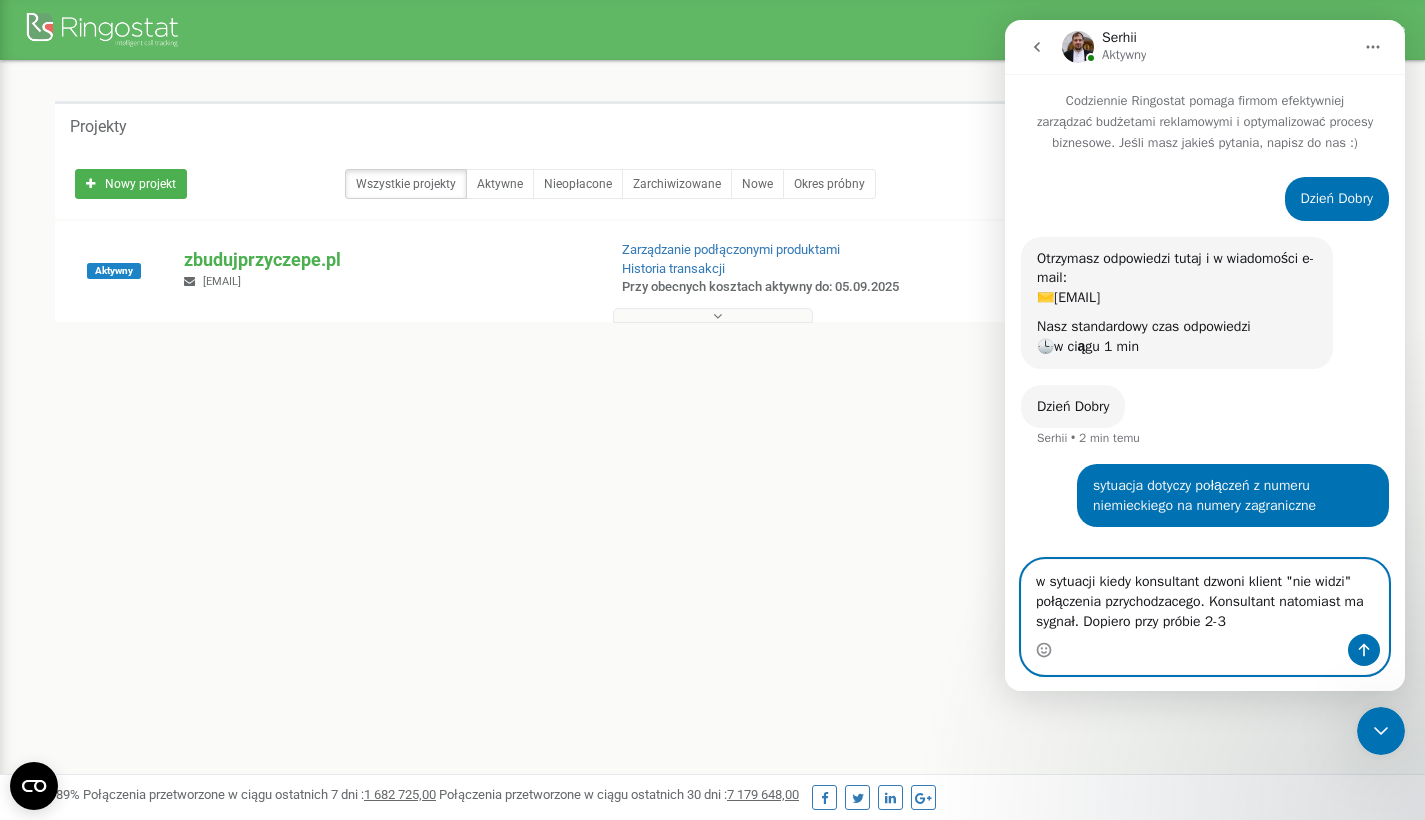 click on "w sytuacji kiedy konsultant dzwoni klient "nie widzi" połączenia pzrychodzacego. Konsultant natomiast ma sygnał. Dopiero przy próbie 2-3" at bounding box center (1205, 597) 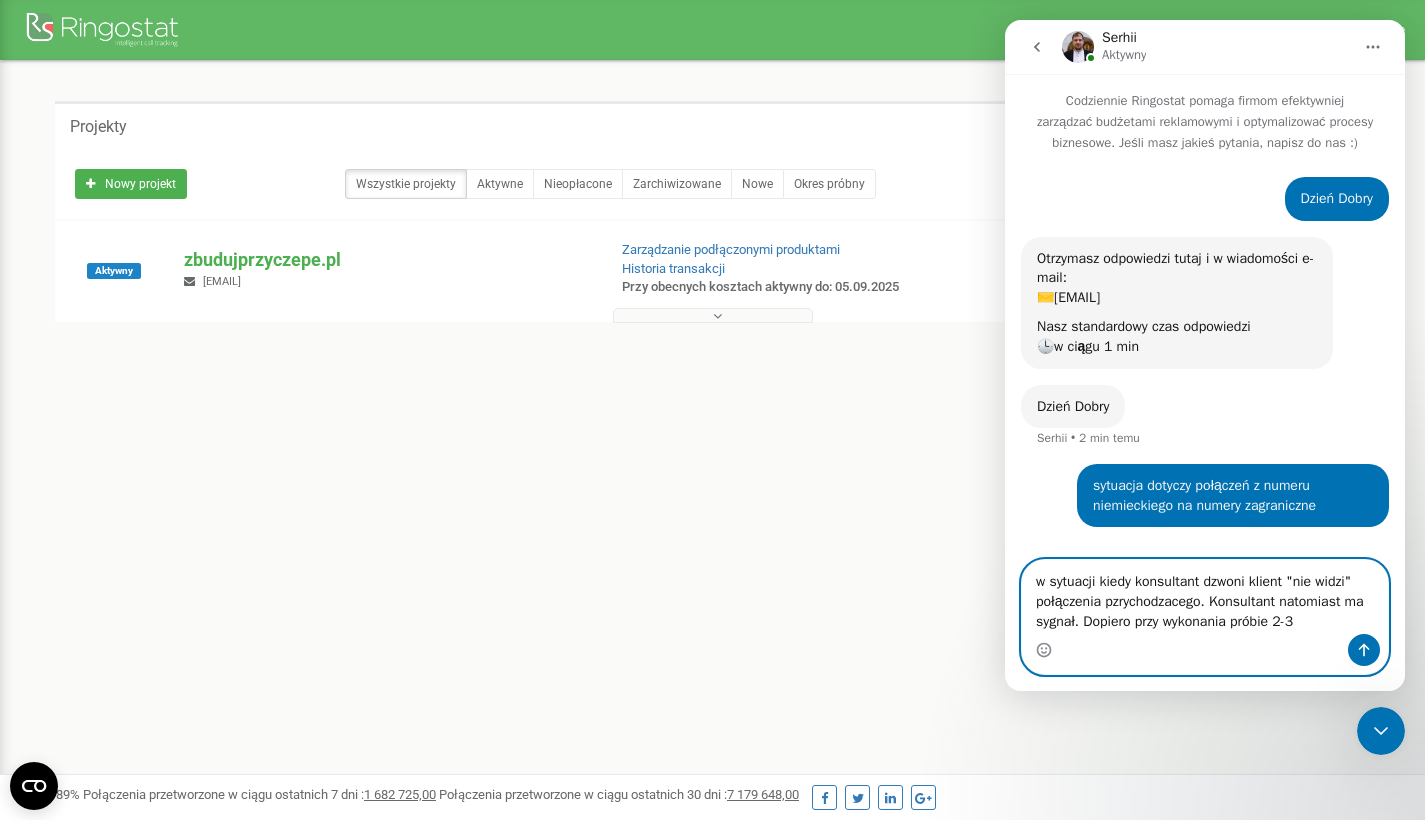 click on "w sytuacji kiedy konsultant dzwoni klient "nie widzi" połączenia pzrychodzacego. Konsultant natomiast ma sygnał. Dopiero przy wykonania próbie 2-3" at bounding box center (1205, 597) 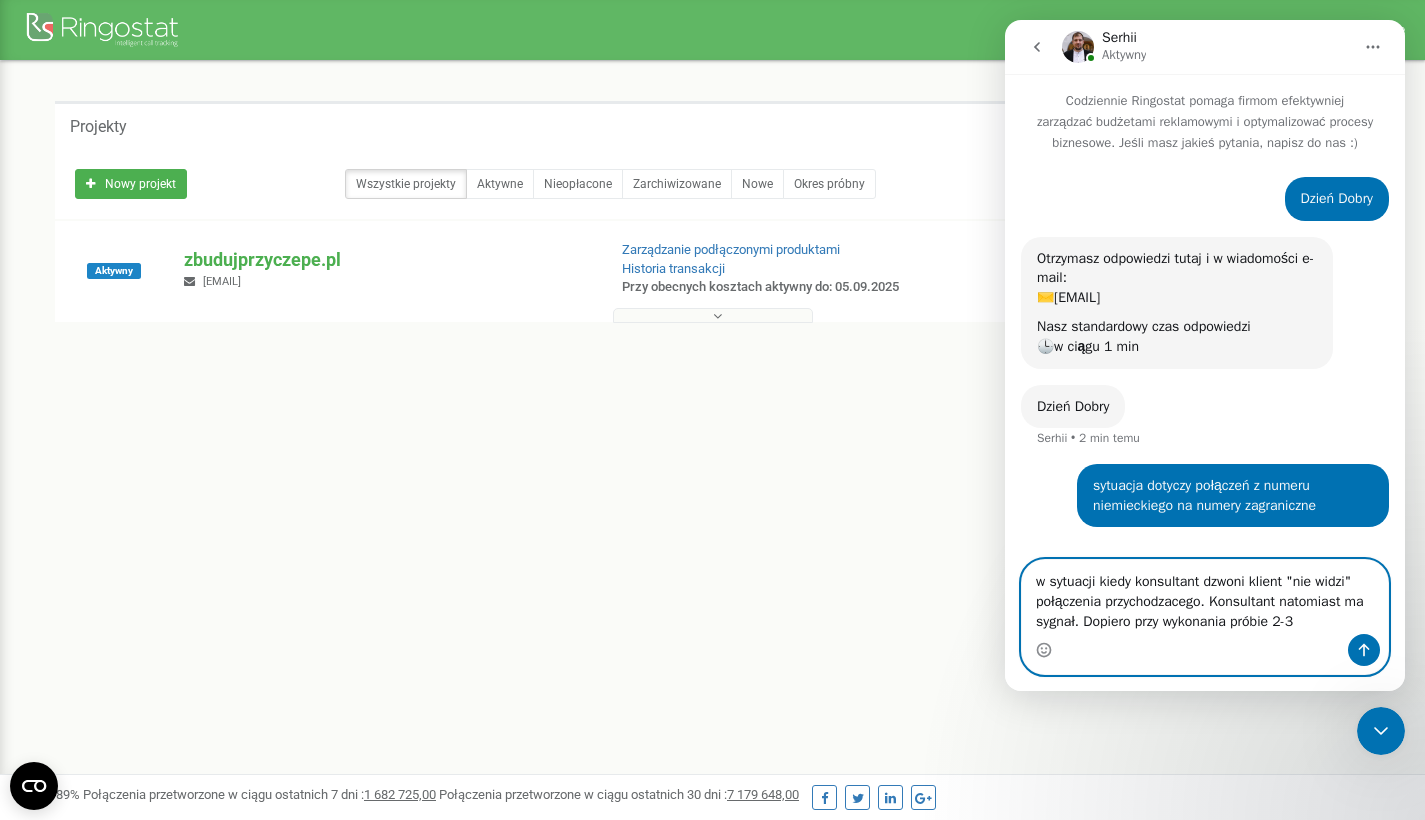 click on "w sytuacji kiedy konsultant dzwoni klient "nie widzi" połączenia przychodzacego. Konsultant natomiast ma sygnał. Dopiero przy wykonania próbie 2-3" at bounding box center [1205, 597] 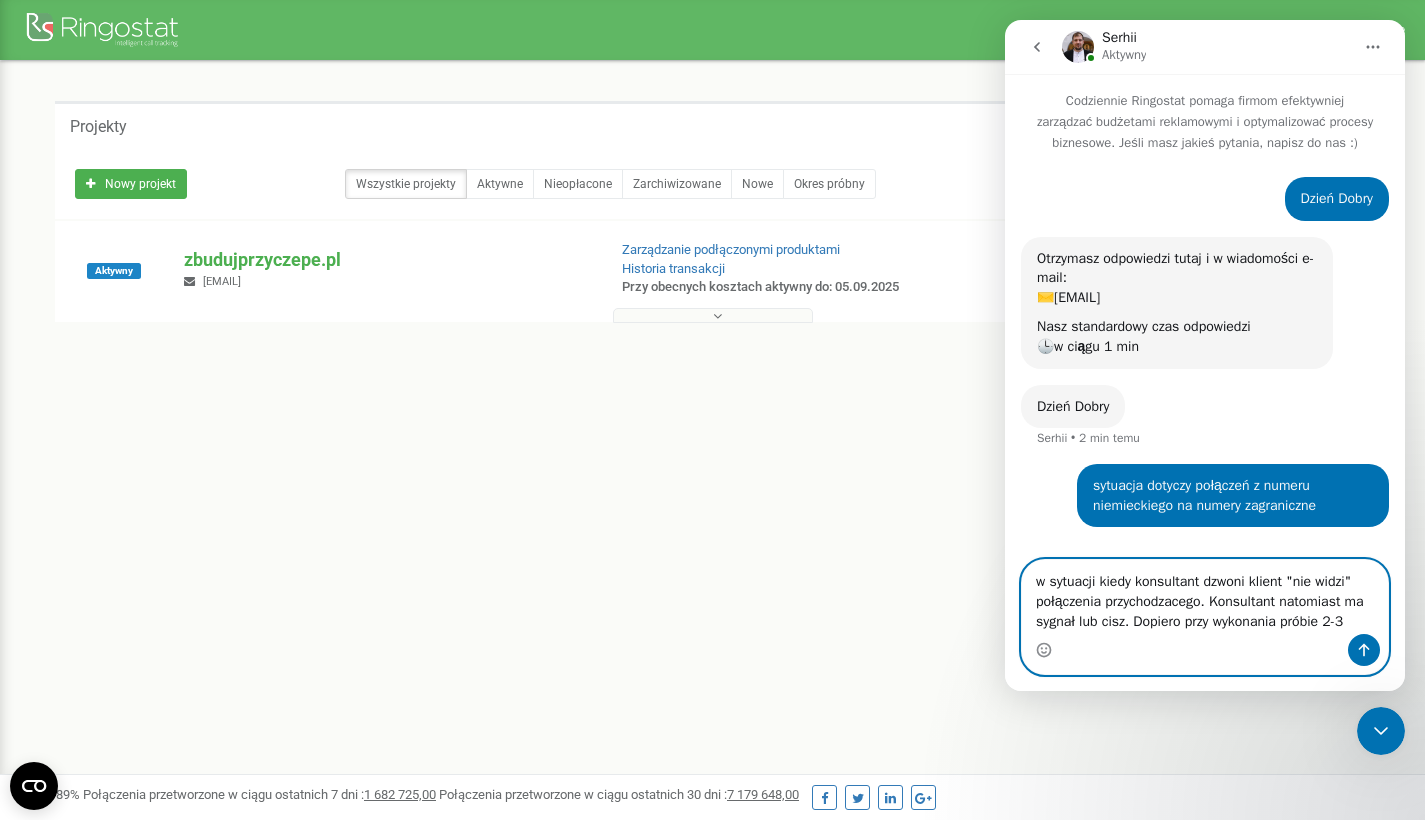 scroll, scrollTop: 25, scrollLeft: 0, axis: vertical 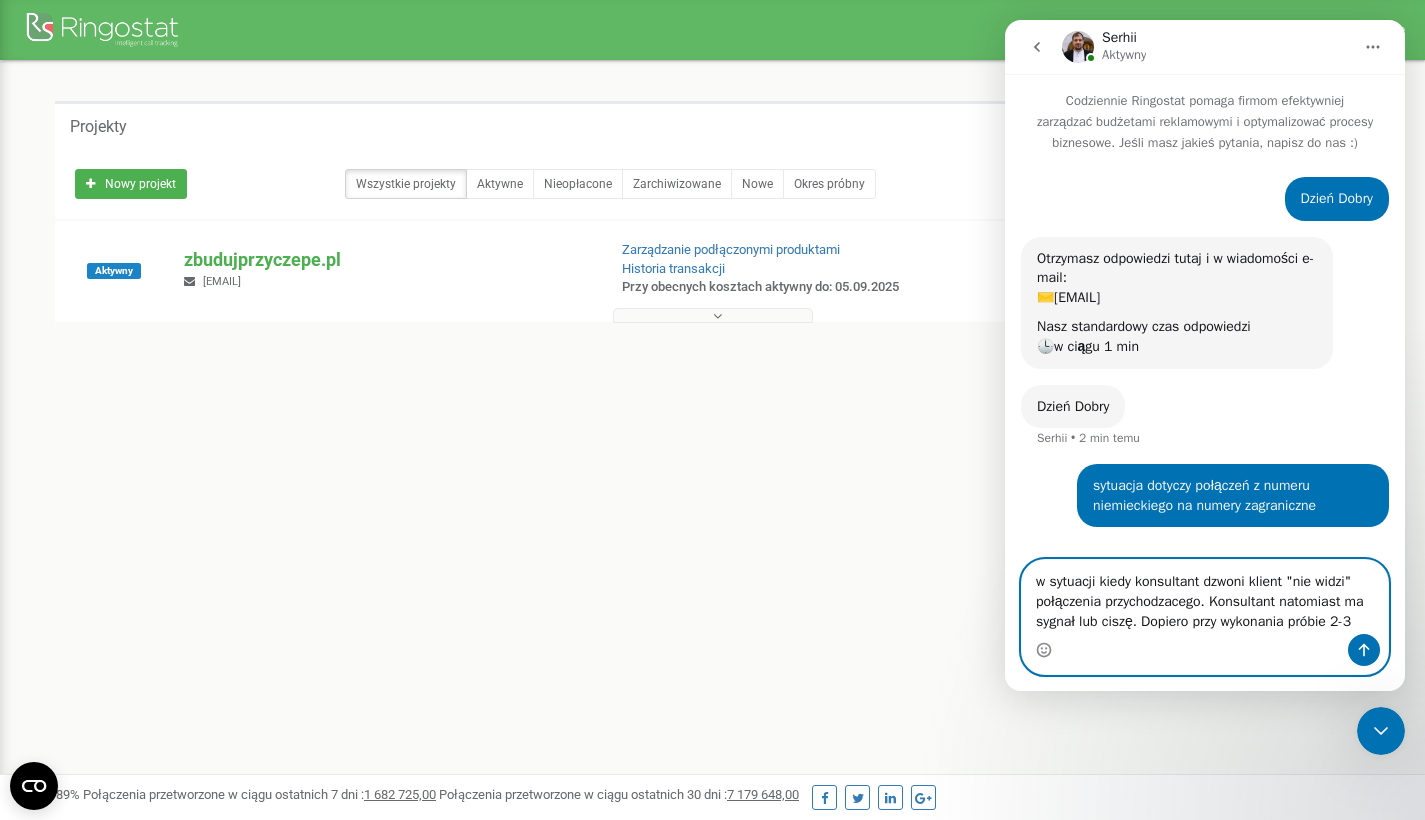 click on "w sytuacji kiedy konsultant dzwoni klient "nie widzi" połączenia przychodzacego. Konsultant natomiast ma sygnał lub ciszę. Dopiero przy wykonania próbie 2-3" at bounding box center (1205, 597) 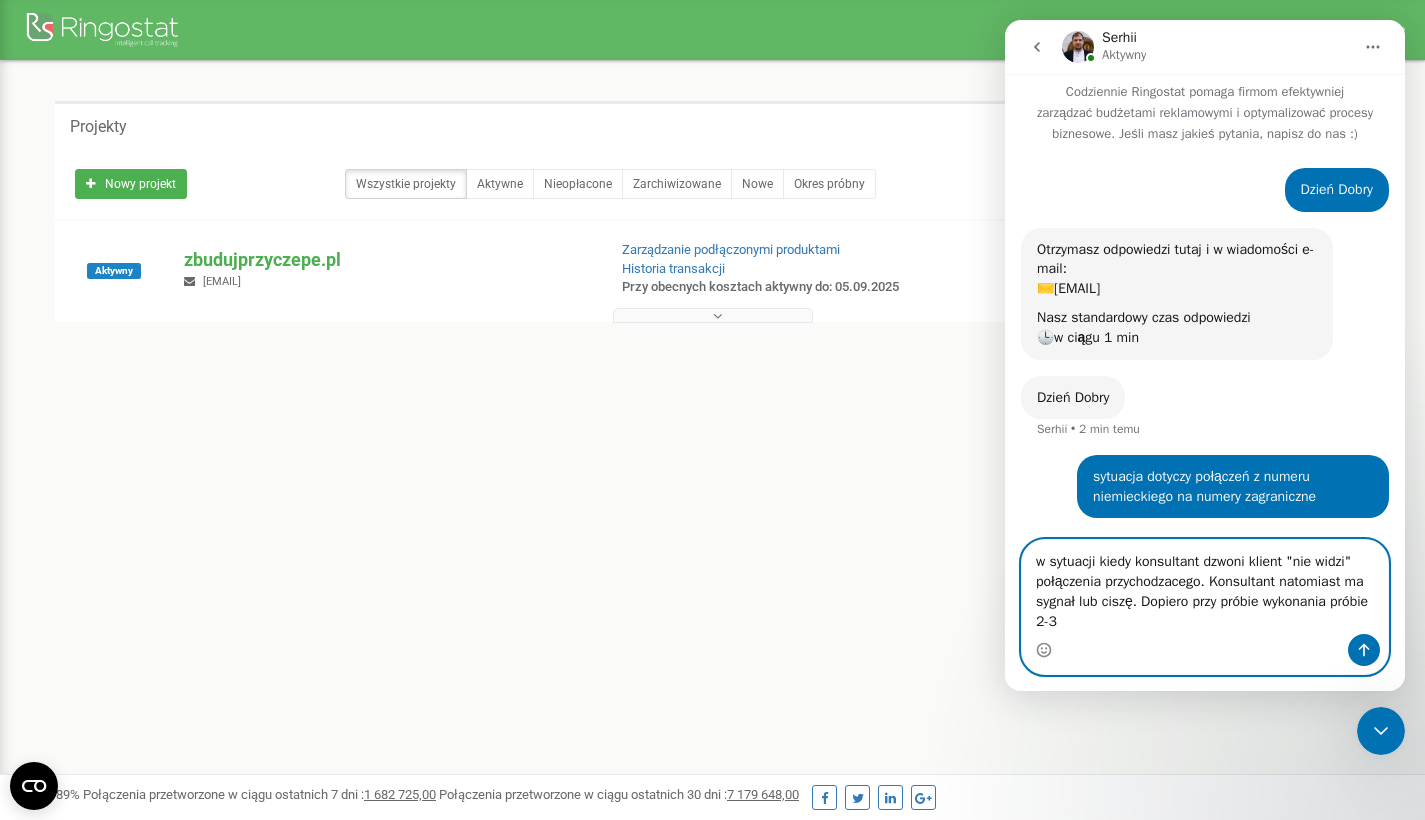 drag, startPoint x: 1106, startPoint y: 623, endPoint x: 1035, endPoint y: 628, distance: 71.17584 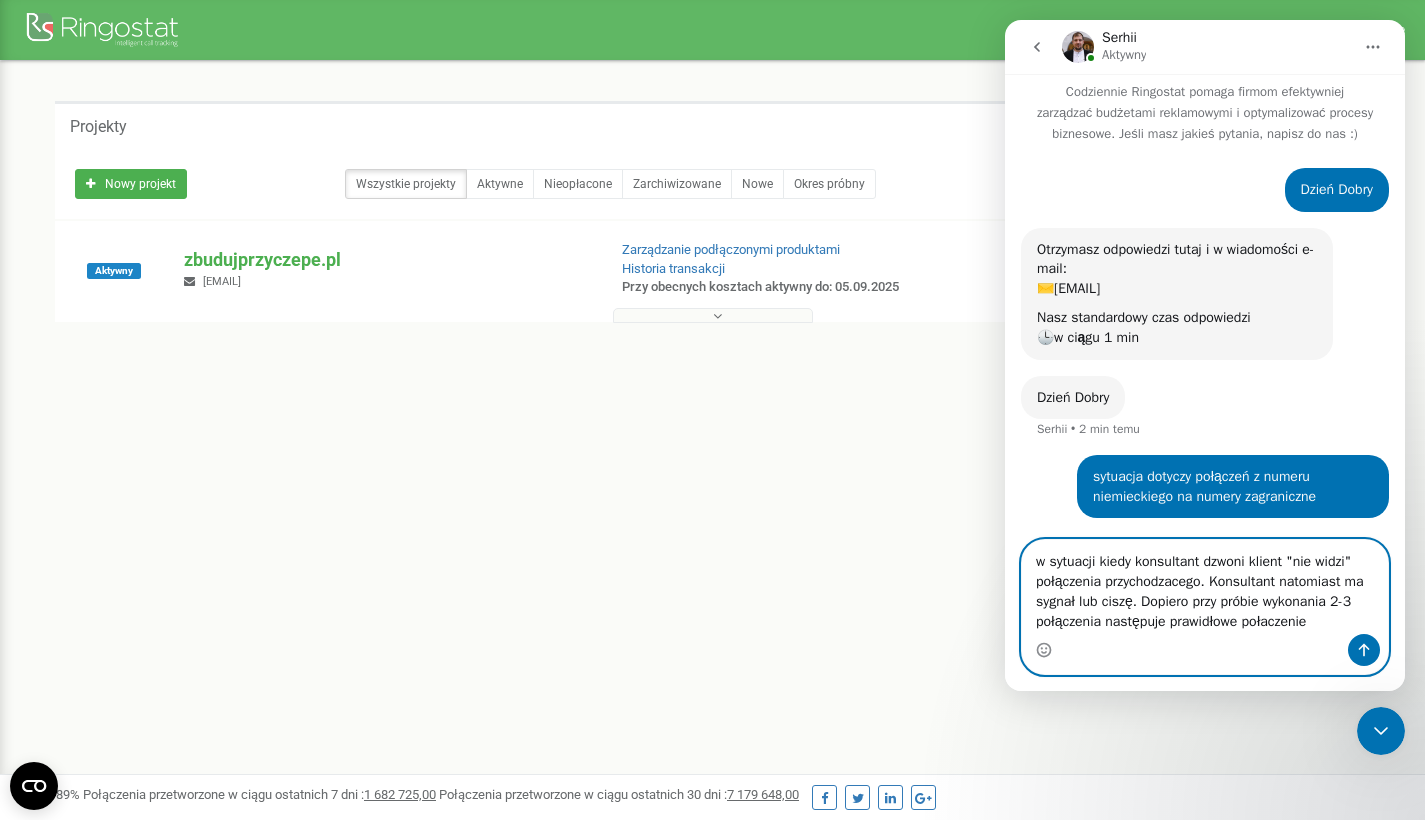 type on "w sytuacji kiedy konsultant dzwoni klient "nie widzi" połączenia przychodzacego. Konsultant natomiast ma sygnał lub ciszę. Dopiero przy próbie wykonania 2-3 połączenia następuje prawidłowe połączenie." 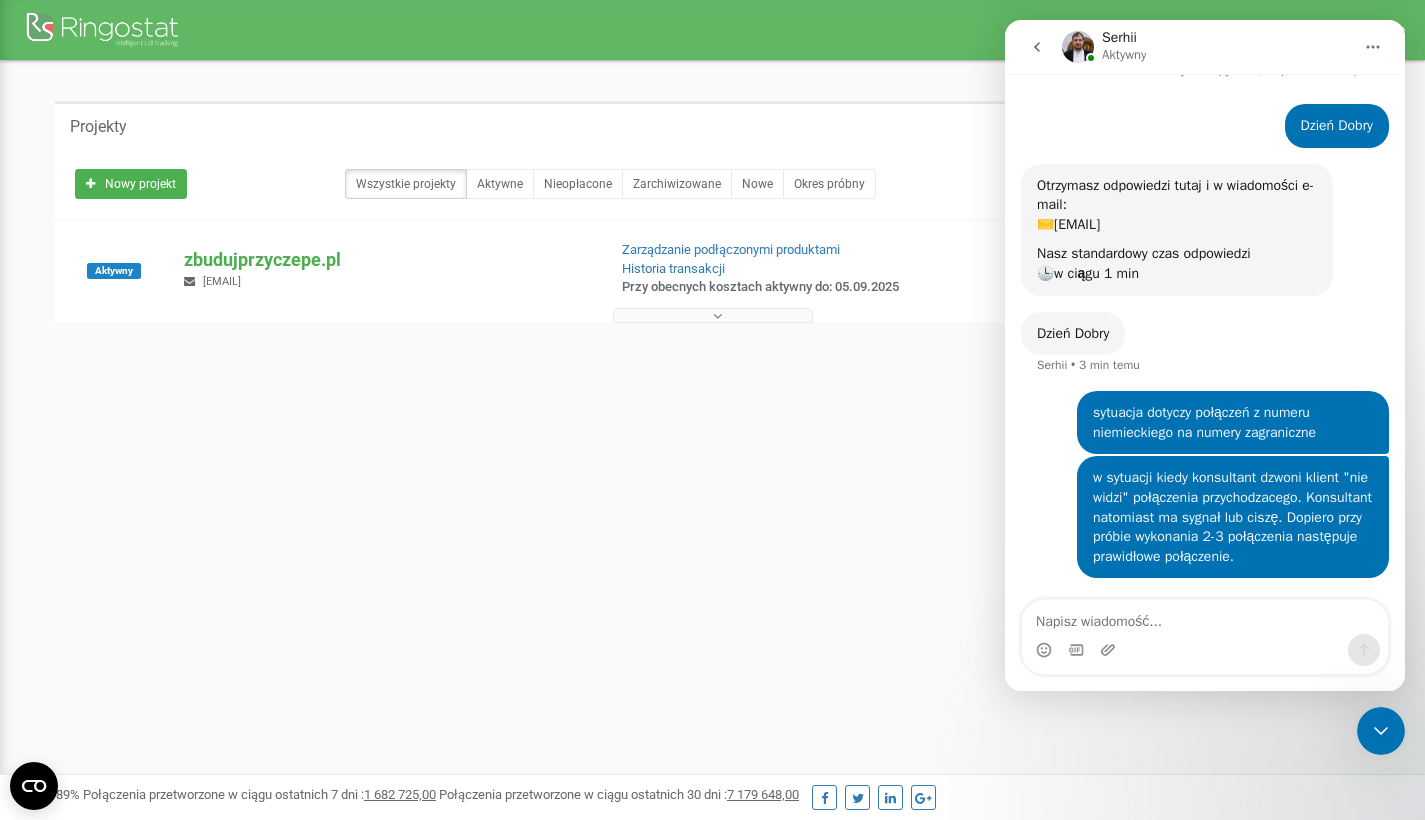 scroll, scrollTop: 105, scrollLeft: 0, axis: vertical 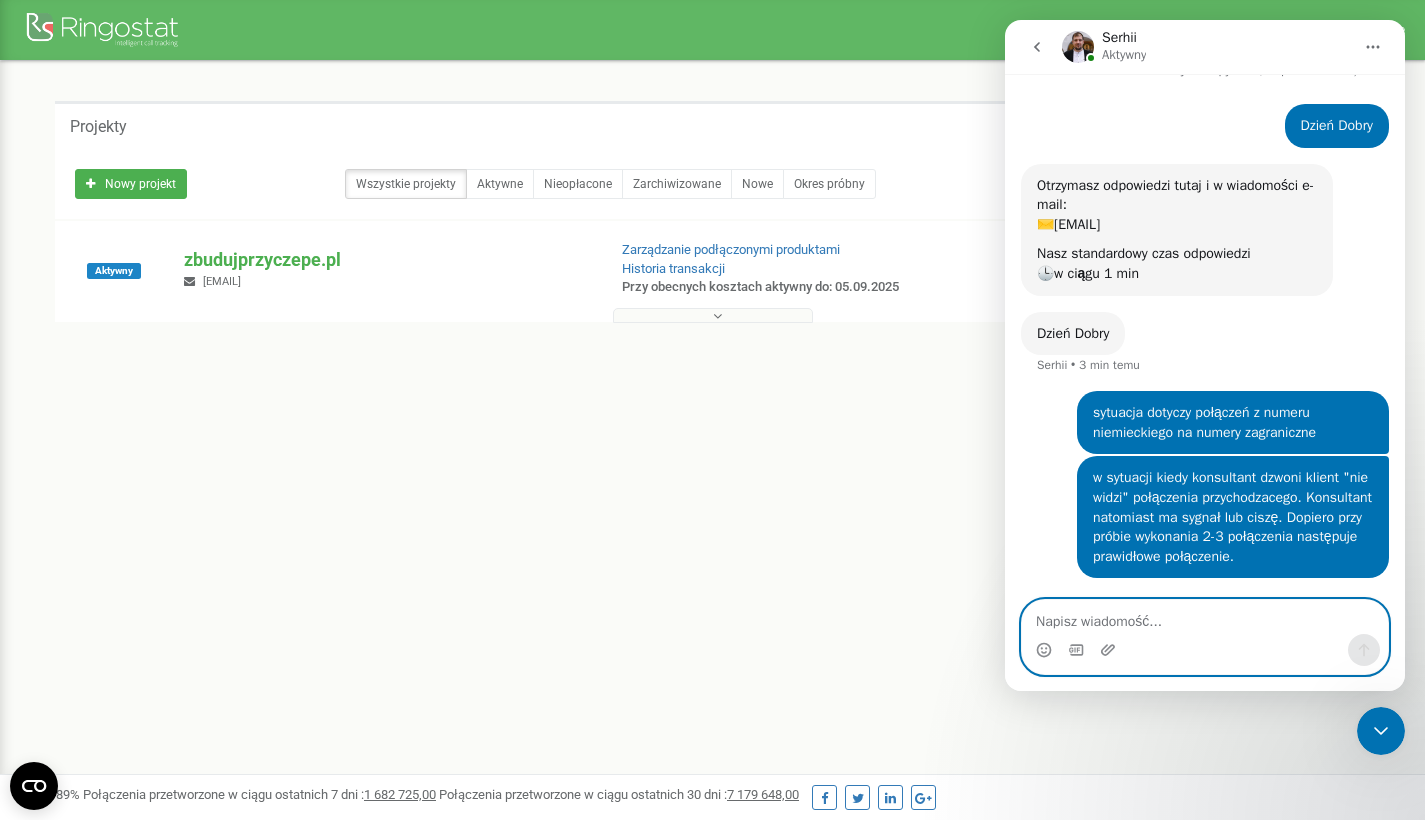 click at bounding box center (1205, 617) 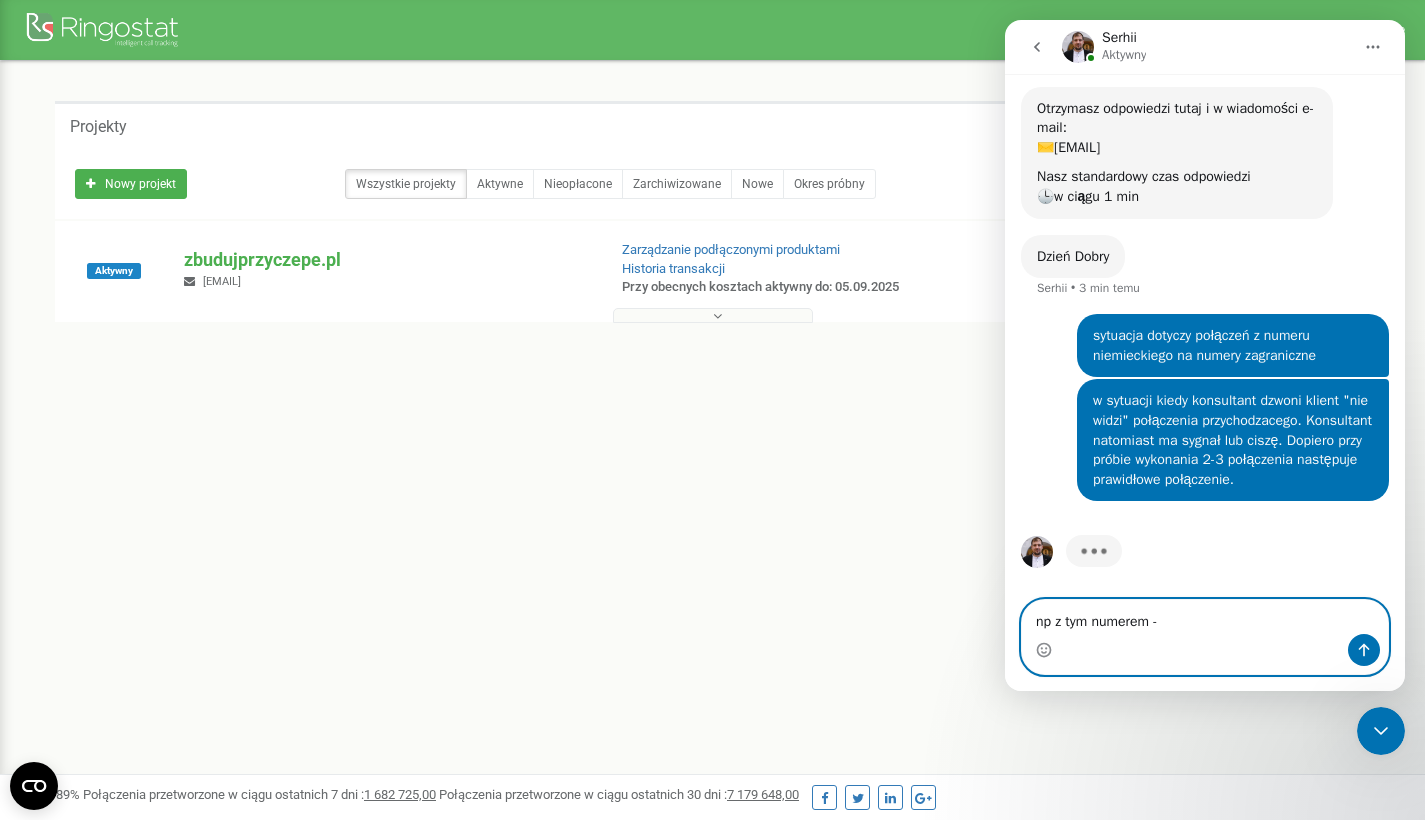 paste on "+43 699 19912307" 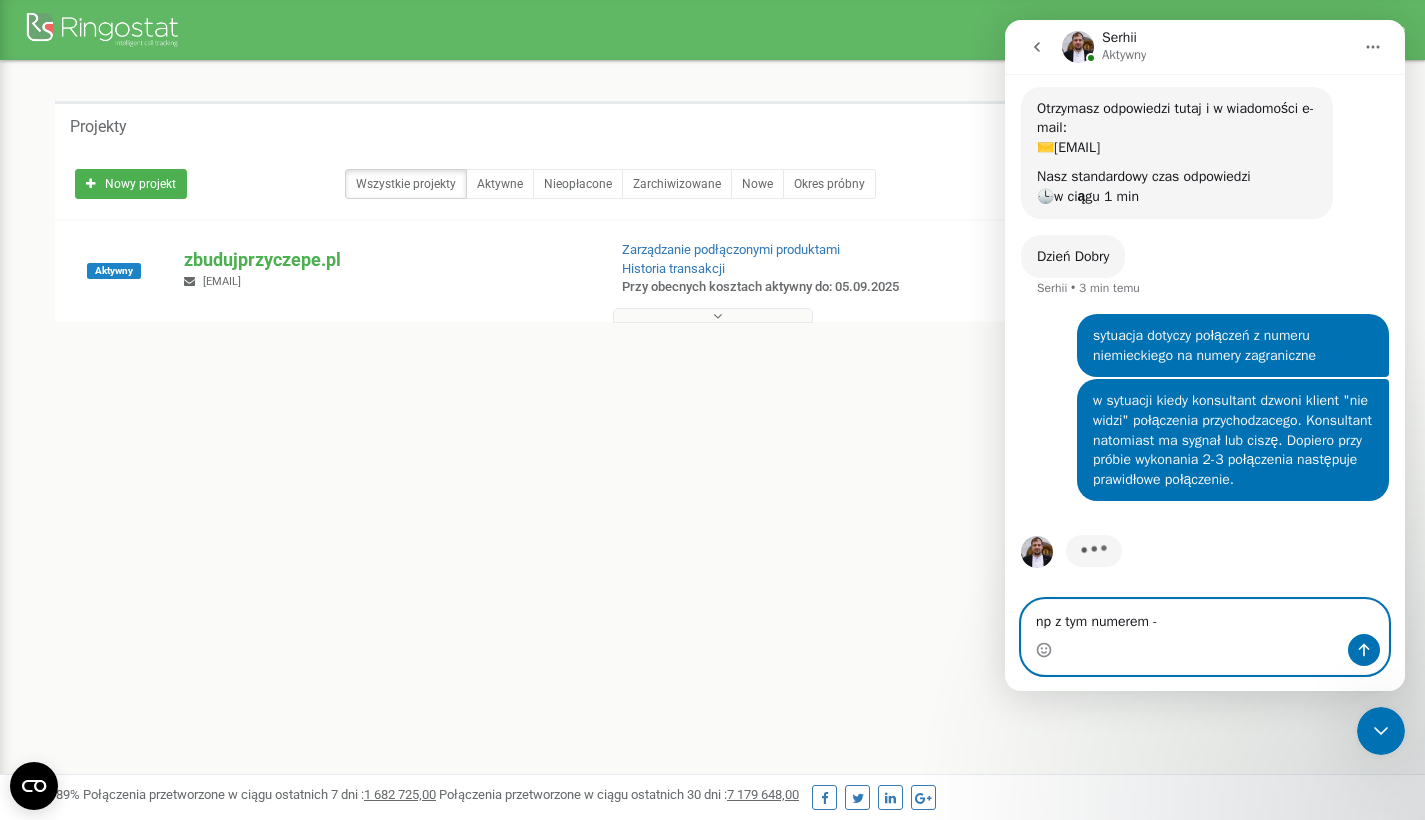type on "np z tym numerem - +43 699 19912307" 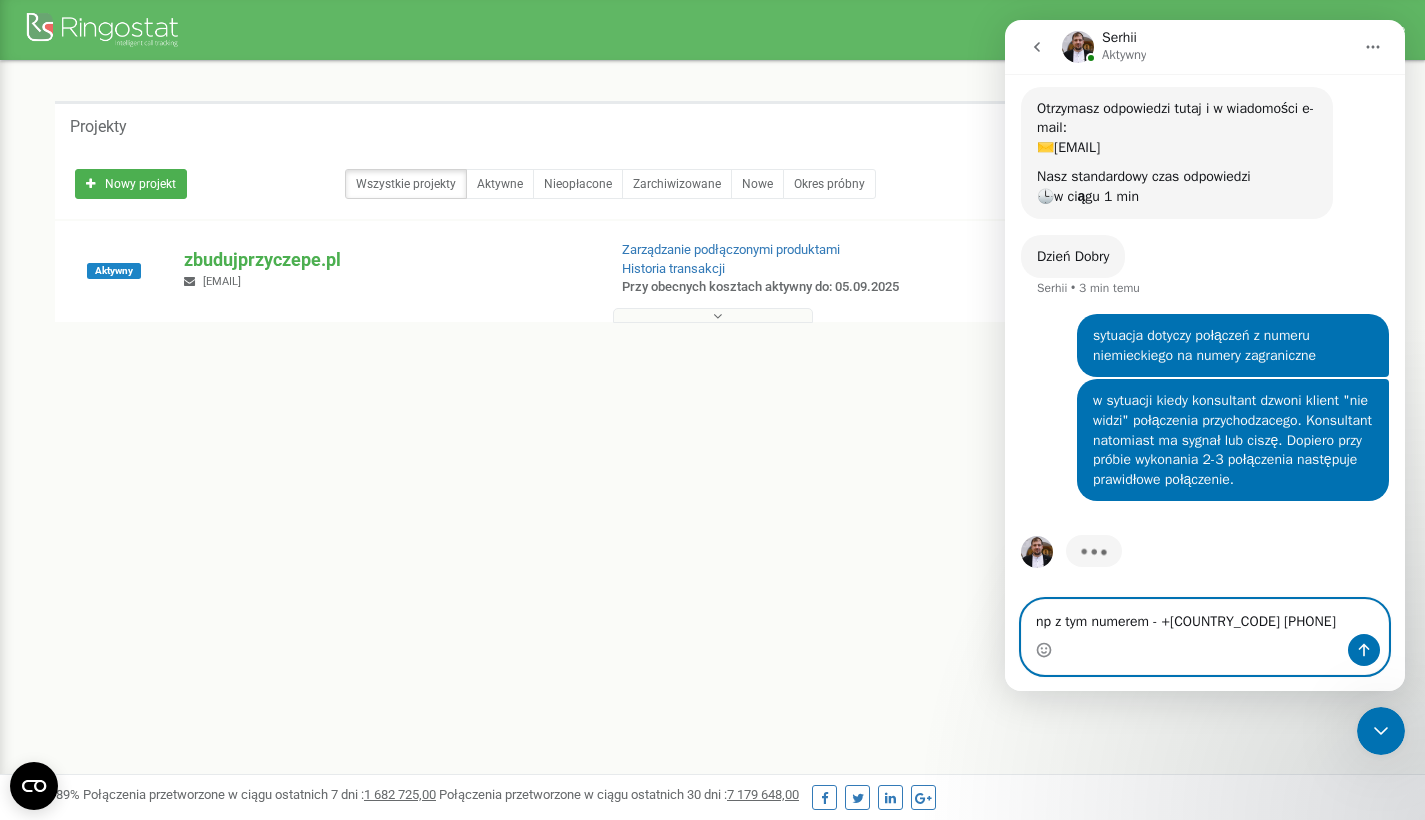 type 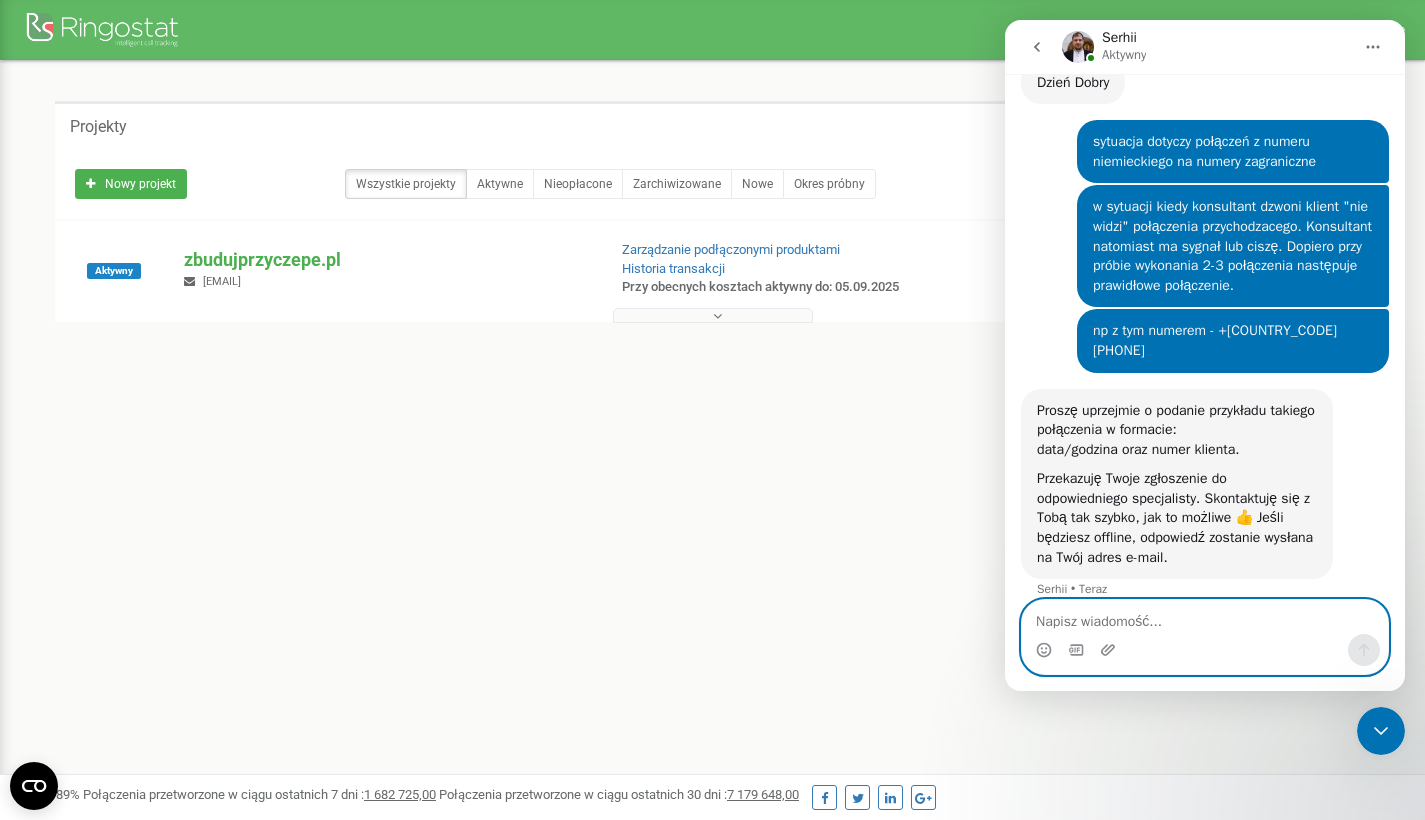 scroll, scrollTop: 352, scrollLeft: 0, axis: vertical 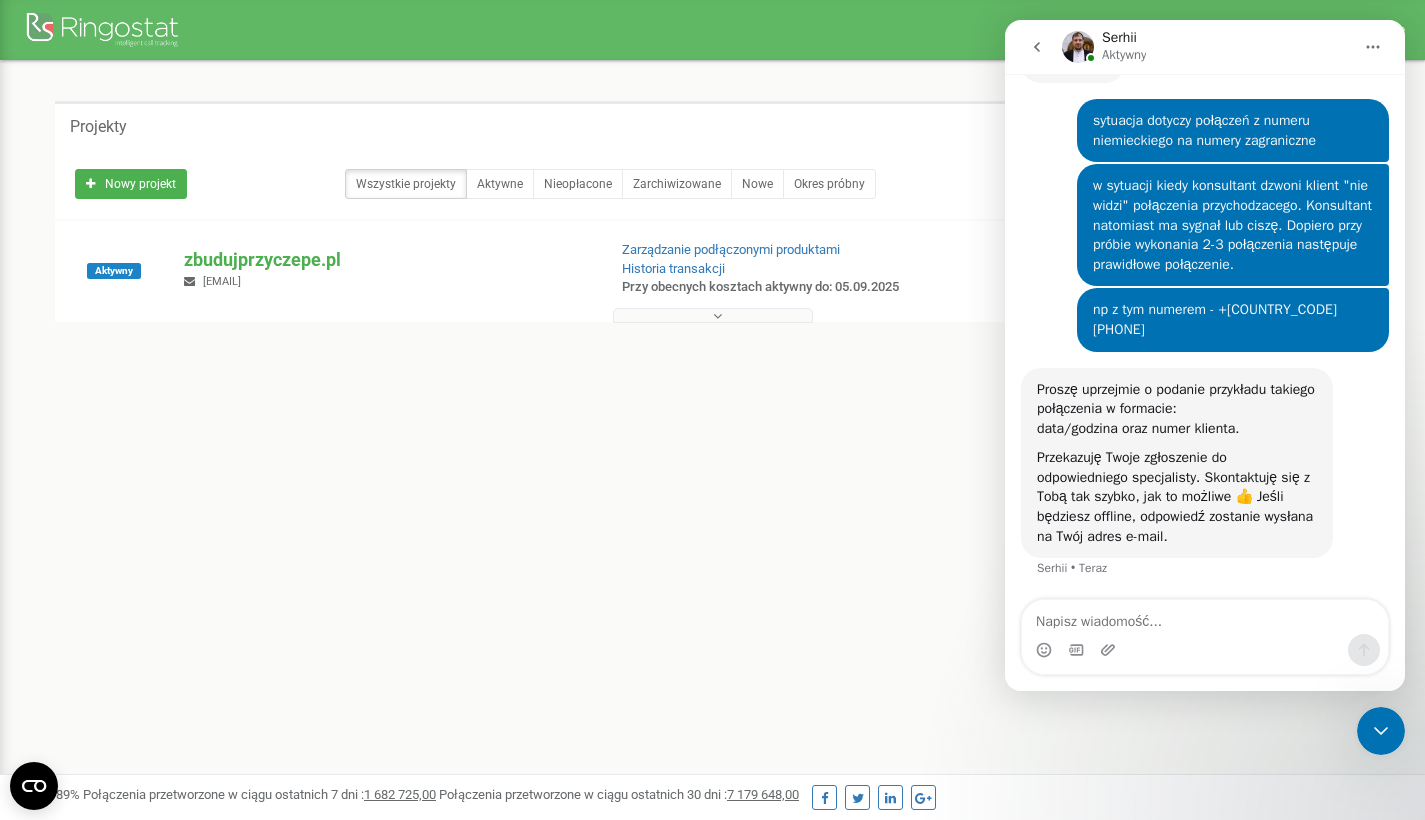 click at bounding box center [712, 311] 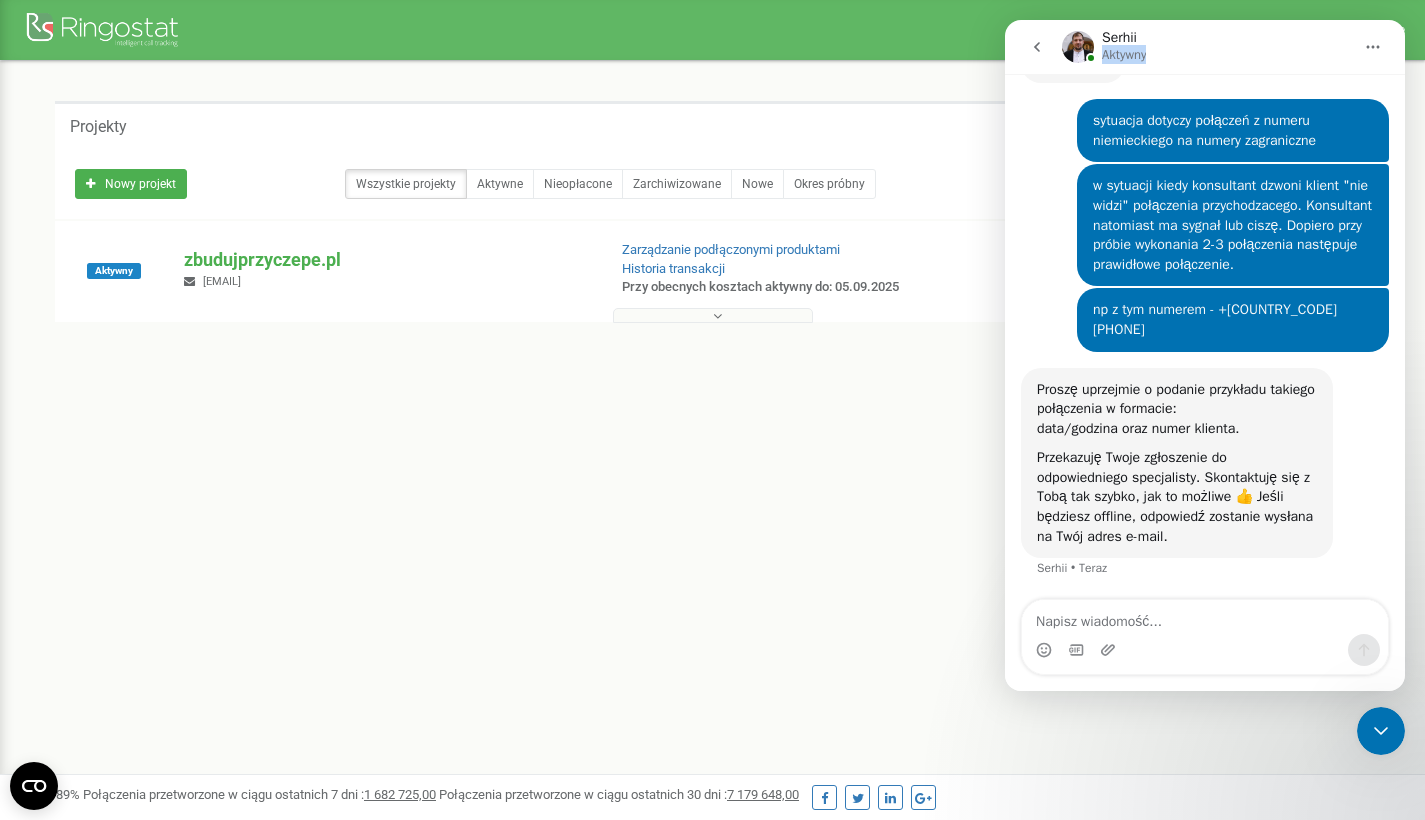 drag, startPoint x: 1216, startPoint y: 42, endPoint x: 898, endPoint y: 459, distance: 524.4168 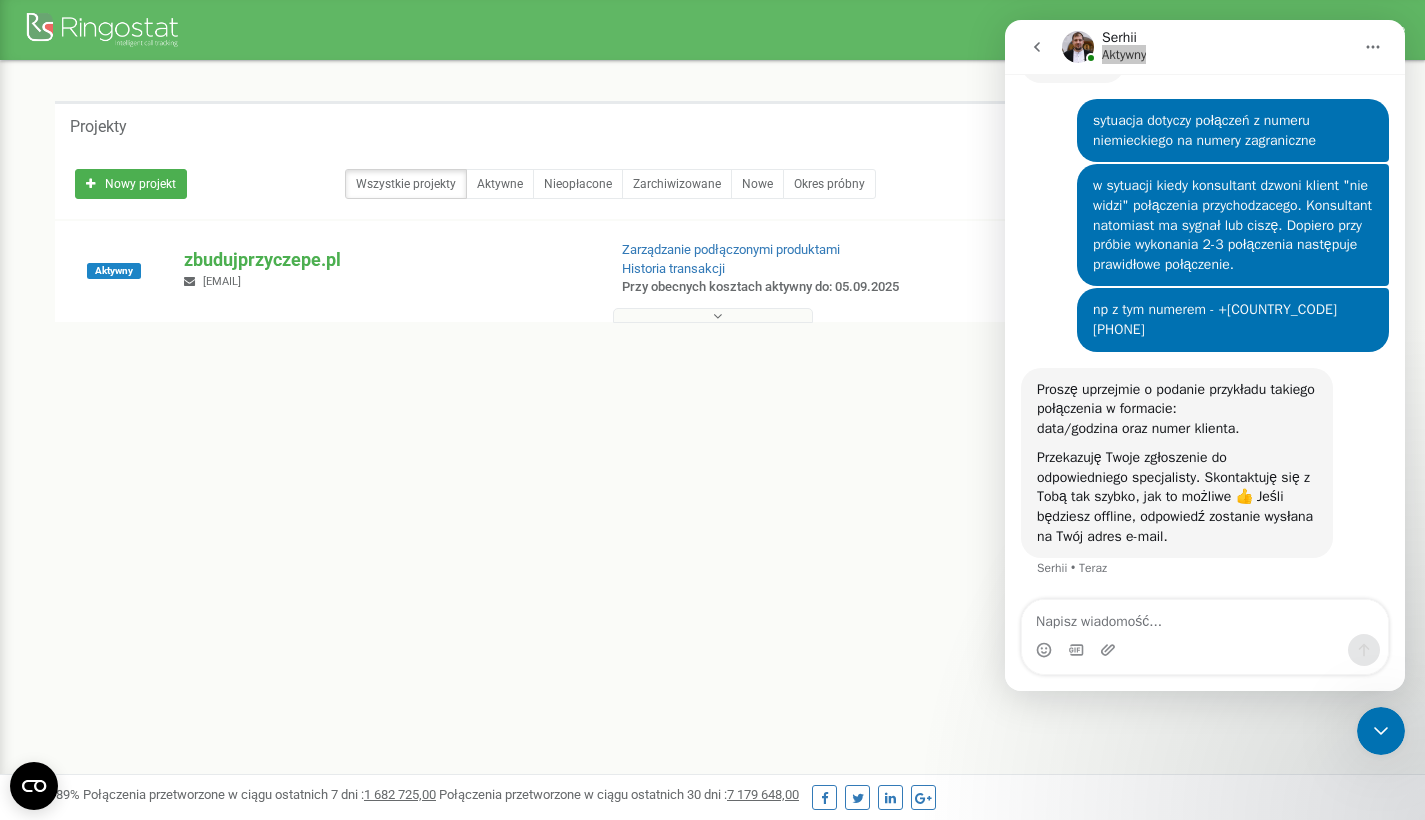 click on "Projekty
Nowy projekt
Wszystkie projekty
Aktywne
Nieopłacone
Zarchiwizowane
Nowe
Okres próbny
Wyszukiwanie
Aktywny" at bounding box center [712, 247] 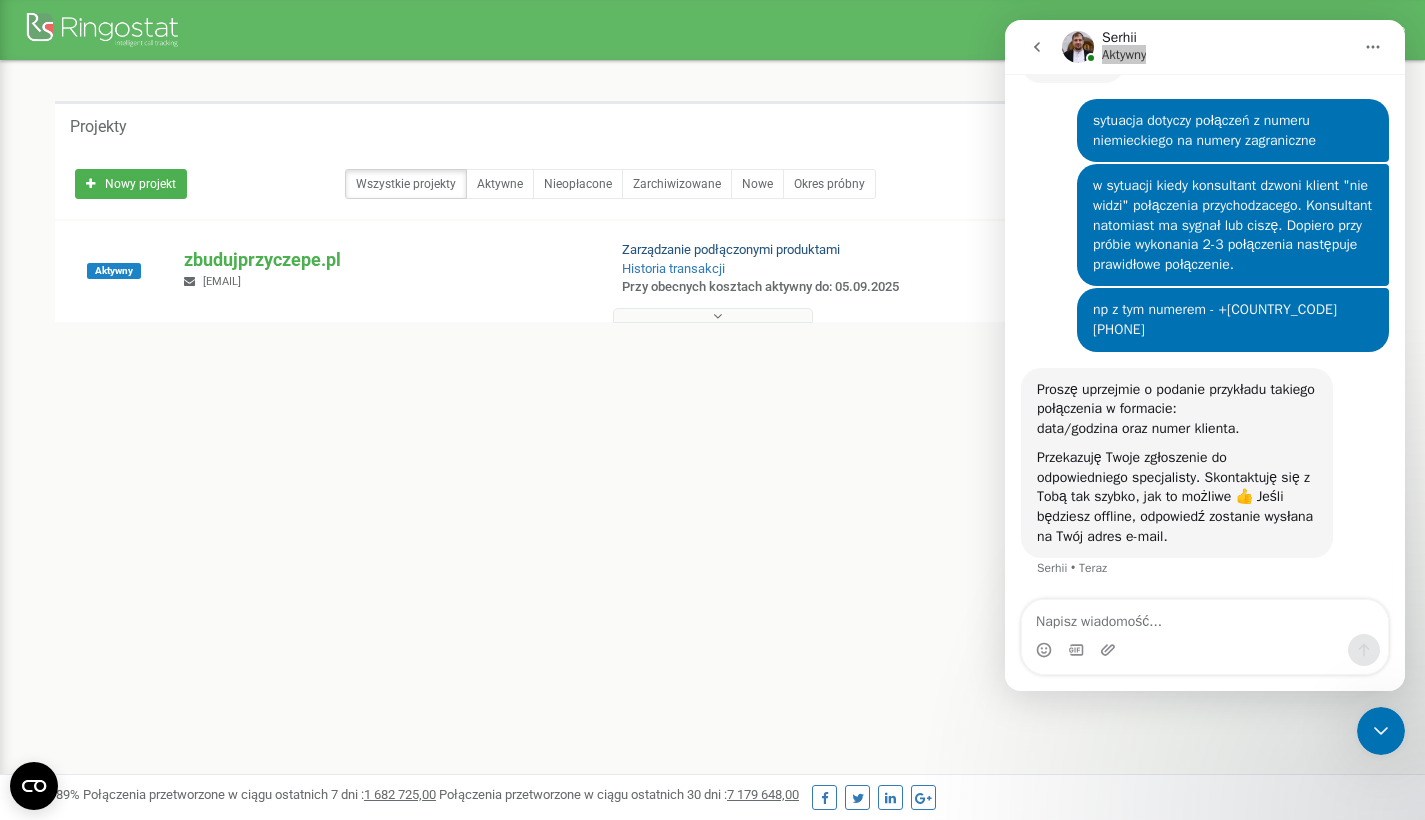 click on "Zarządzanie podłączonymi produktami" at bounding box center (731, 249) 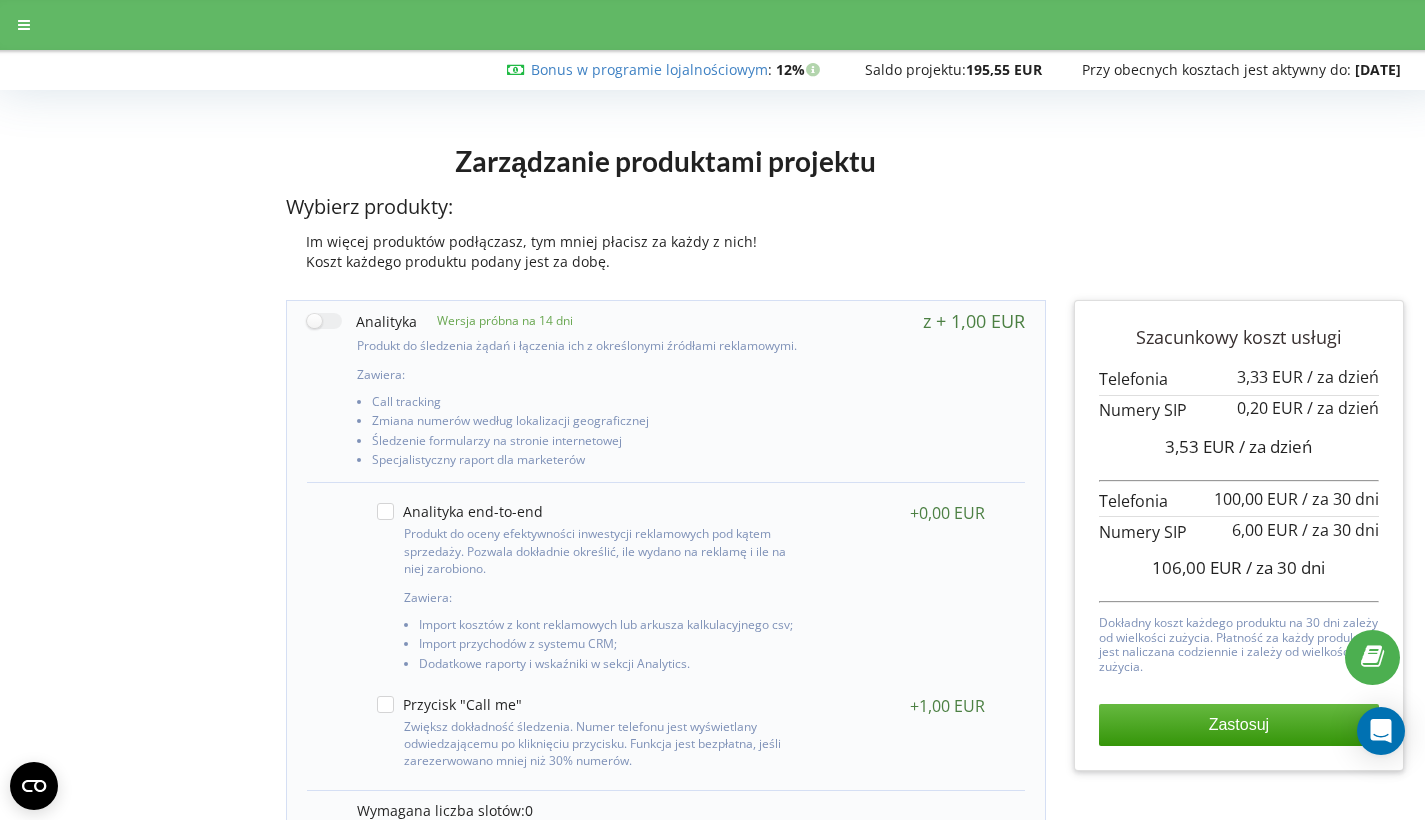 scroll, scrollTop: 0, scrollLeft: 0, axis: both 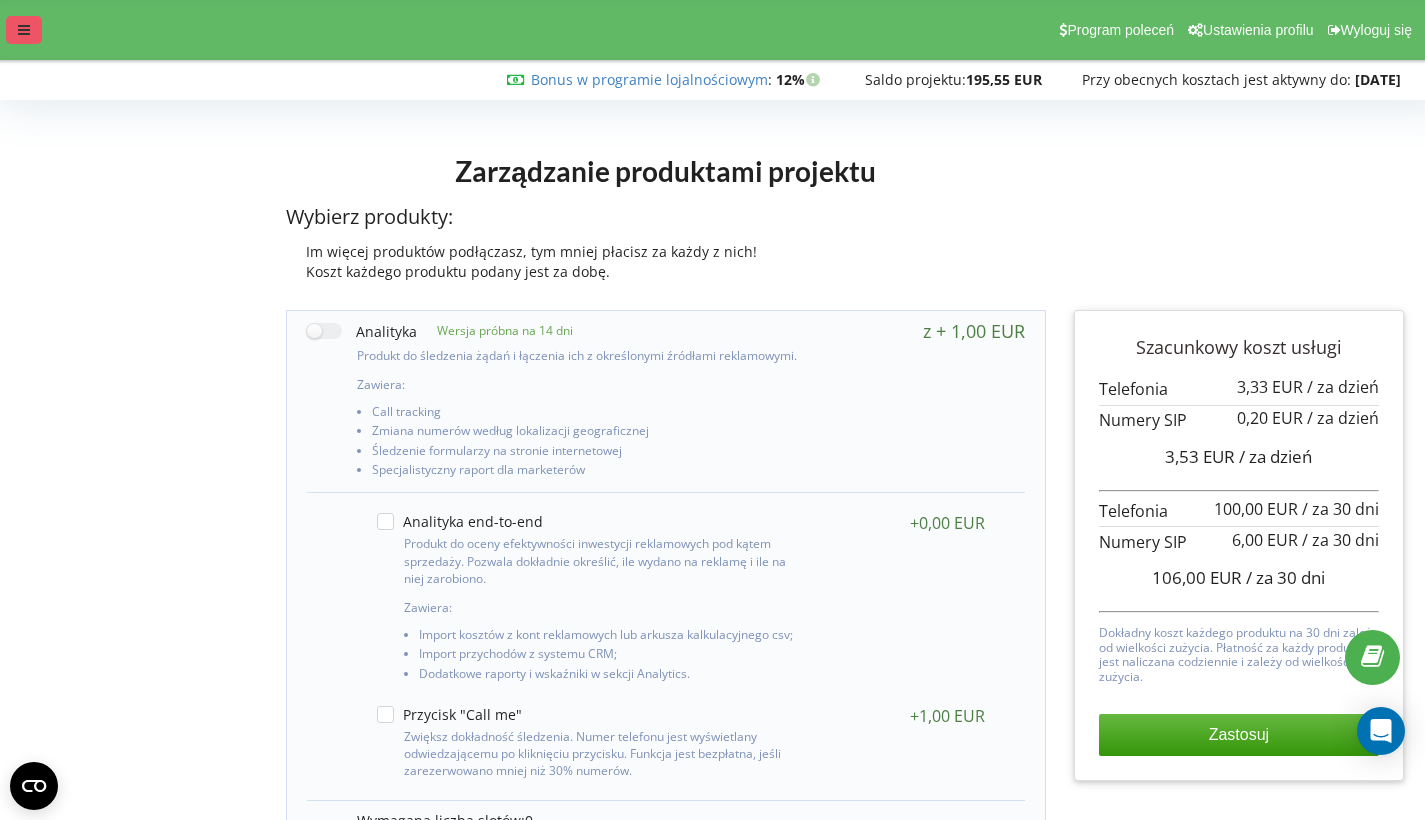click at bounding box center [24, 30] 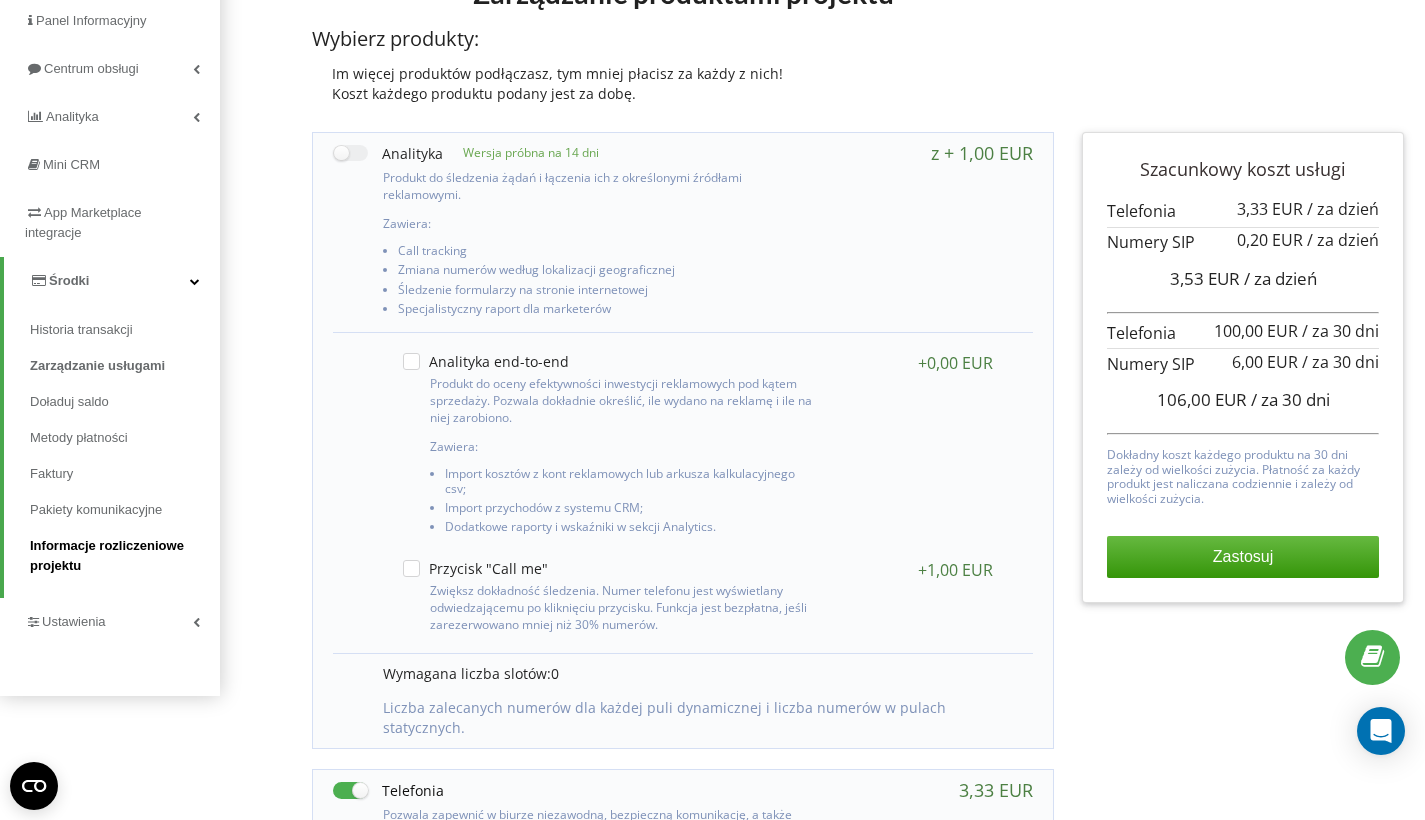 scroll, scrollTop: 0, scrollLeft: 0, axis: both 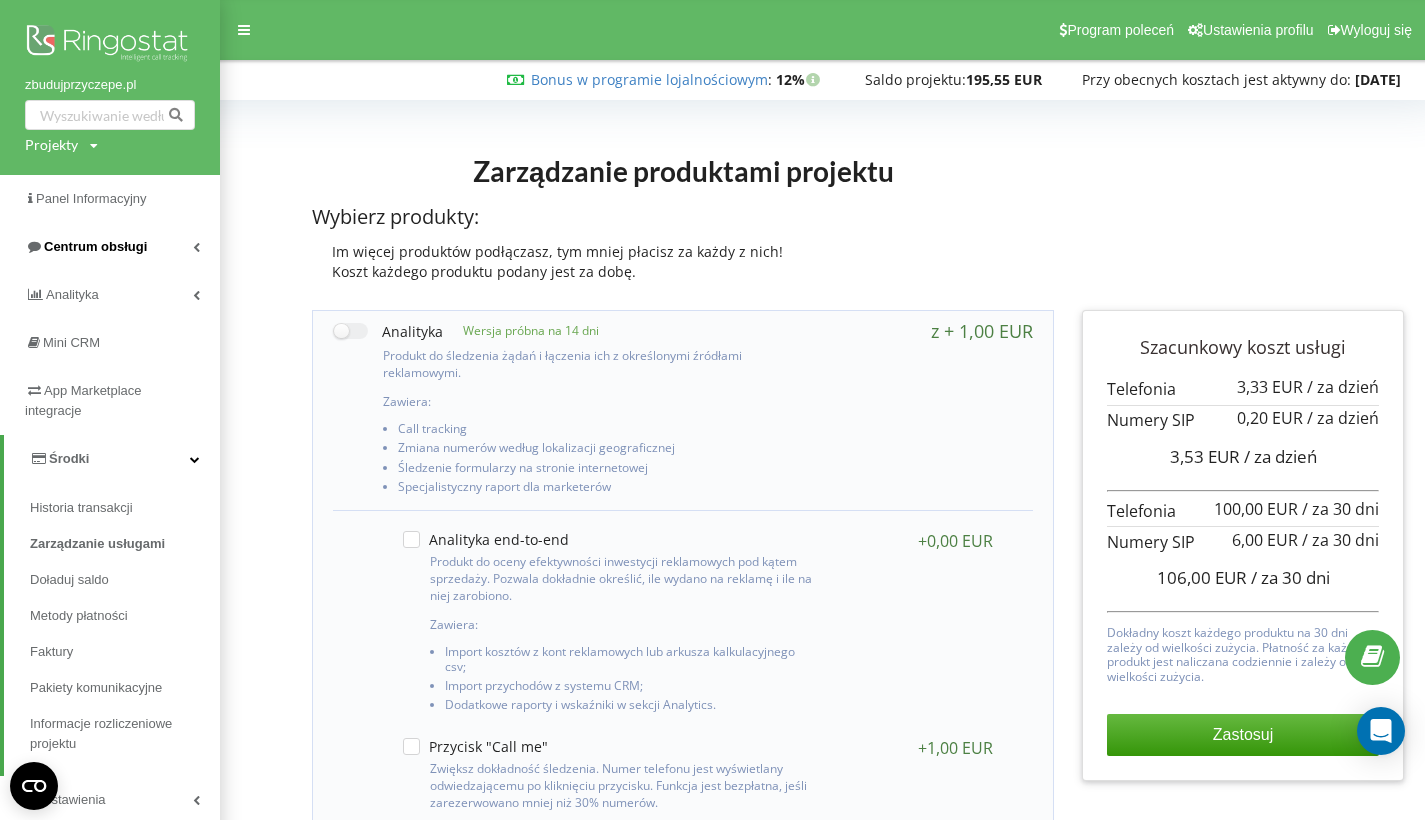 click on "Centrum obsługi" at bounding box center [95, 246] 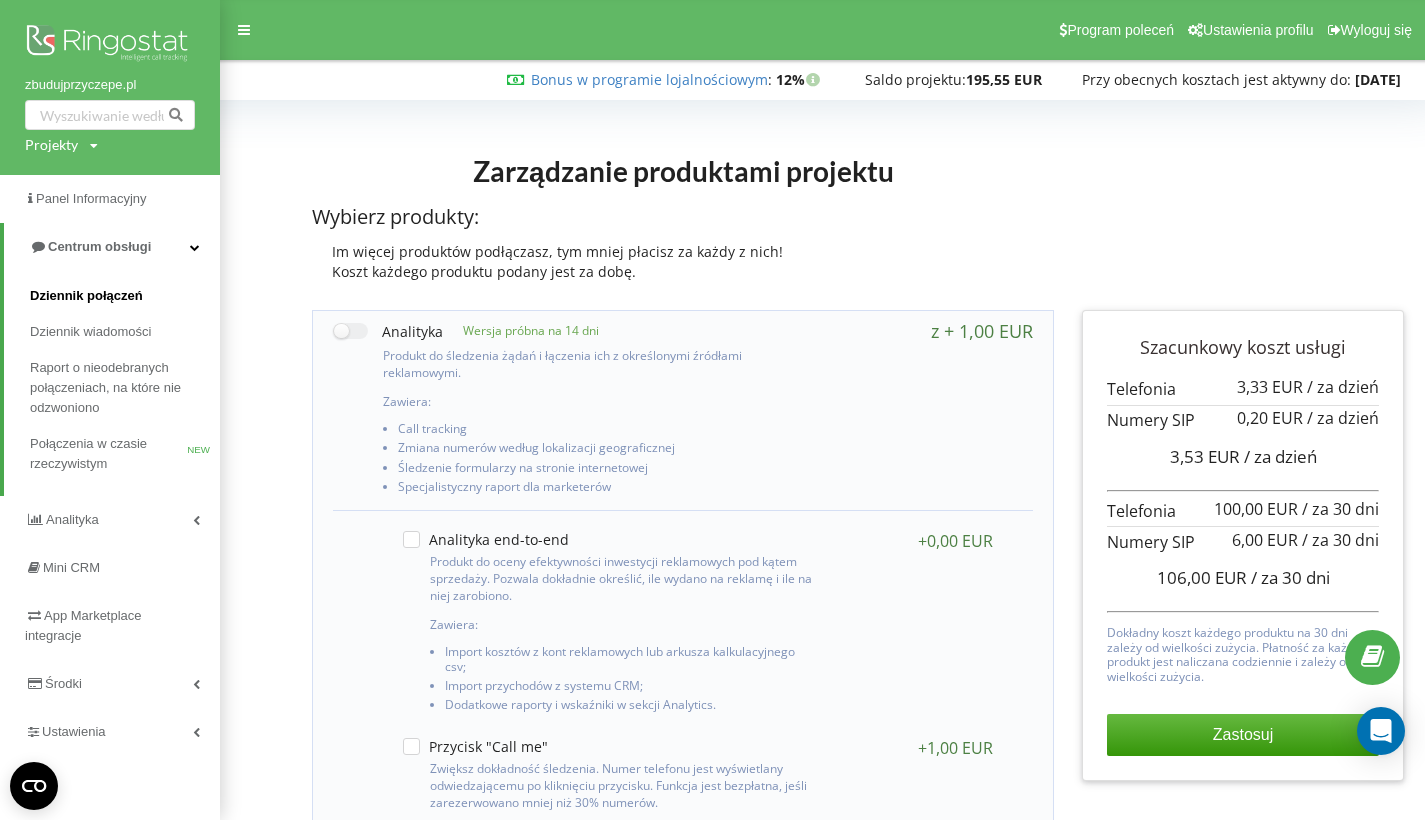 click on "Dziennik połączeń" at bounding box center (86, 296) 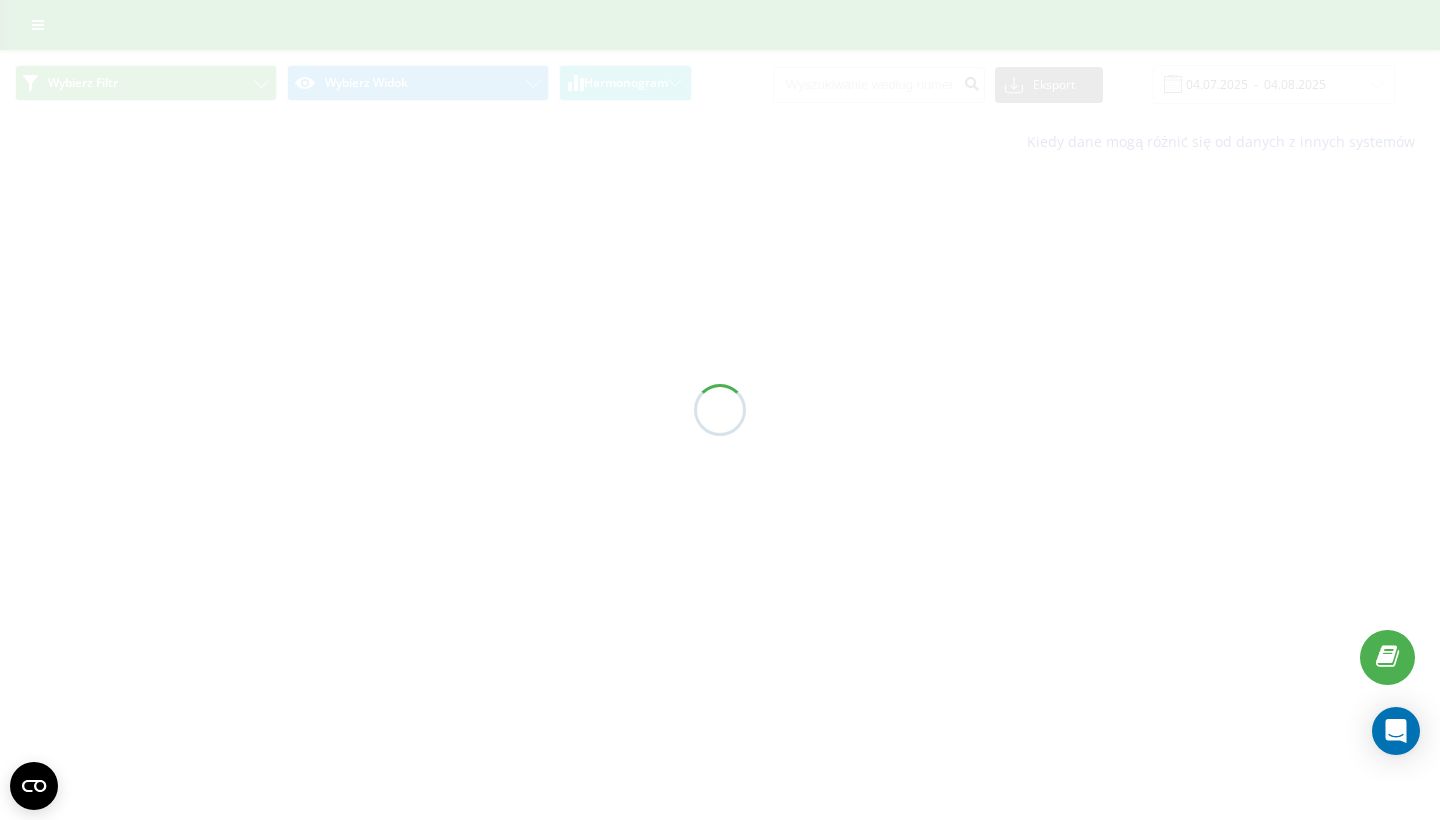 scroll, scrollTop: 0, scrollLeft: 0, axis: both 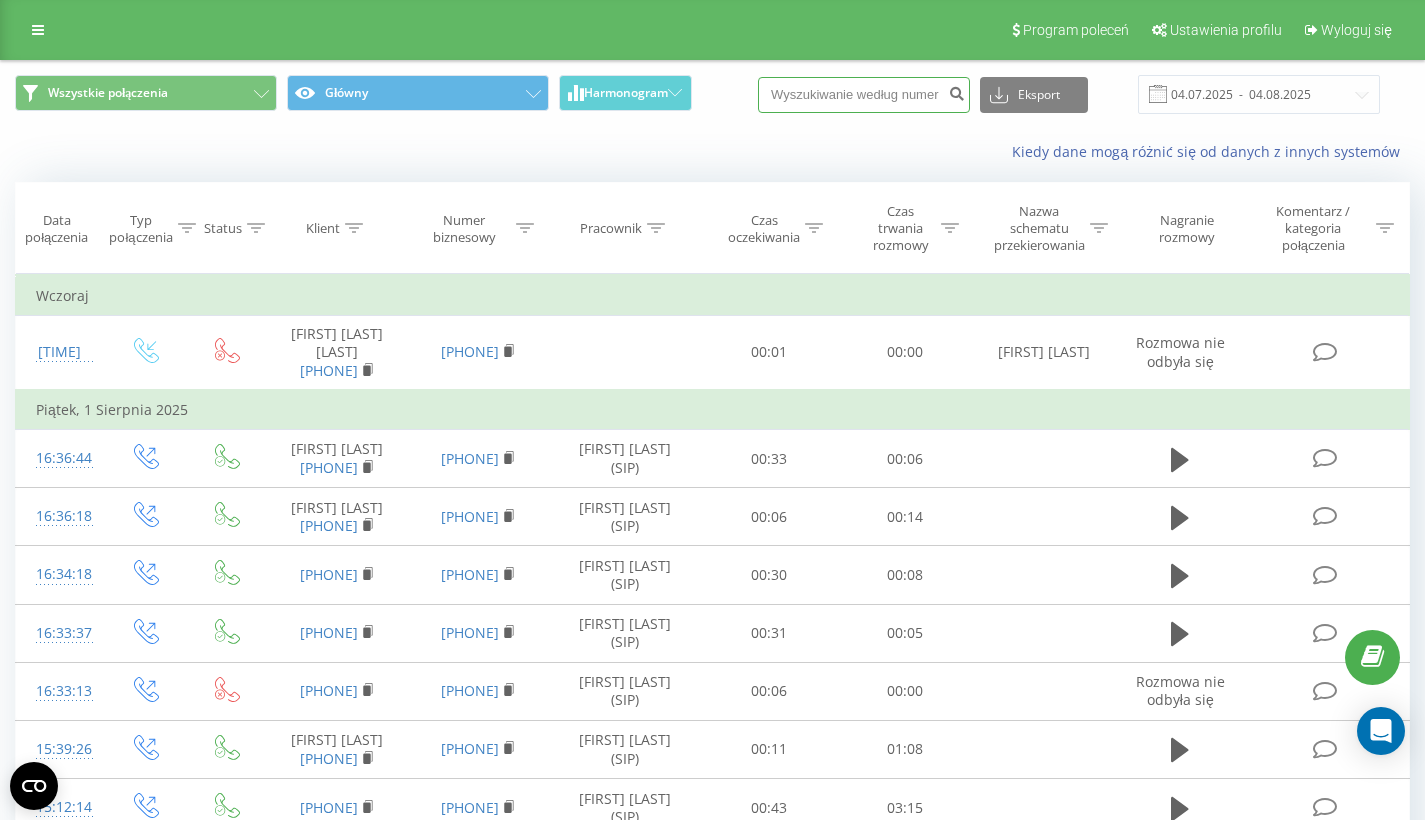 click at bounding box center [864, 95] 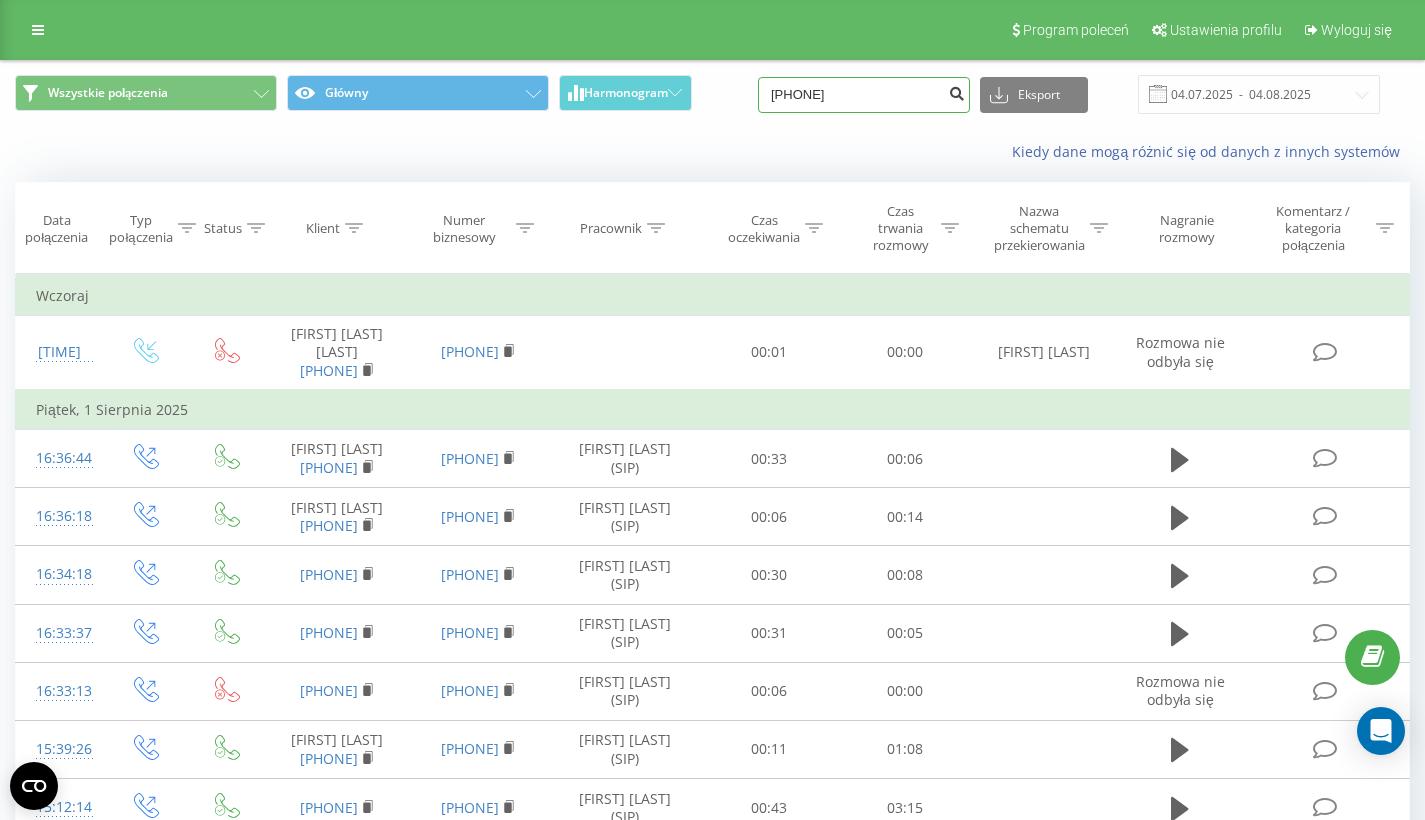 type on "+43 699 19912307" 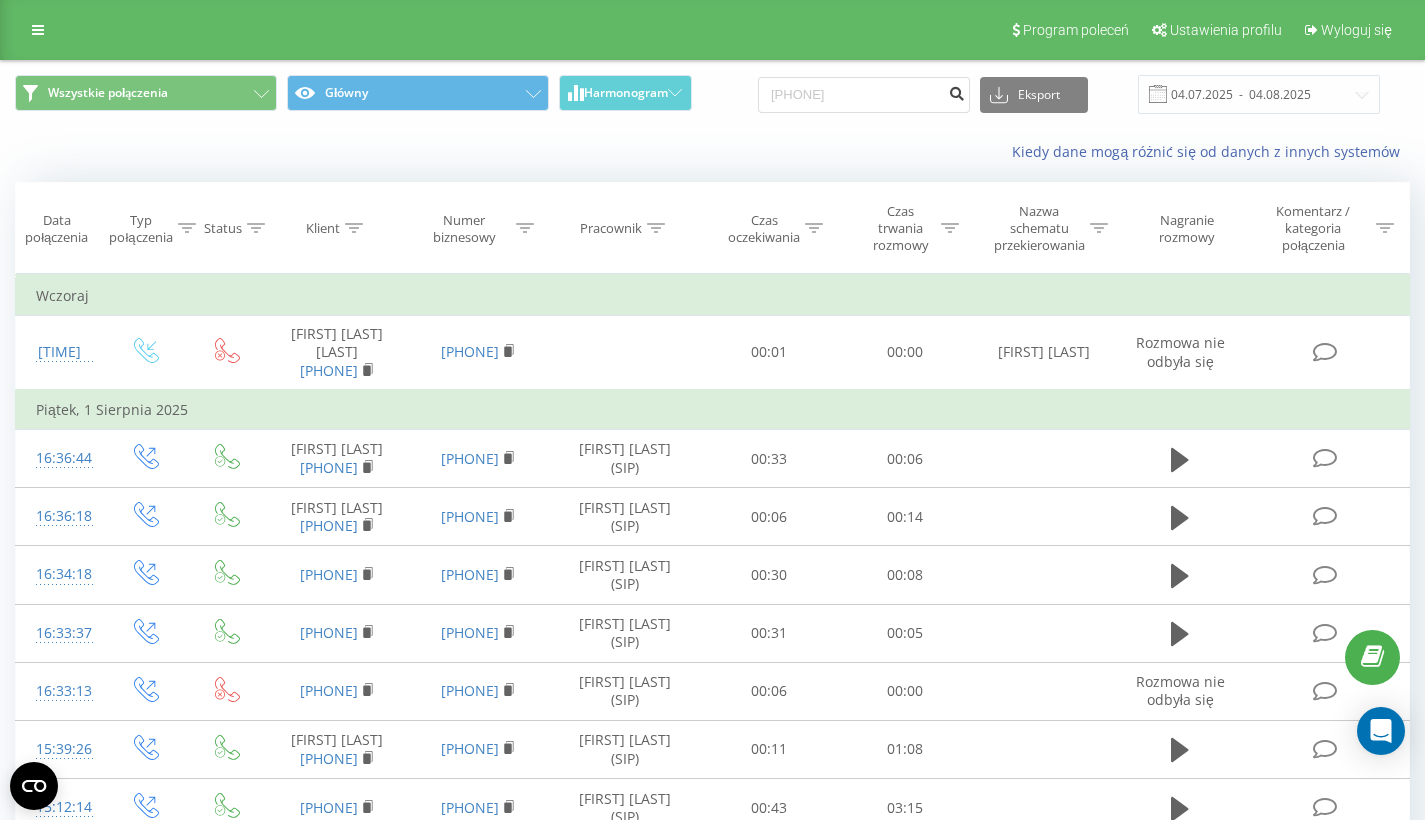 click at bounding box center [956, 91] 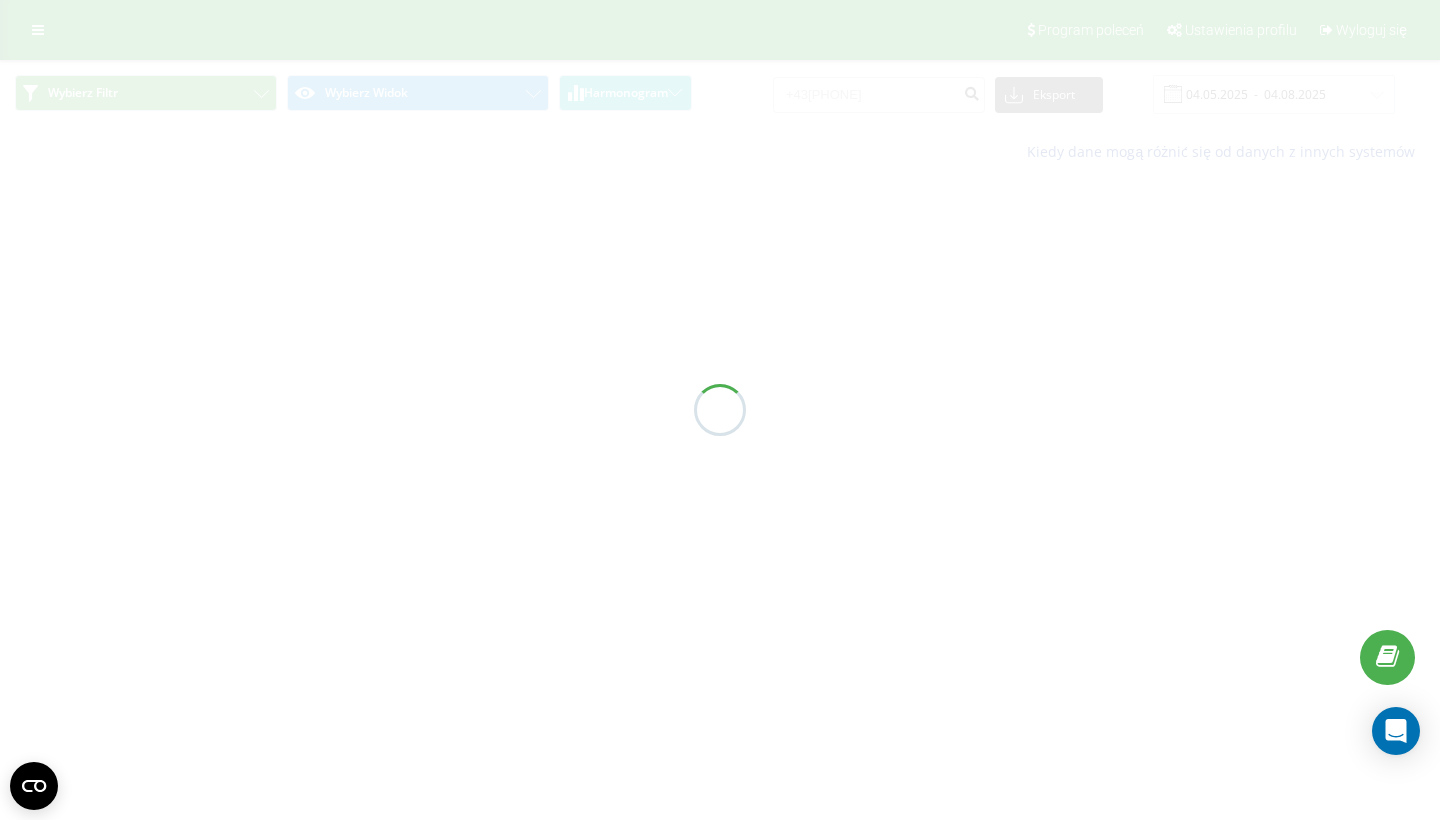 scroll, scrollTop: 0, scrollLeft: 0, axis: both 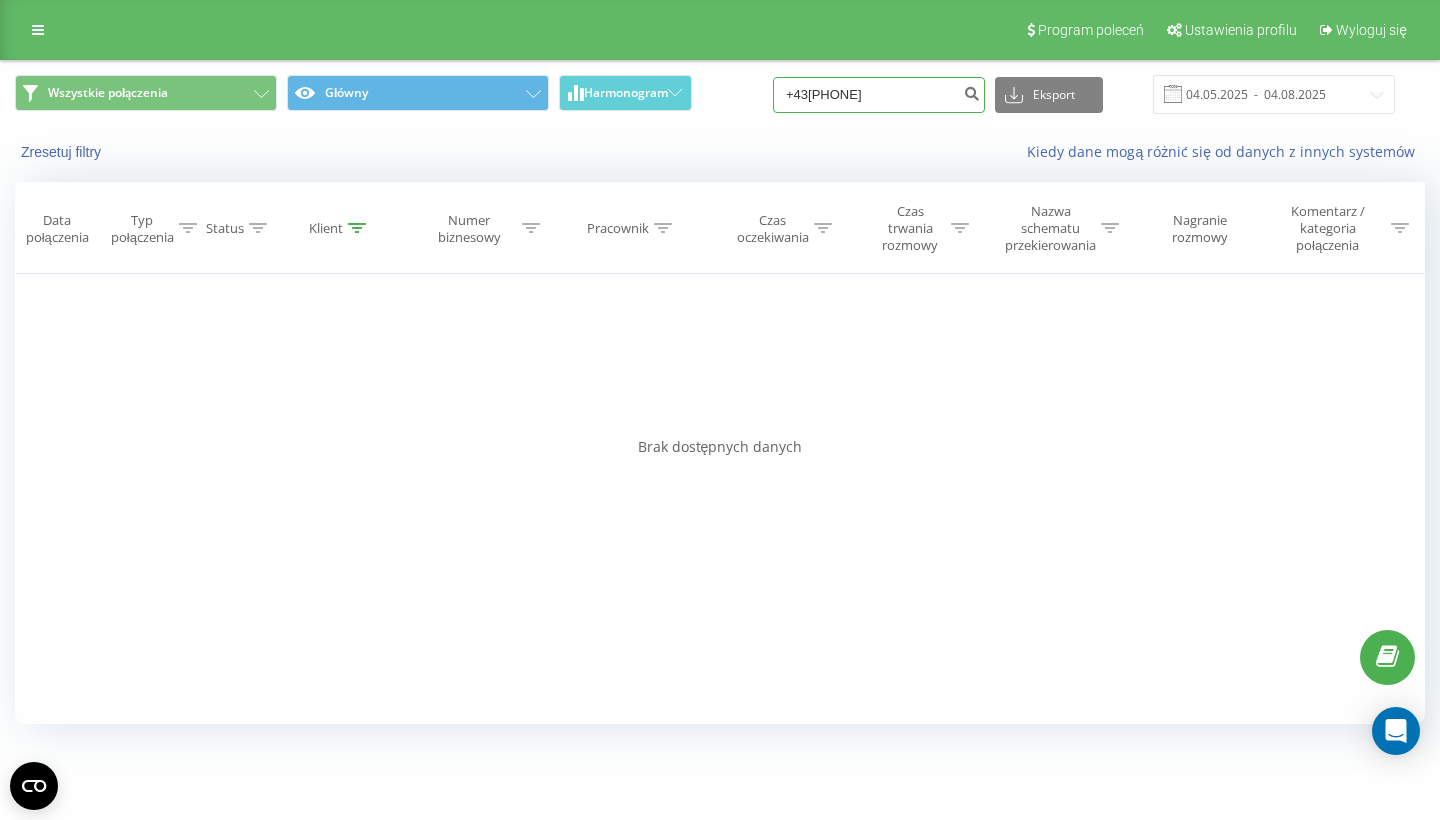 click on "+4369919912307" at bounding box center (879, 95) 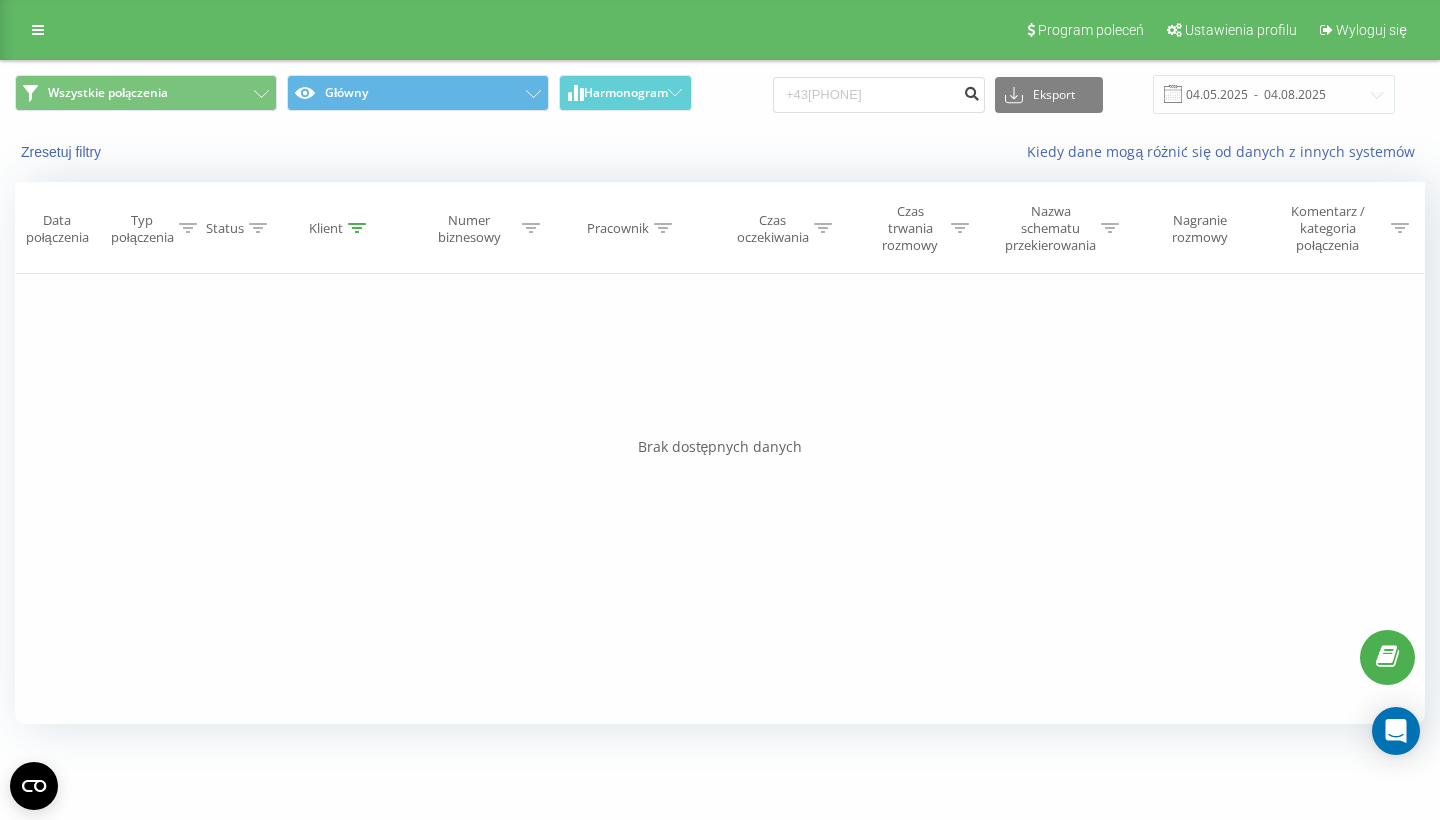 click at bounding box center [971, 91] 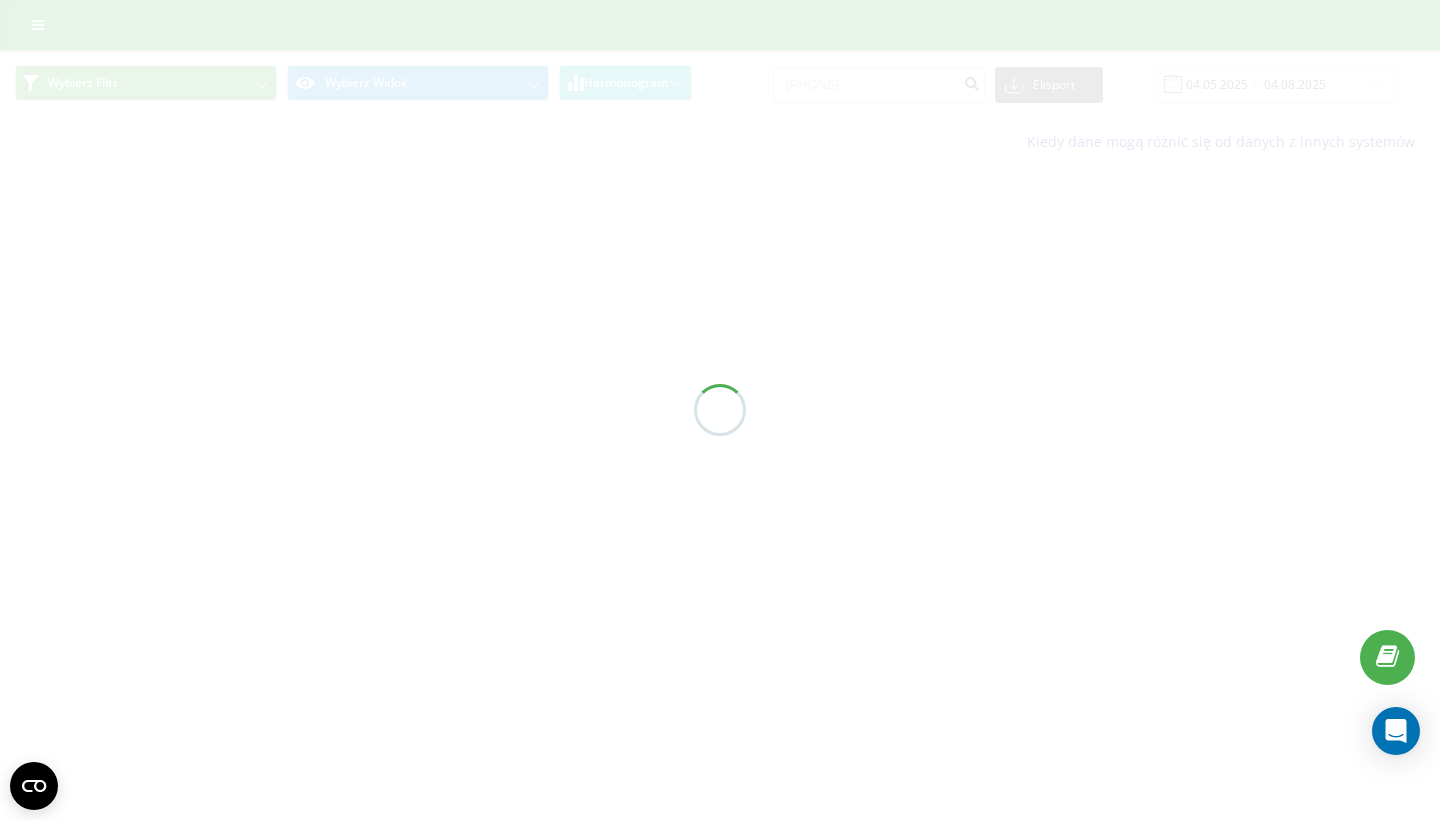 scroll, scrollTop: 0, scrollLeft: 0, axis: both 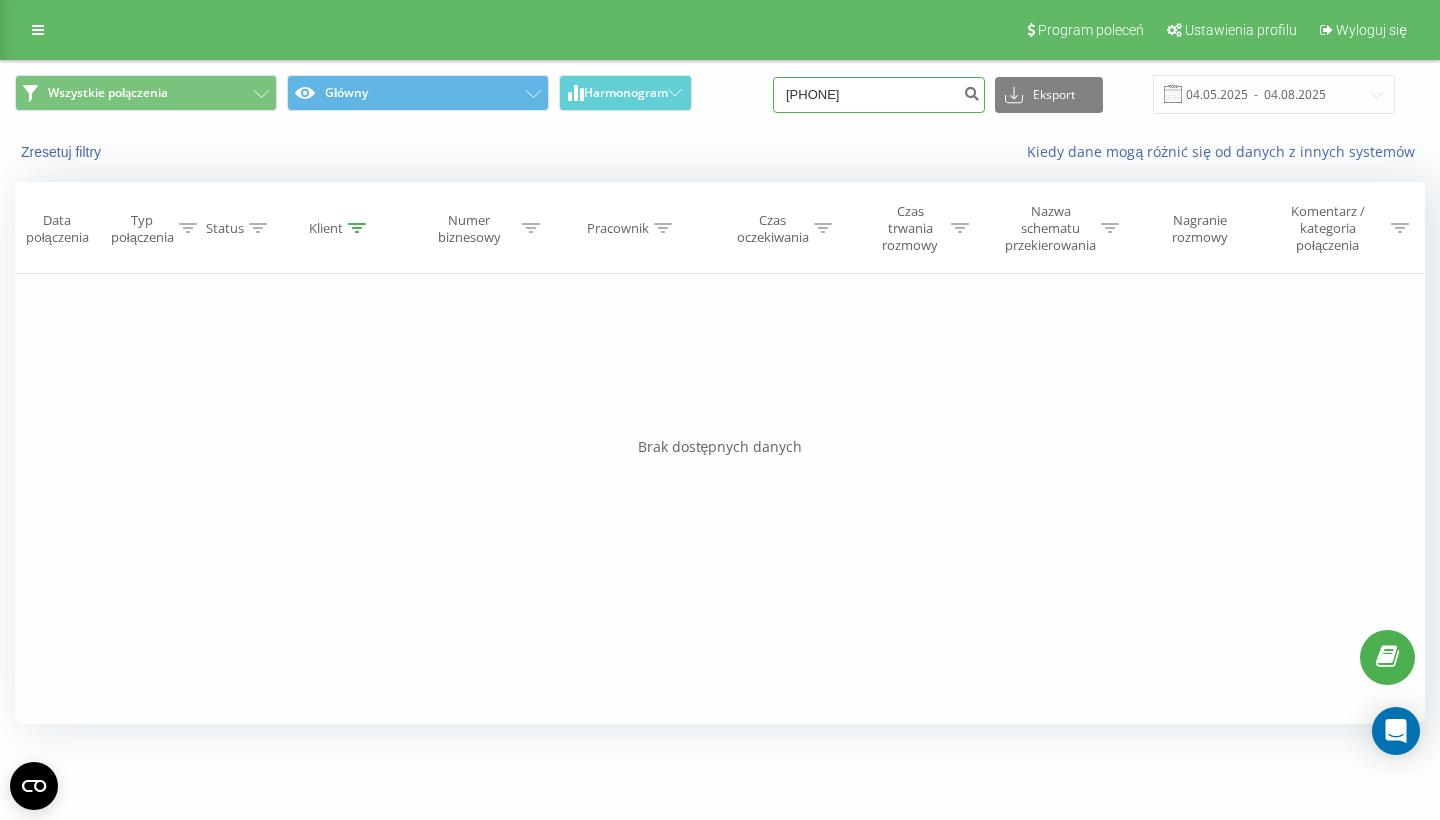 click on "[PHONE]" at bounding box center [879, 95] 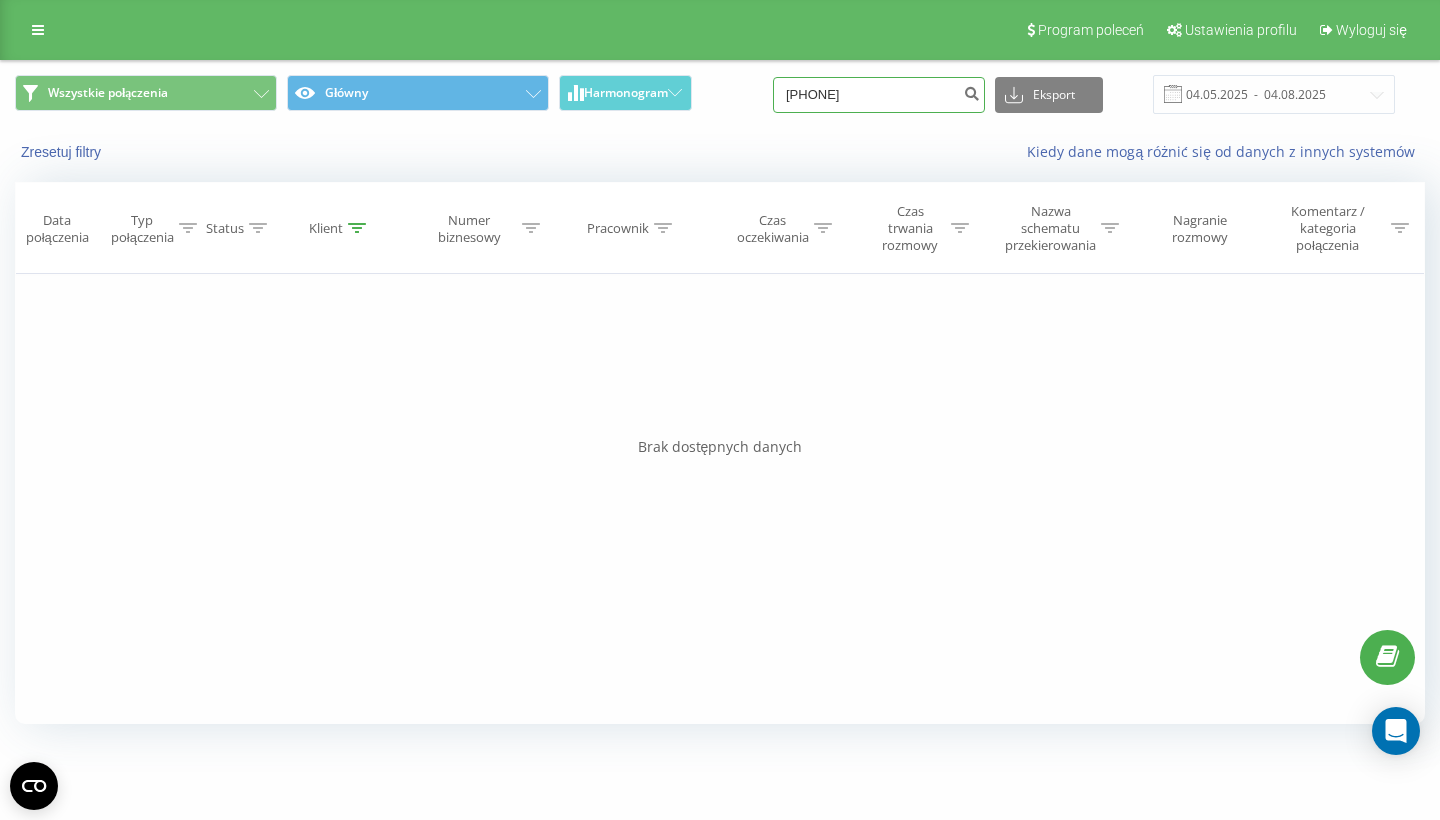 drag, startPoint x: 854, startPoint y: 94, endPoint x: 810, endPoint y: 93, distance: 44.011364 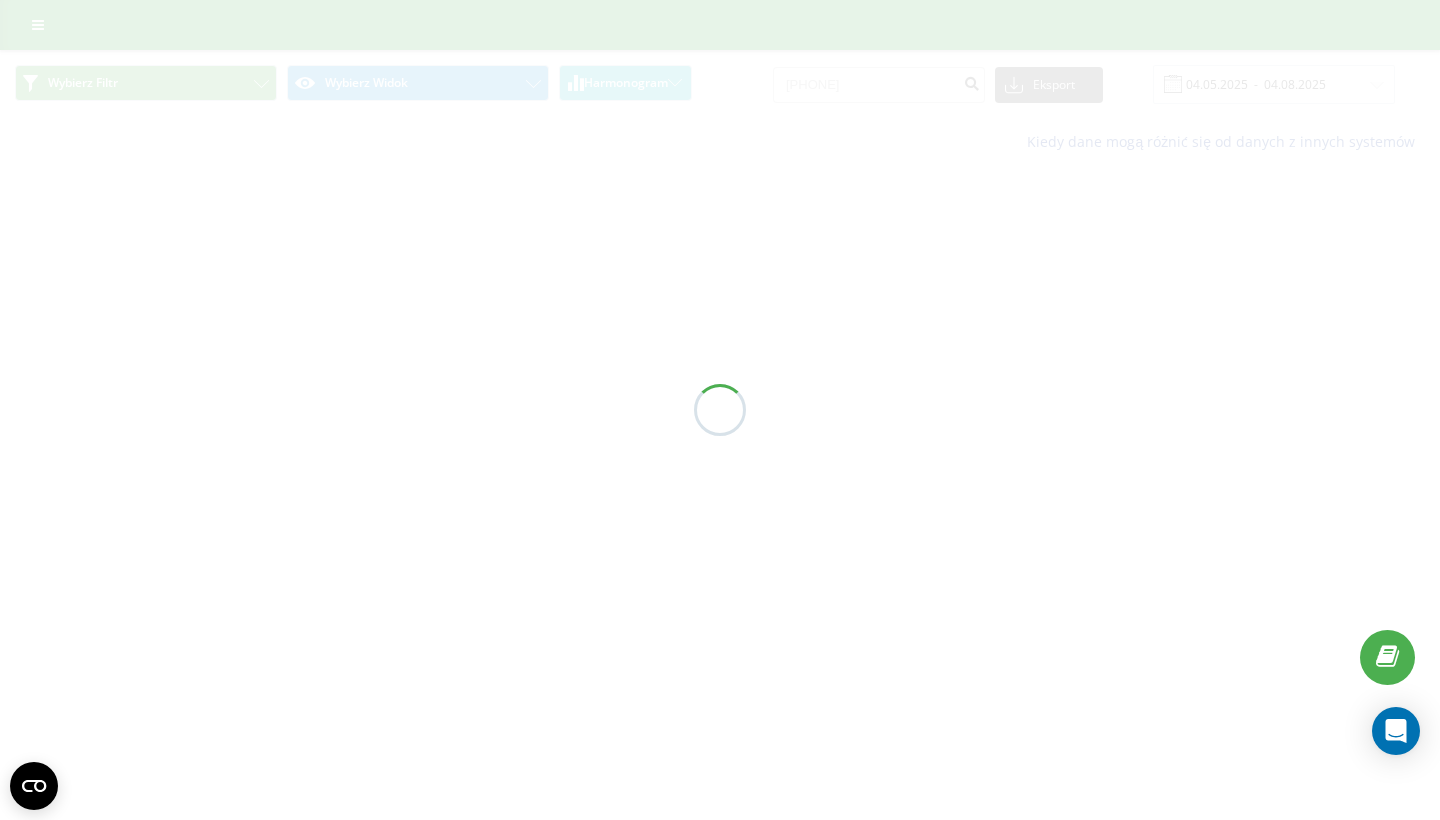 scroll, scrollTop: 0, scrollLeft: 0, axis: both 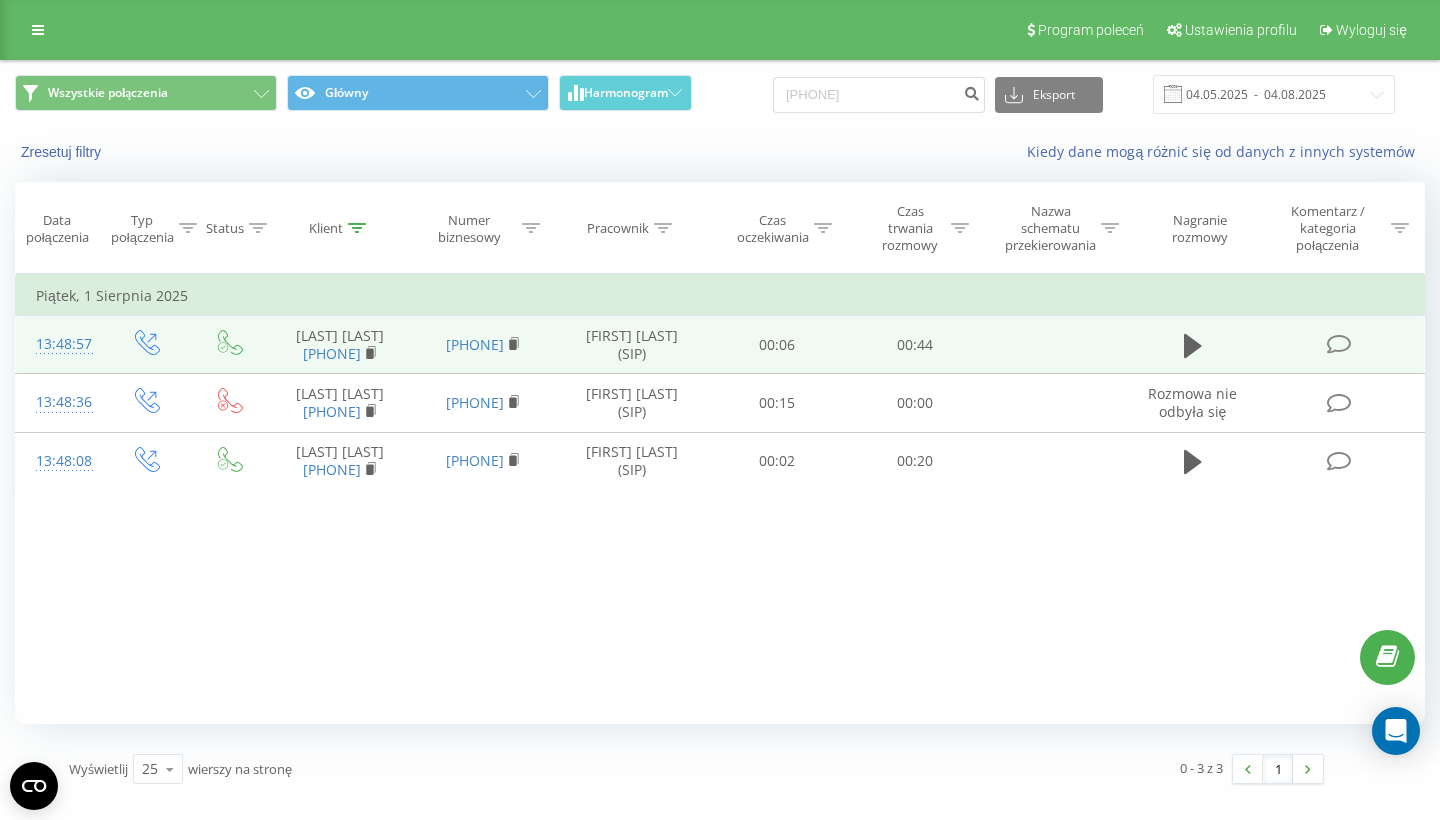 click at bounding box center [1339, 344] 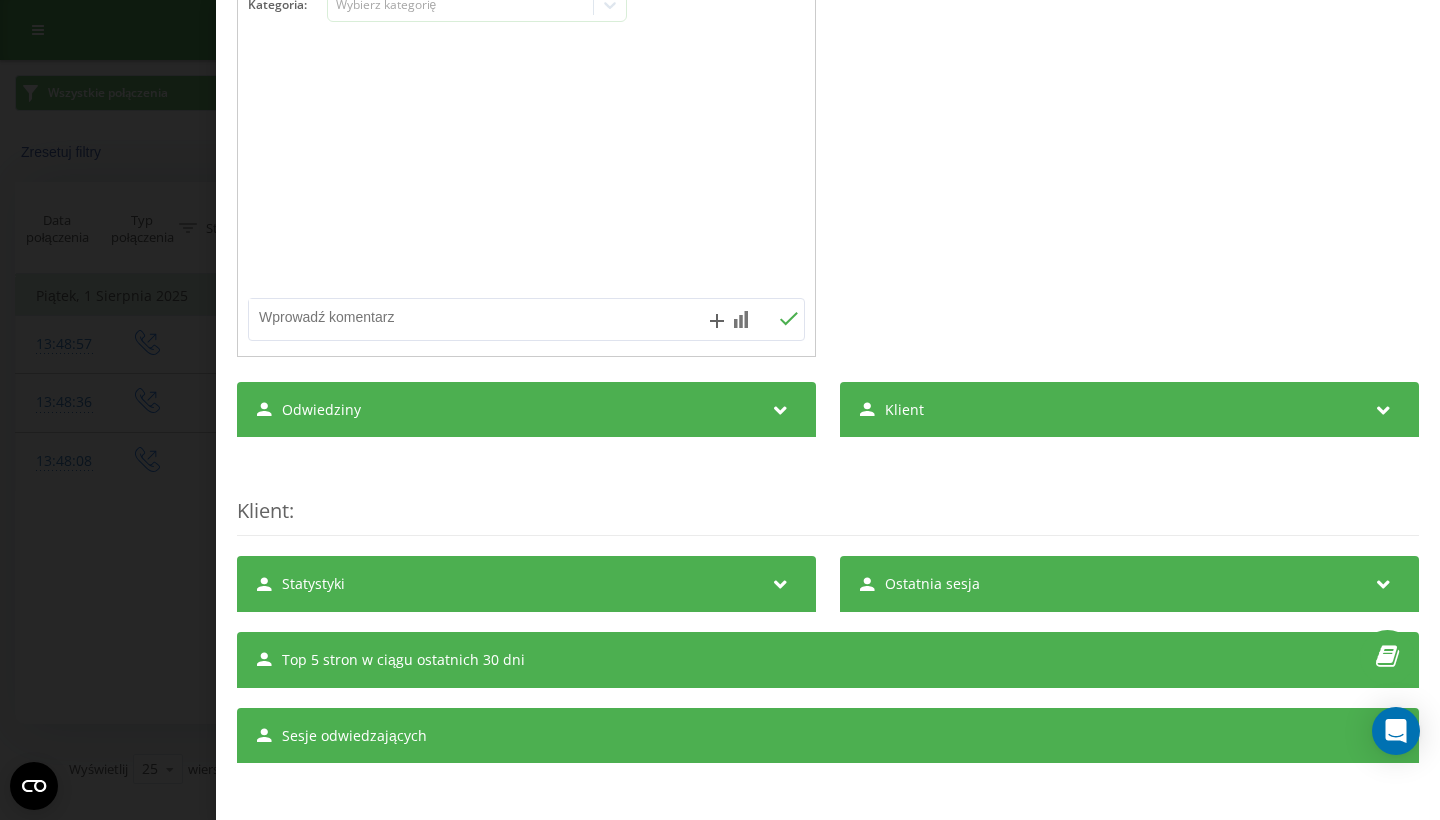 scroll, scrollTop: 0, scrollLeft: 0, axis: both 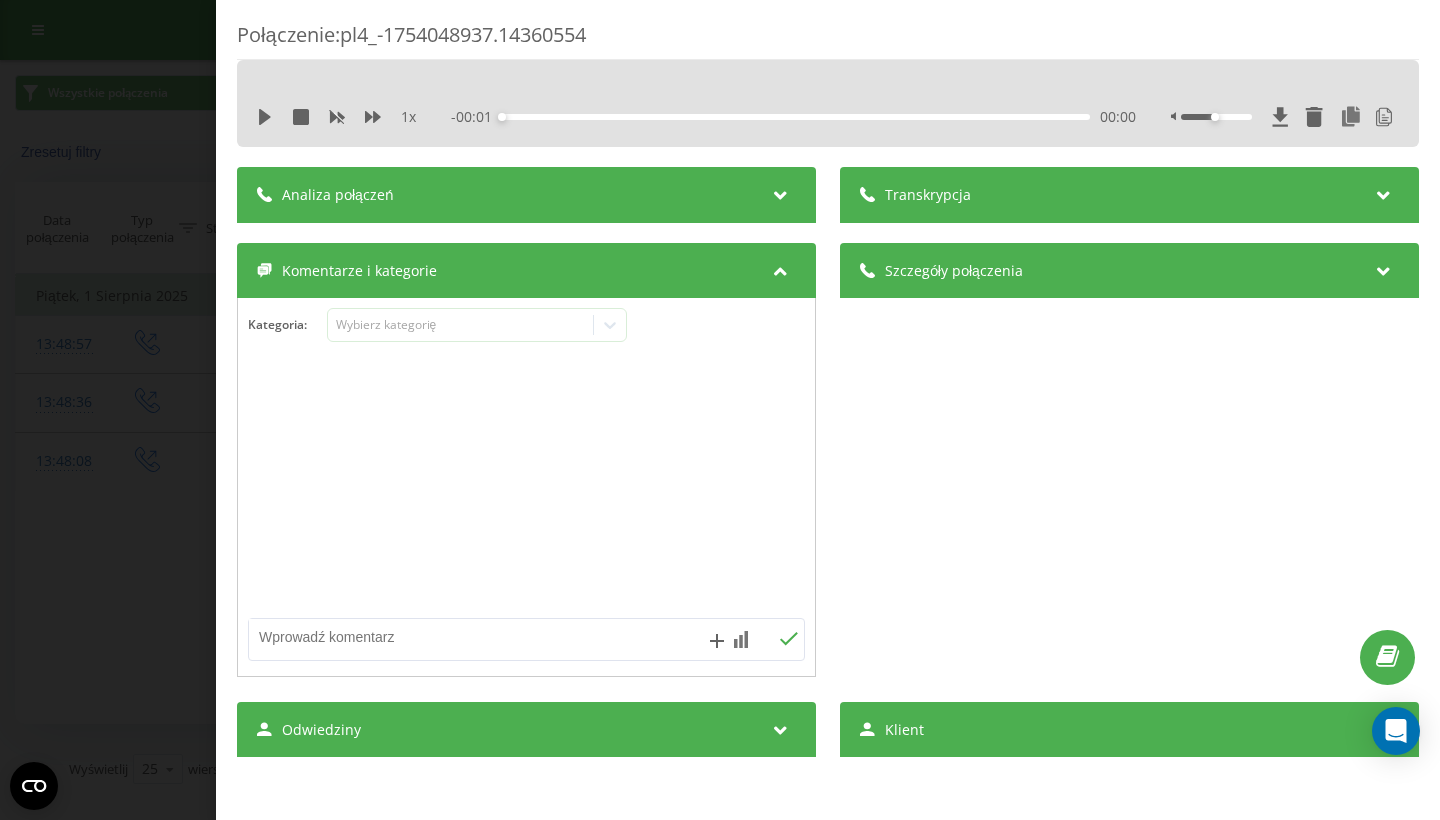 click on "Połączenie : pl4_-1754048937.14360554 1 x - 00:01 00:00 00:00 Transkrypcja 00:01 Ja hallo guten Tag [FIRST] [LAST] aus [CITY] Anhänger ich habe von Ihnen eine Nachricht bekommen über einen streetf food Anhänger. 00:11 Nein also ja jawhl ja genau ja. 00:12 Nein [LAST] [LAST] kann ich kurz reden mit Ihnen. 00:19 Ich habe aktuell keine nächste Woche wer besser. 00:21 Okay wann kann ich sie nächste Woche anrufen. 00:25 Montag so ab 17 Uhr. 00:28 Nein ab 16 am 17 habe ich frei schon. 00:31 Oder okay ja 16 Uhr geht auch. 00:35 Okay dann Montag ab seczig Uhr. 00:40 Alles klar super. 00:40 Ja Dankeschön TÜS ciu. 00:42 Danke tschüss. Analiza połączeń Nazwa profilu test Podsumowanie rozmowy Ocena dialogu Otwarcie 2 Prezentacja 1 Ocena 1.75 Historia 1 Zakończenie 3 Szczegóły Analiza nastroju Nastrój klienta neutralny Nastrój menedżera pośpieszny Szczegóły Co było dobrze 1. Ustalono konkretny termin kolejnego kontaktu 2. Przedstawiciel był elastyczny co do godziny spotkania Ocena 9 Udane" at bounding box center (720, 410) 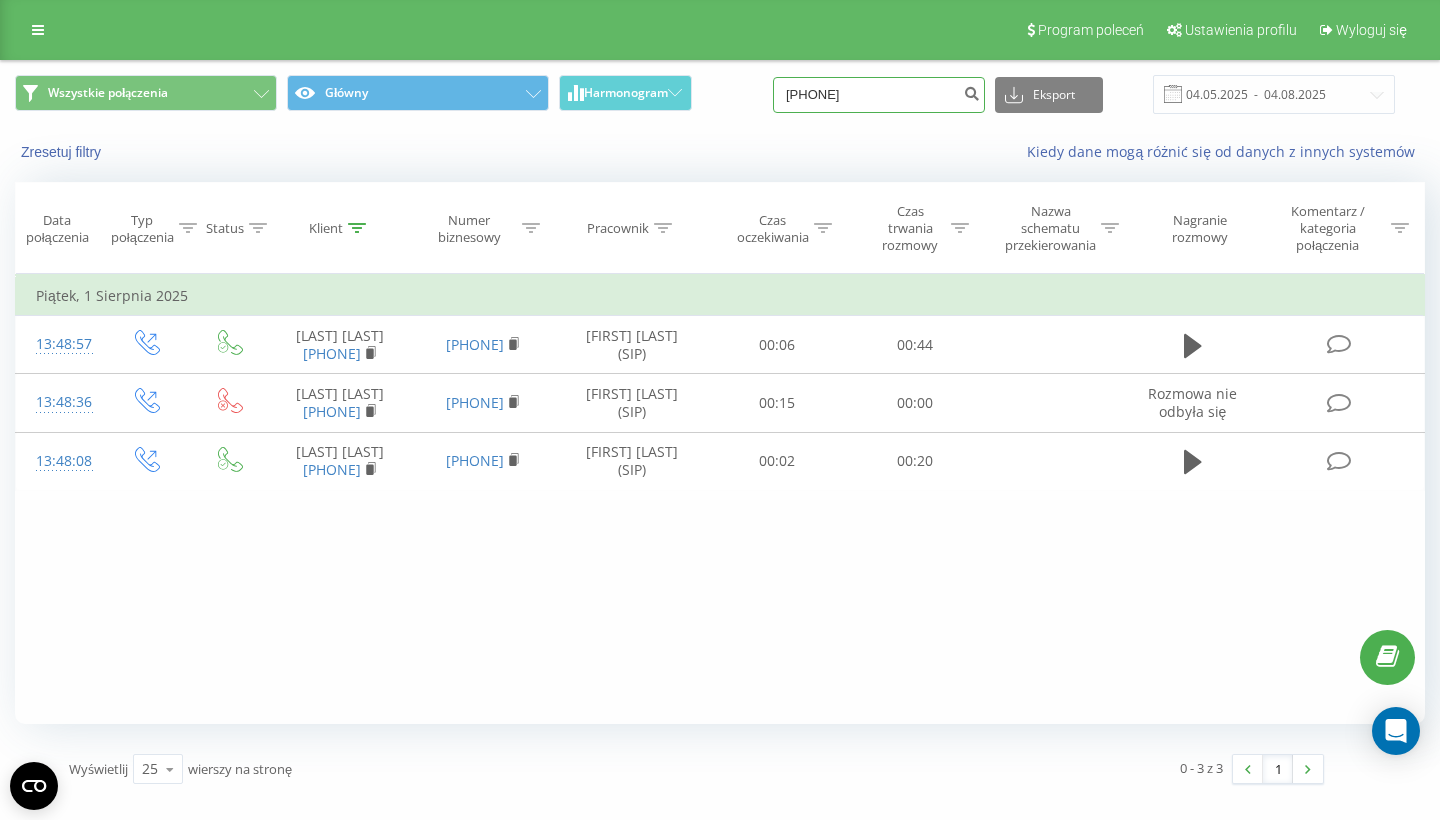 click on "[PHONE]" at bounding box center (879, 95) 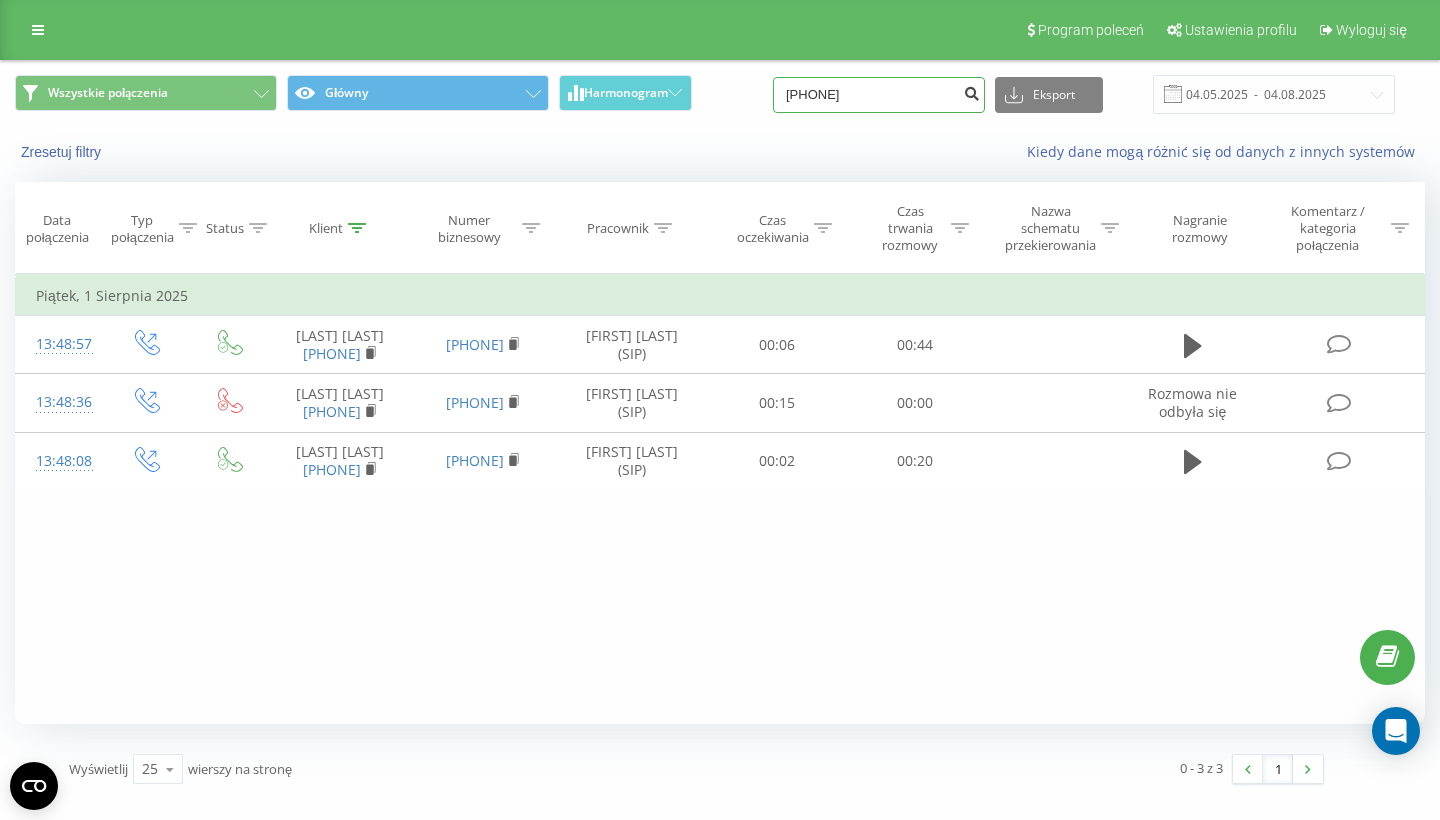 type on "[PHONE]" 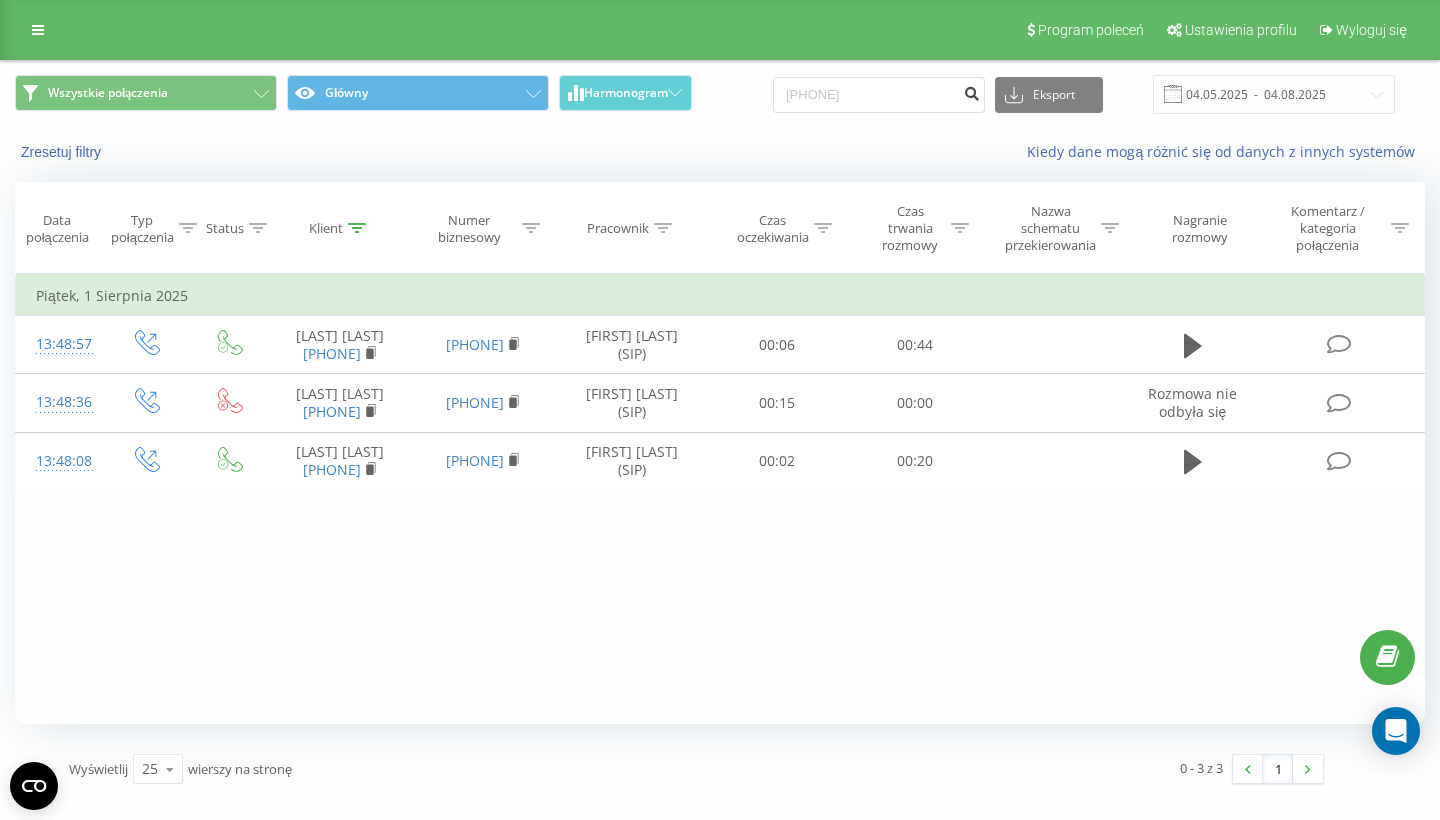 click at bounding box center [971, 91] 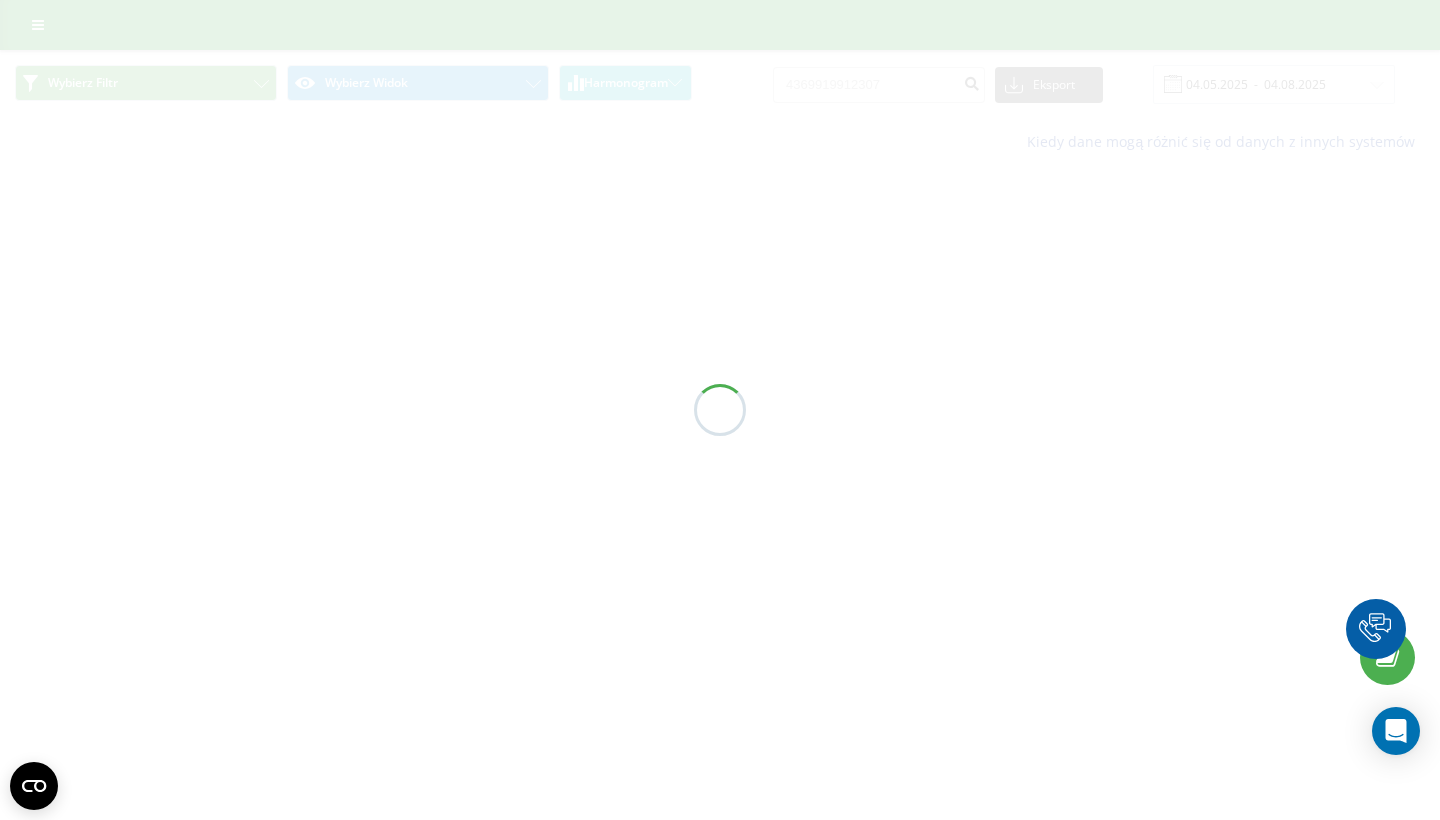 scroll, scrollTop: 0, scrollLeft: 0, axis: both 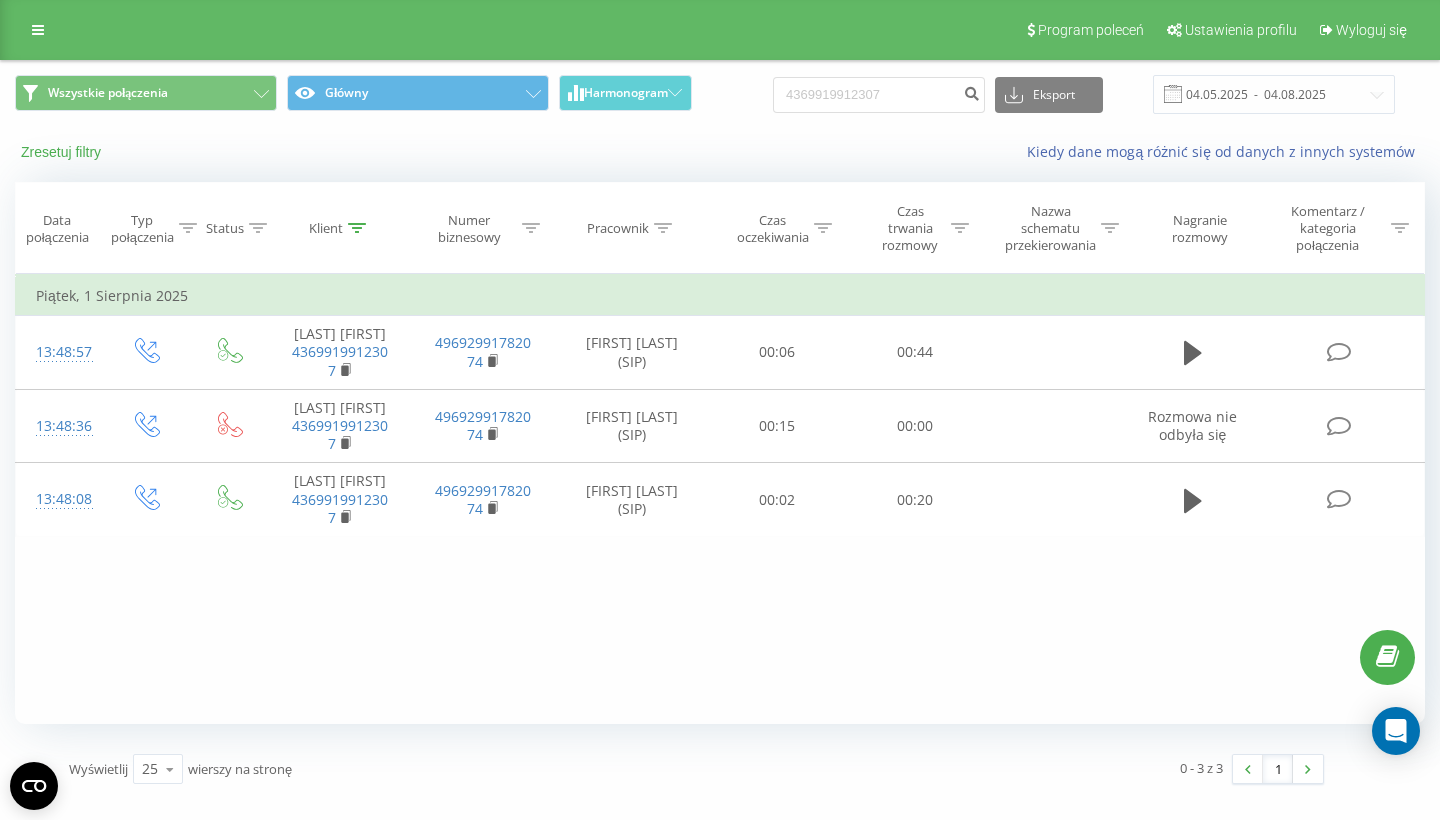 click on "Zresetuj filtry" at bounding box center (63, 152) 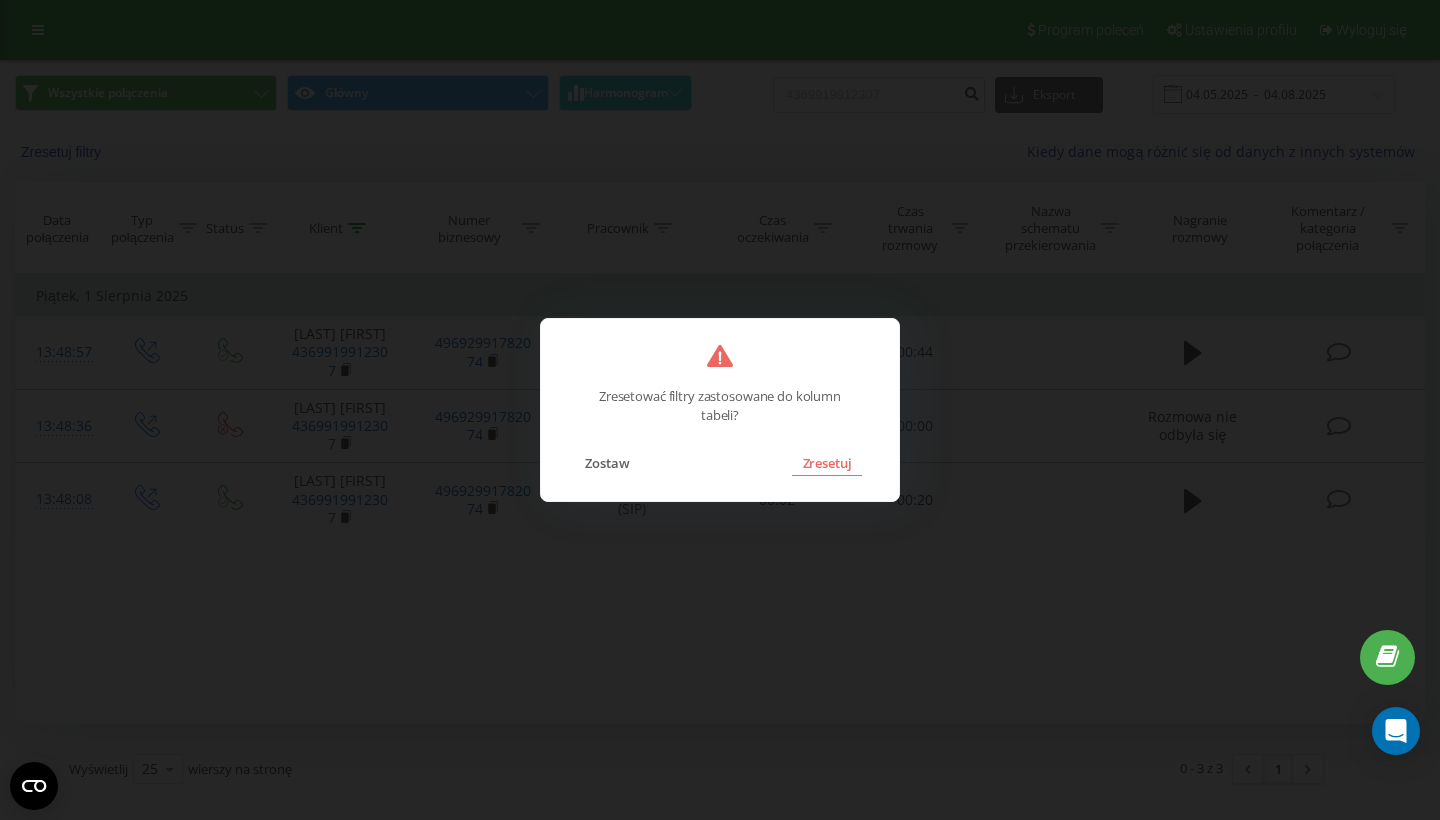 click on "Zresetuj" at bounding box center [826, 463] 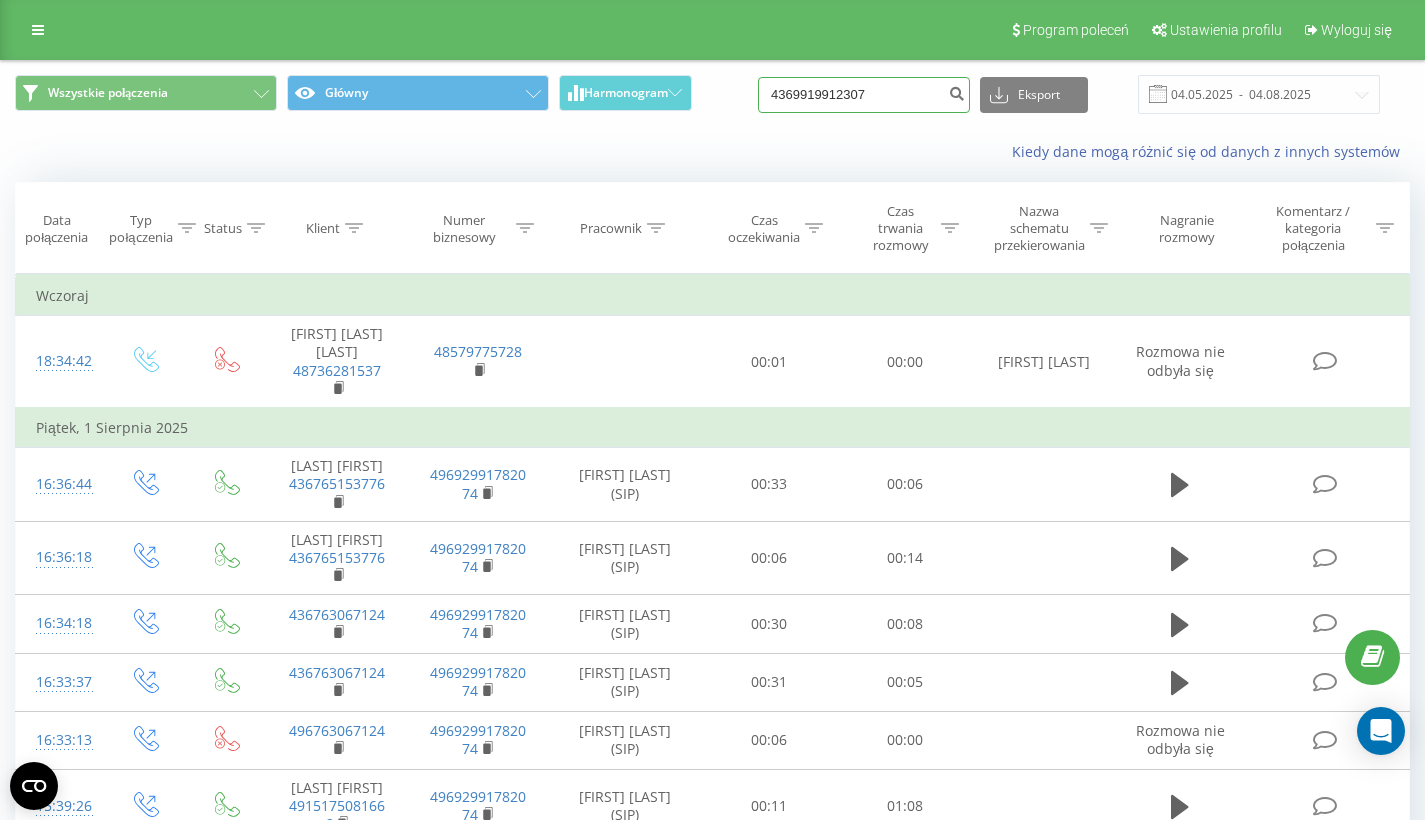 click on "[PHONE]" at bounding box center (864, 95) 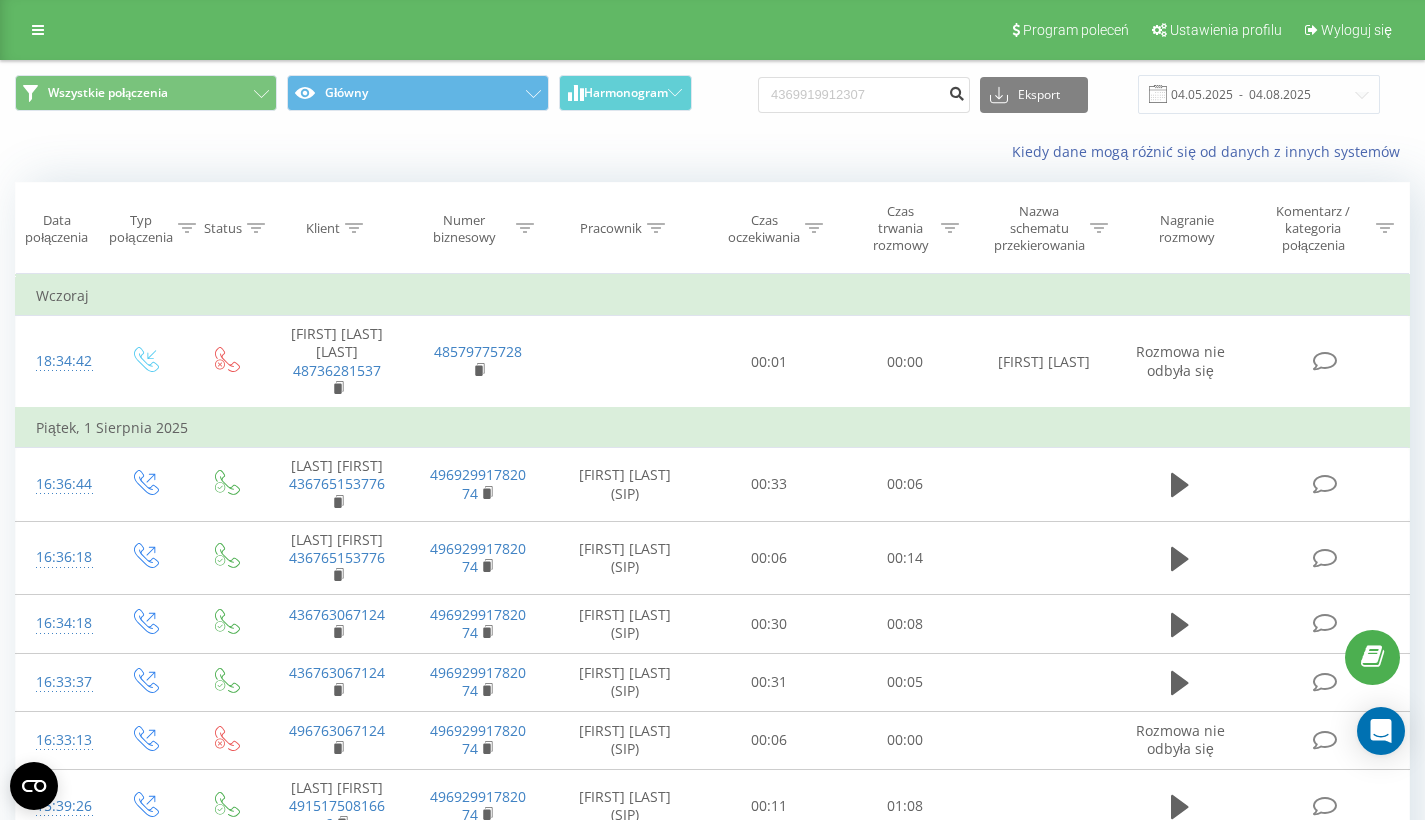 click at bounding box center [956, 91] 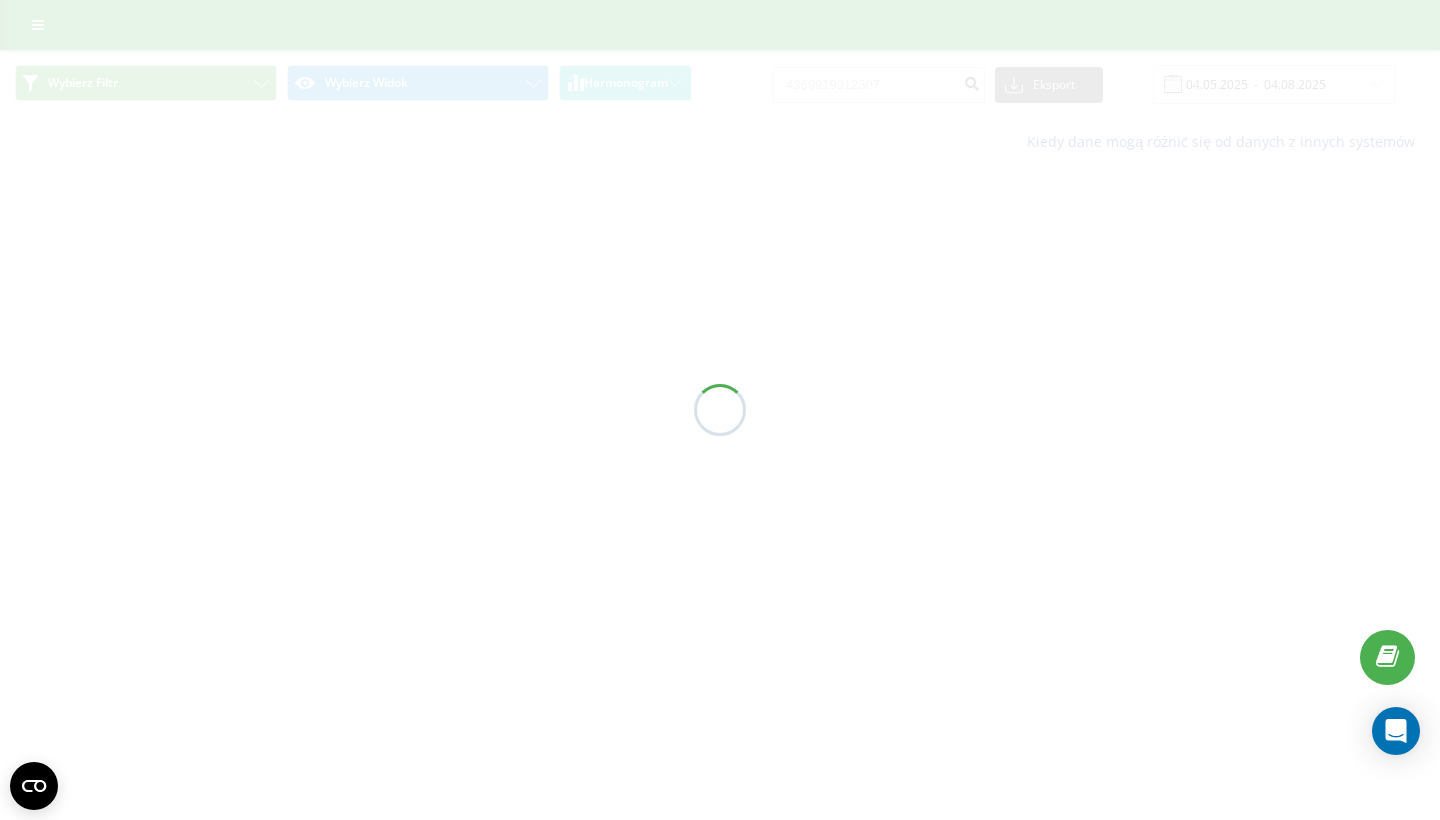 scroll, scrollTop: 0, scrollLeft: 0, axis: both 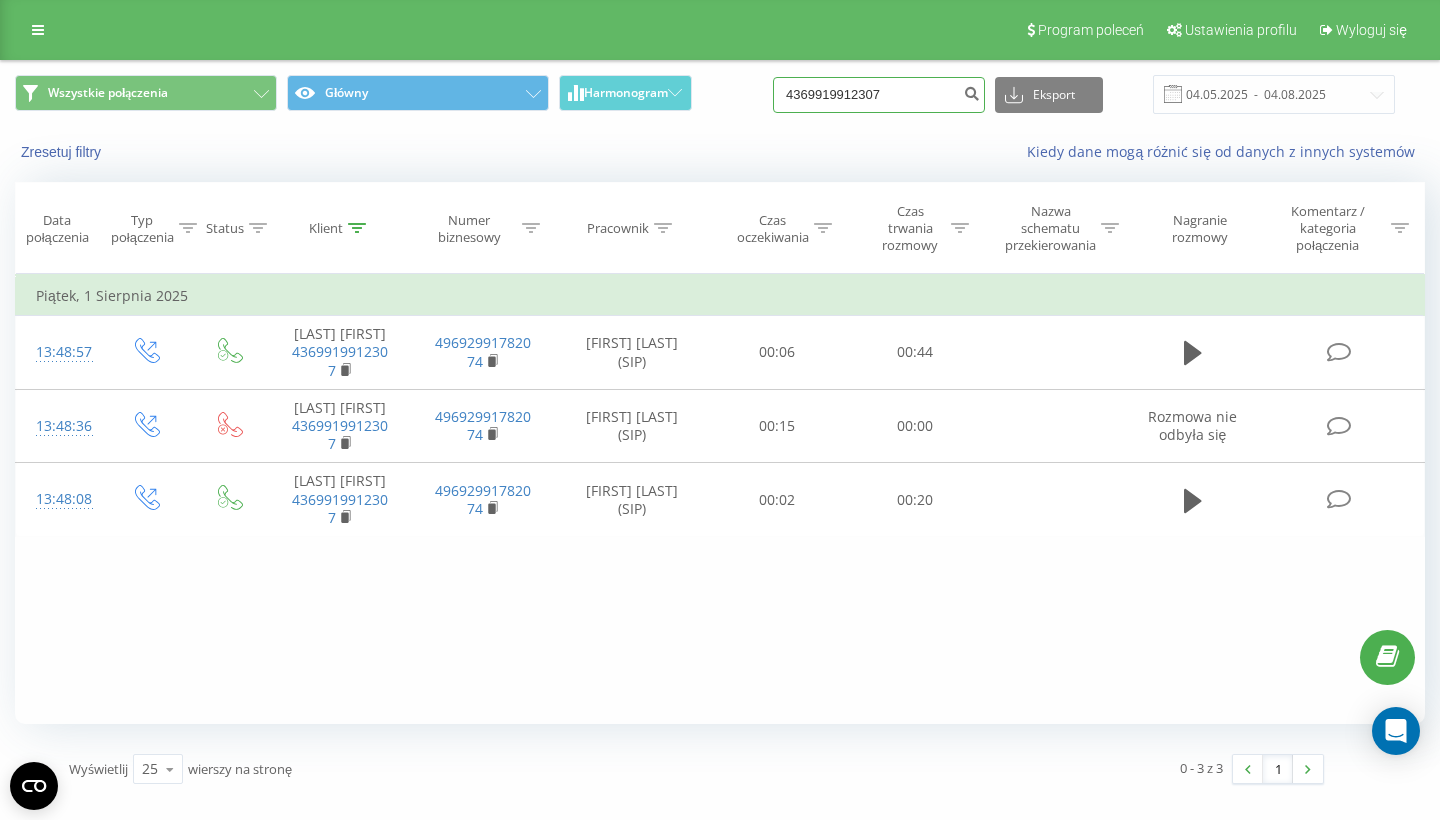 click on "4369919912307" at bounding box center (879, 95) 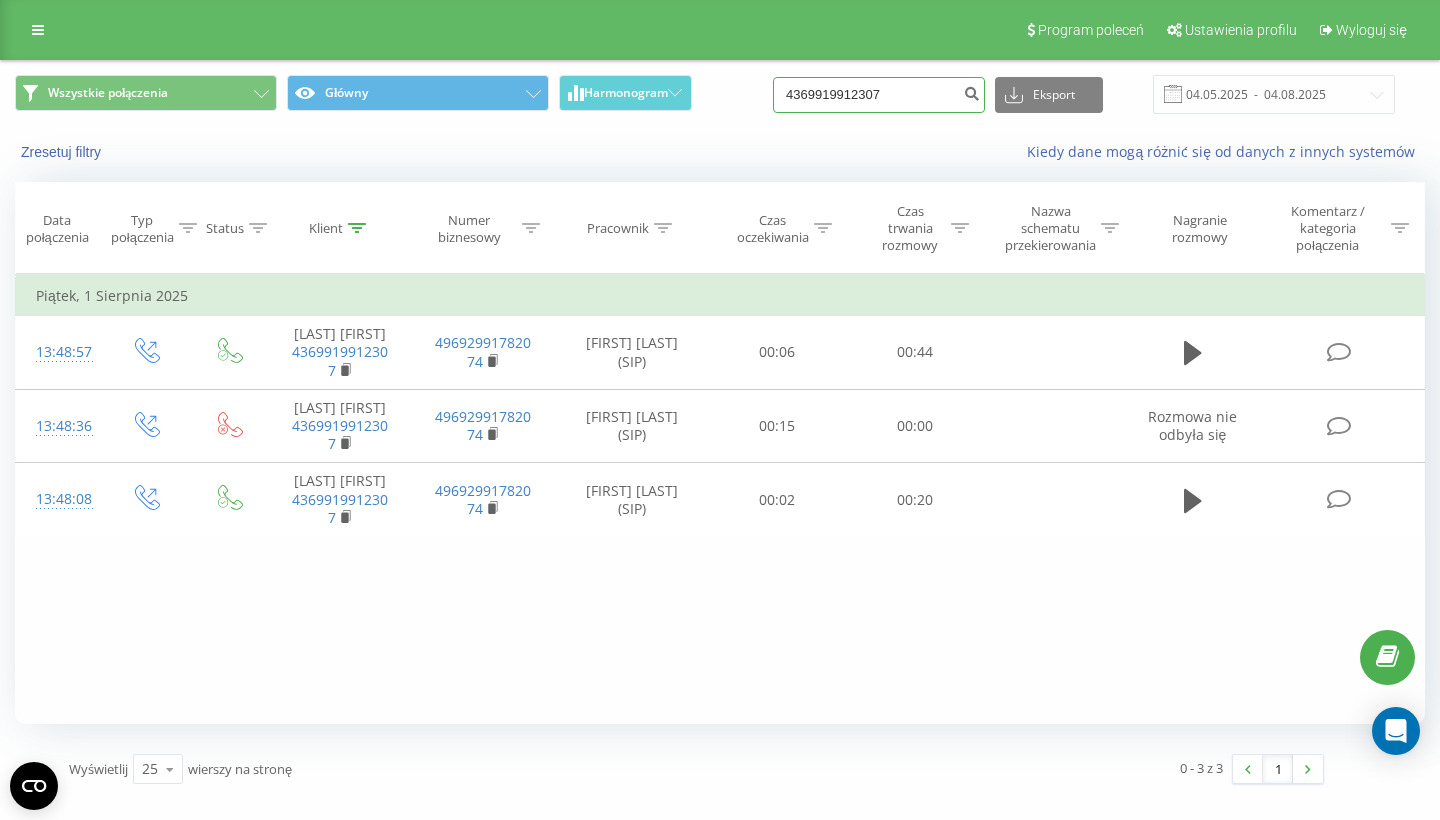 drag, startPoint x: 954, startPoint y: 98, endPoint x: 780, endPoint y: 98, distance: 174 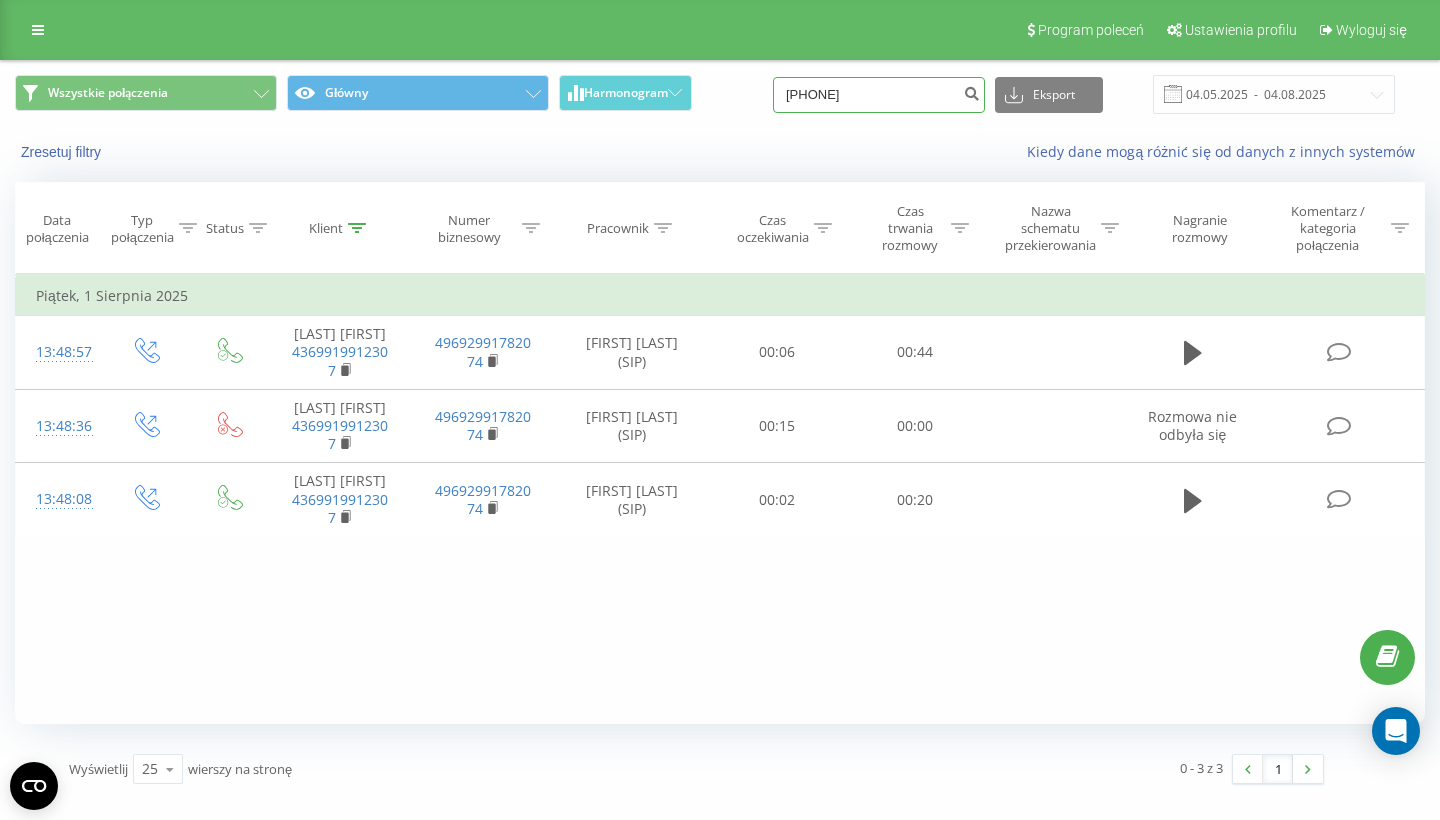 click on "[PHONE]" at bounding box center (879, 95) 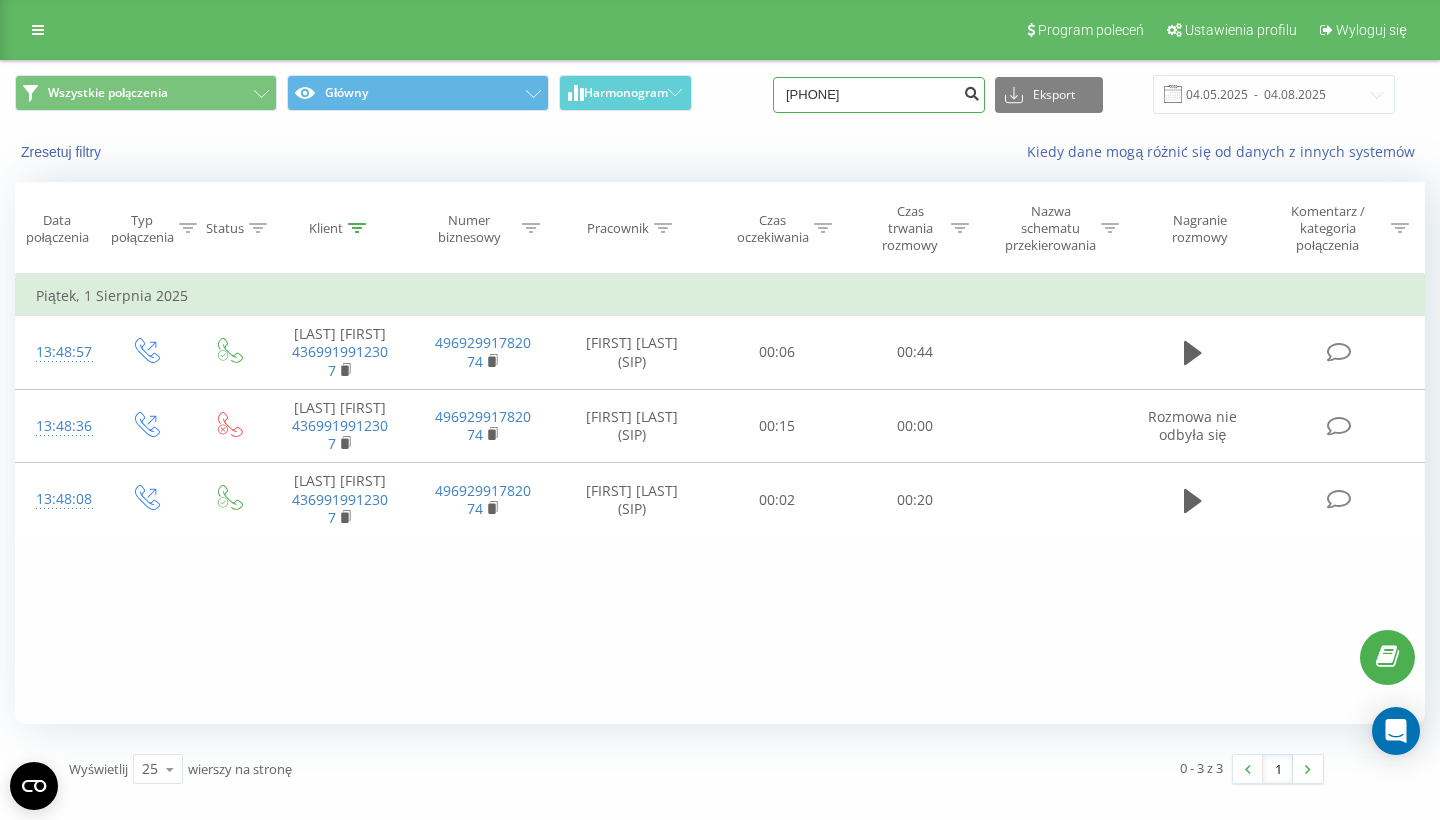 type on "[PHONE]" 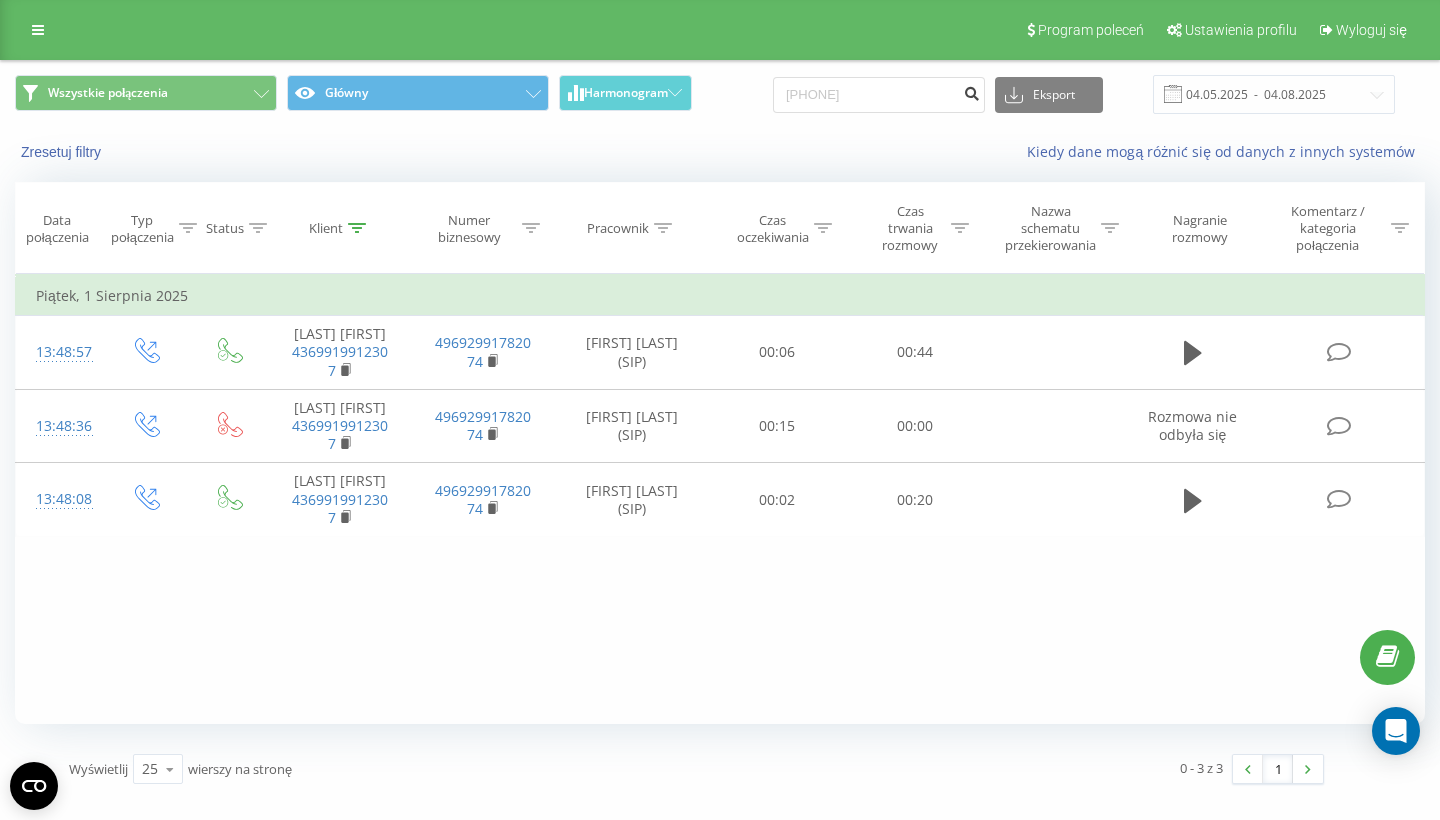 click at bounding box center [971, 91] 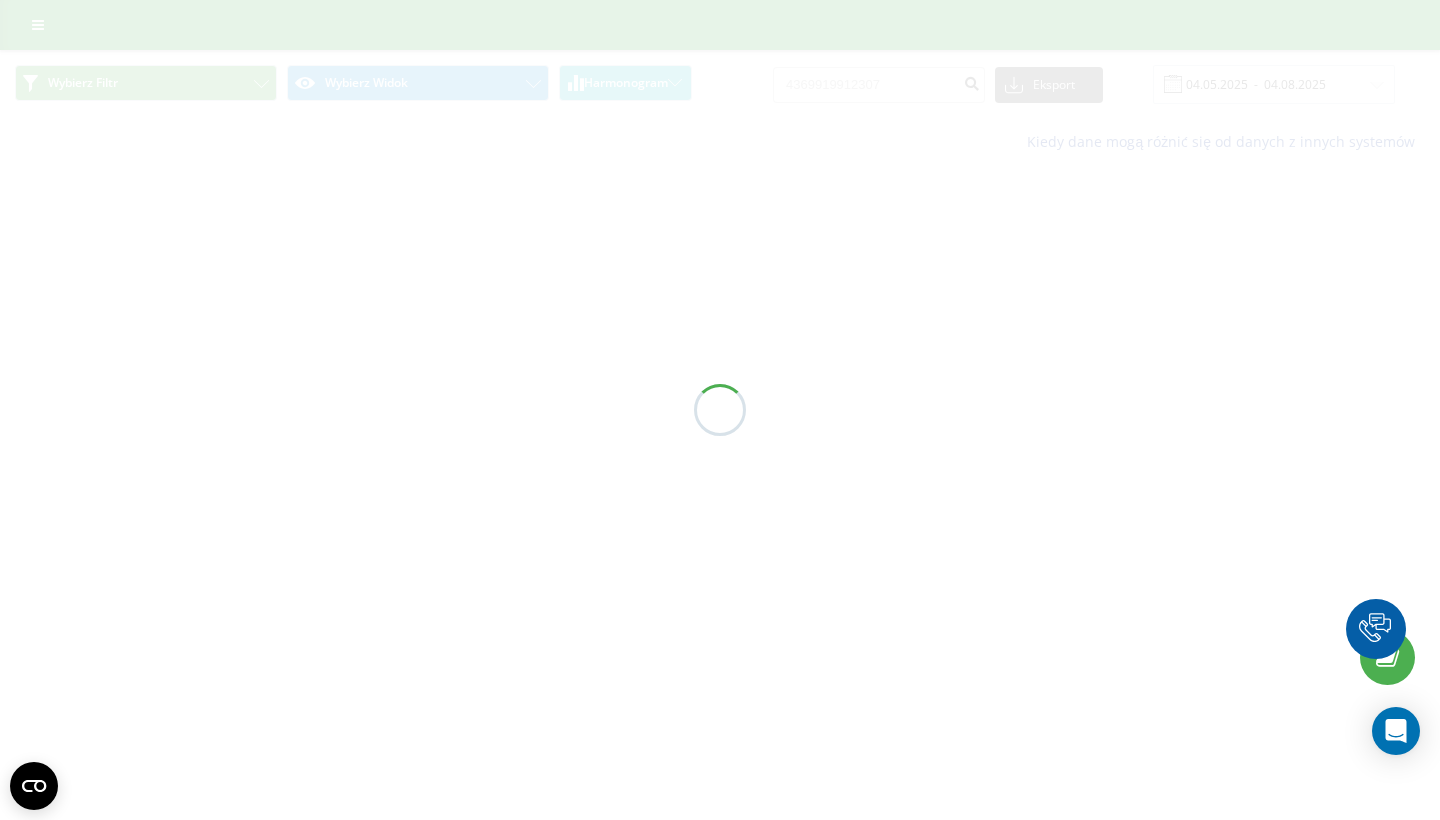 scroll, scrollTop: 0, scrollLeft: 0, axis: both 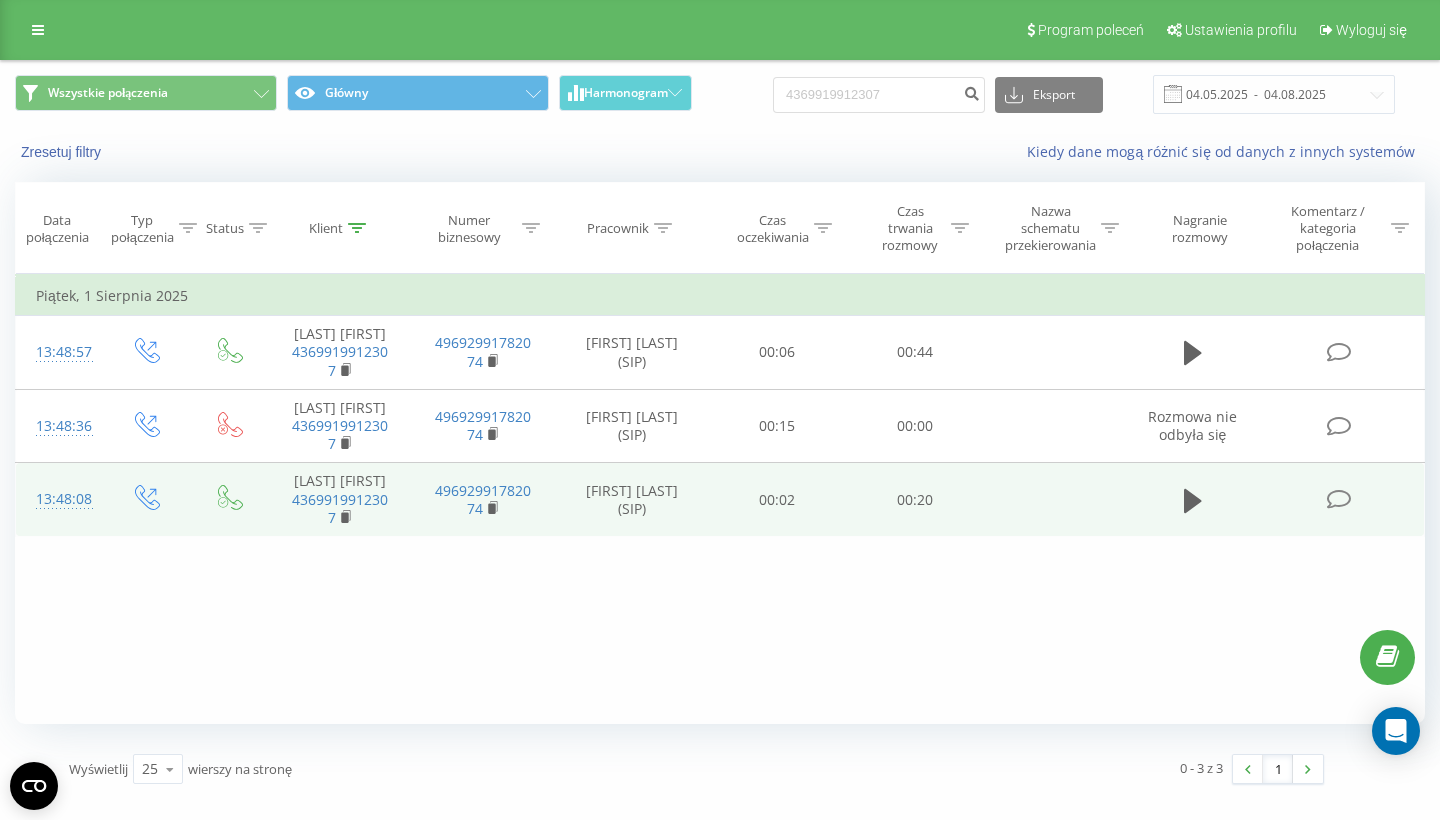 click at bounding box center (1339, 499) 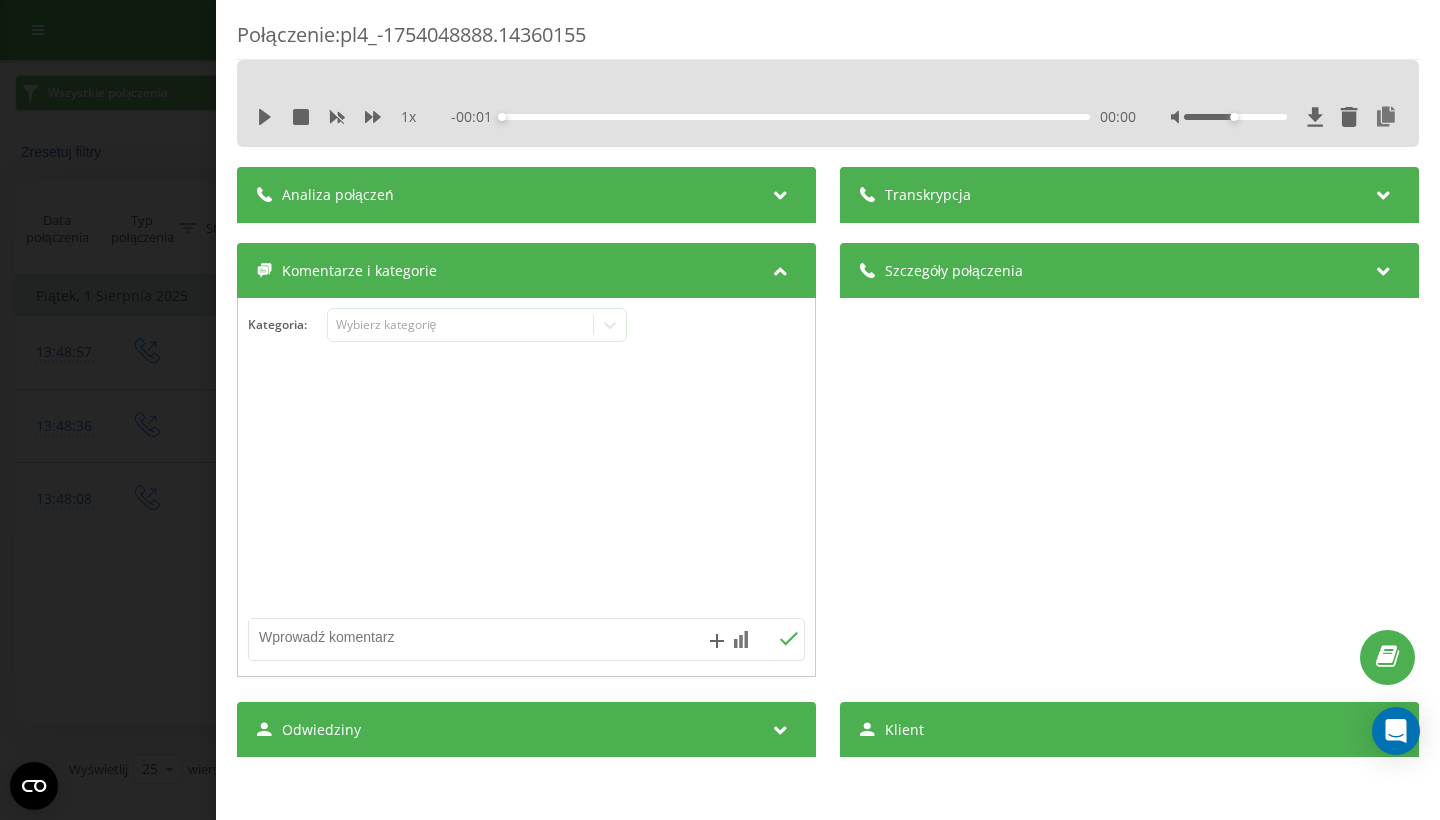 click on "Transkrypcja" at bounding box center [928, 195] 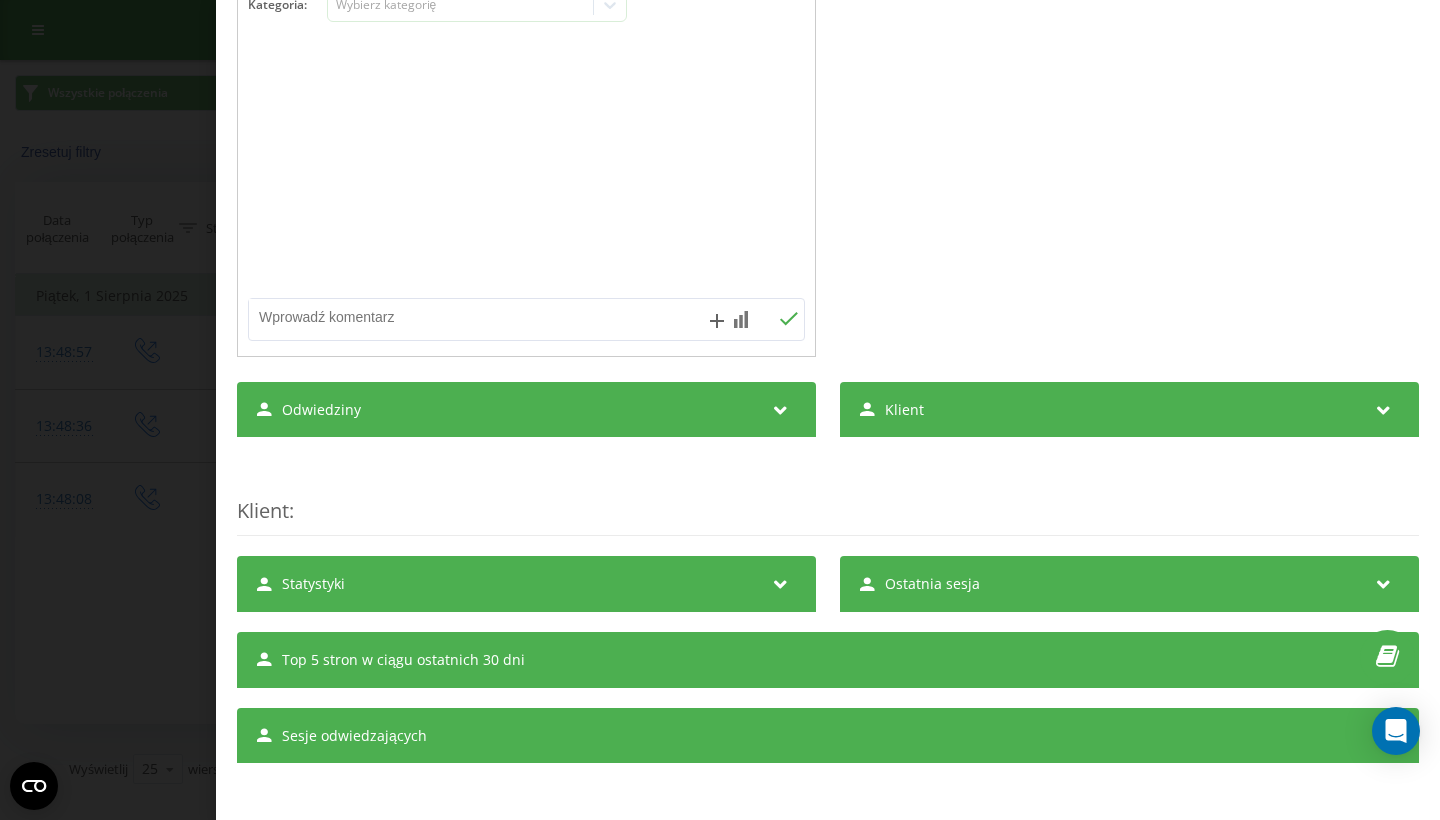 scroll, scrollTop: 0, scrollLeft: 0, axis: both 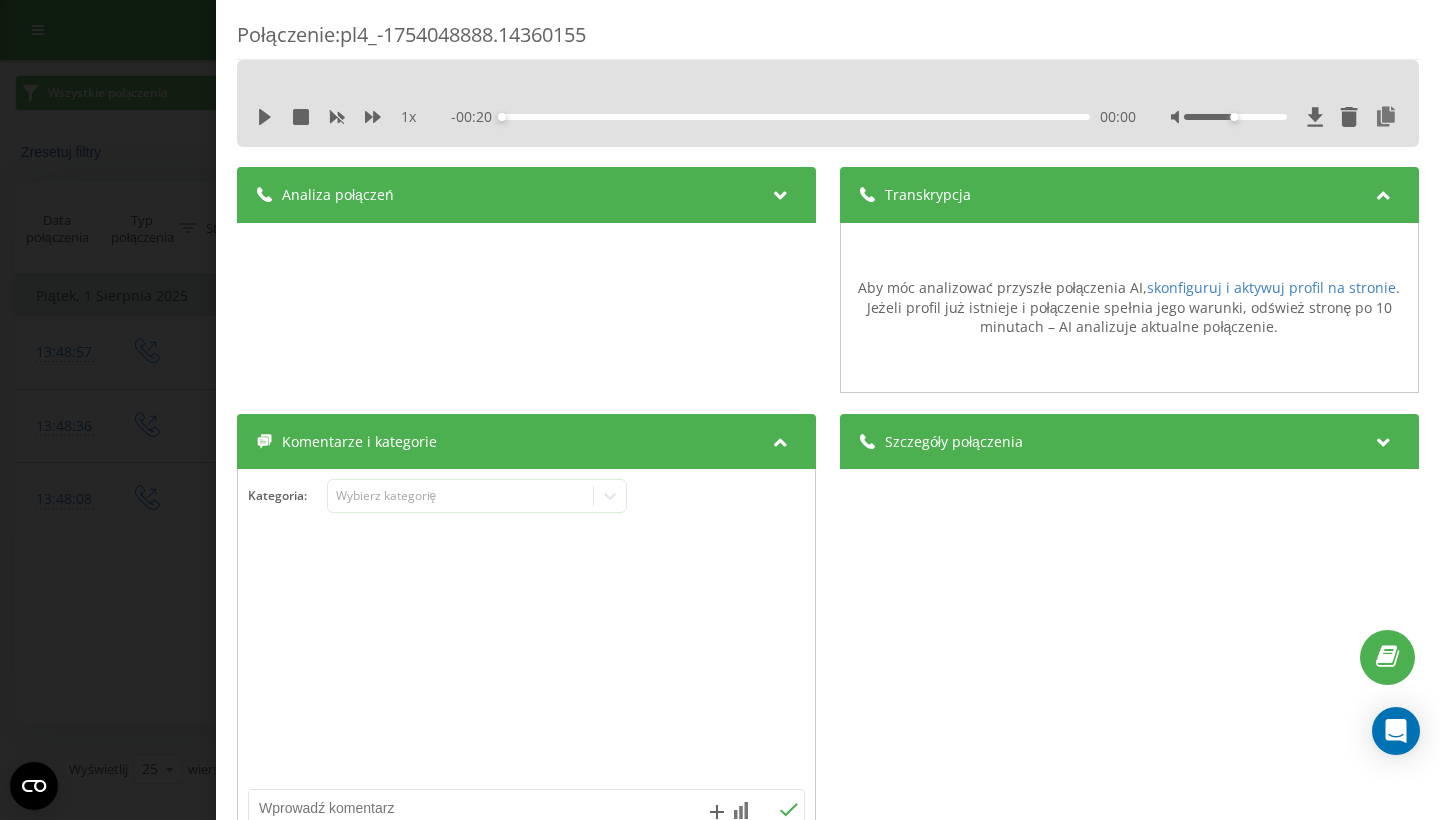 click on "Połączenie :  pl4_-1754048888.14360155   1 x  - 00:20 00:00   00:00   Transkrypcja Aby móc analizować przyszłe połączenia AI,  skonfiguruj i aktywuj profil na stronie . Jeżeli profil już istnieje i połączenie spełnia jego warunki, odśwież stronę po 10 minutach – AI analizuje aktualne połączenie. Analiza połączeń Aby móc analizować przyszłe połączenia AI,  skonfiguruj i aktywuj profil na stronie . Jeżeli profil już istnieje i połączenie spełnia jego warunki, odśwież stronę po 10 minutach – AI analizuje aktualne połączenie. Szczegóły połączenia Ogólne Data połączenia 2025-08-01 13:48:08 Typ połączenia Wychodzące Status połączenia Udane Kto dzwonił 49692991782074 Do kogo dzwoniono 4369919912307 Z kim połączono 4369919912307 Ostatnia strona n/a Czas trwania Czas trwania połączenia 00:00:22 Czas trwania rozmowy 00:00:20 Czas oczekiwania 00:00:02 Komentarze i kategorie Kategoria : Wybierz kategorię Odwiedziny Źródło n/a Kanał n/a Kampania n/a Grupa reklam" at bounding box center [720, 410] 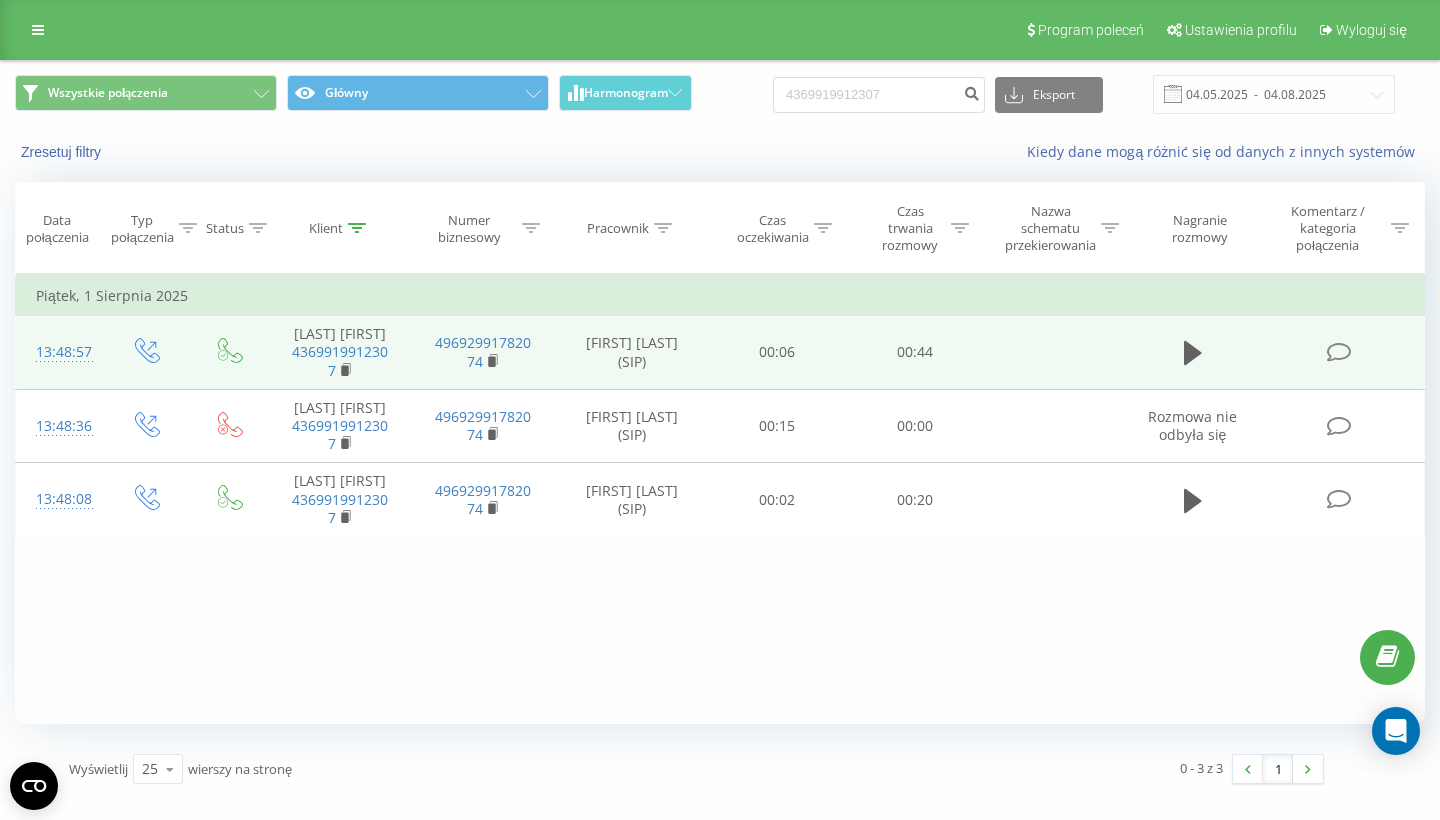 click at bounding box center [1339, 352] 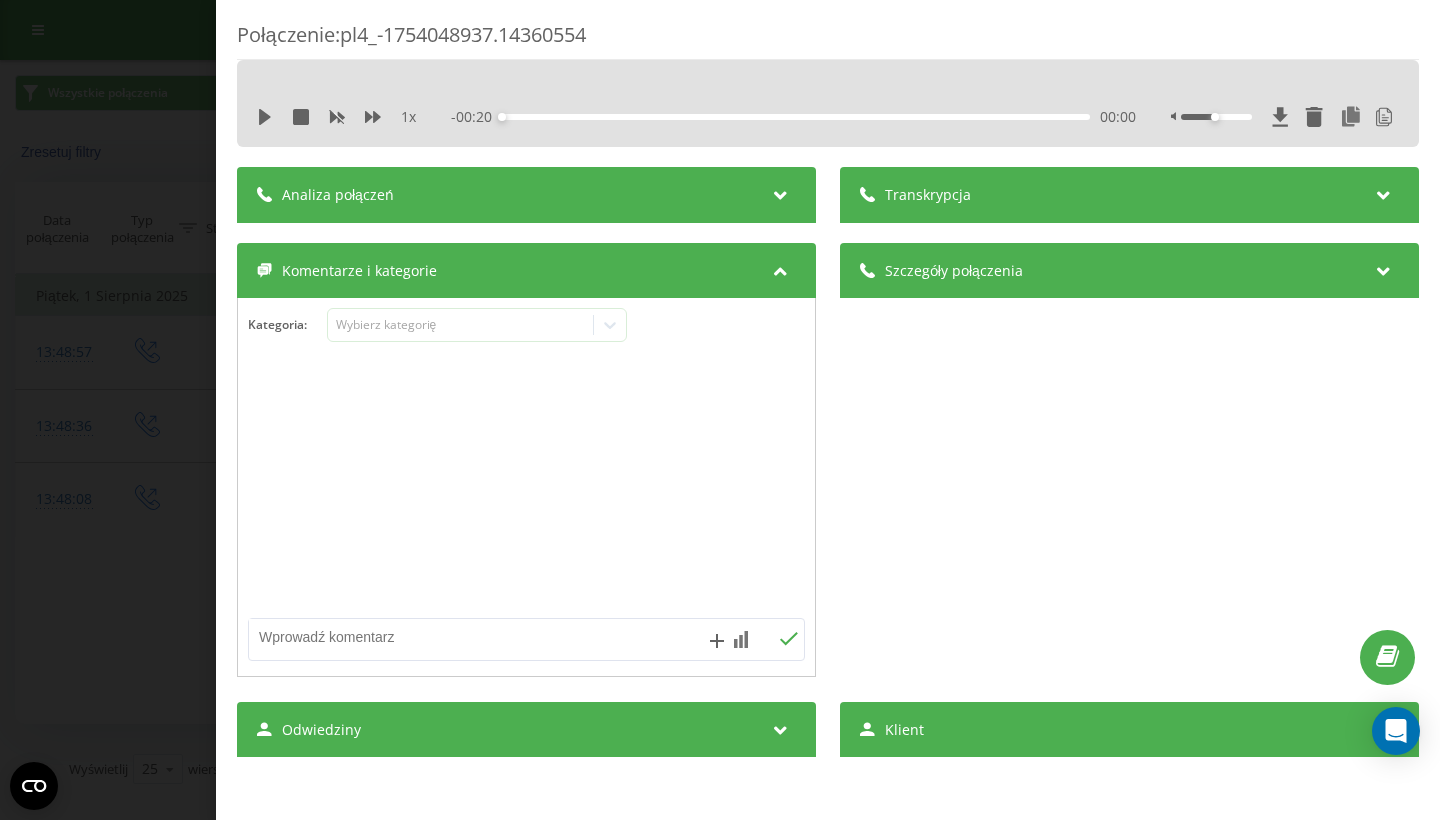 click on "Transkrypcja" at bounding box center (1129, 195) 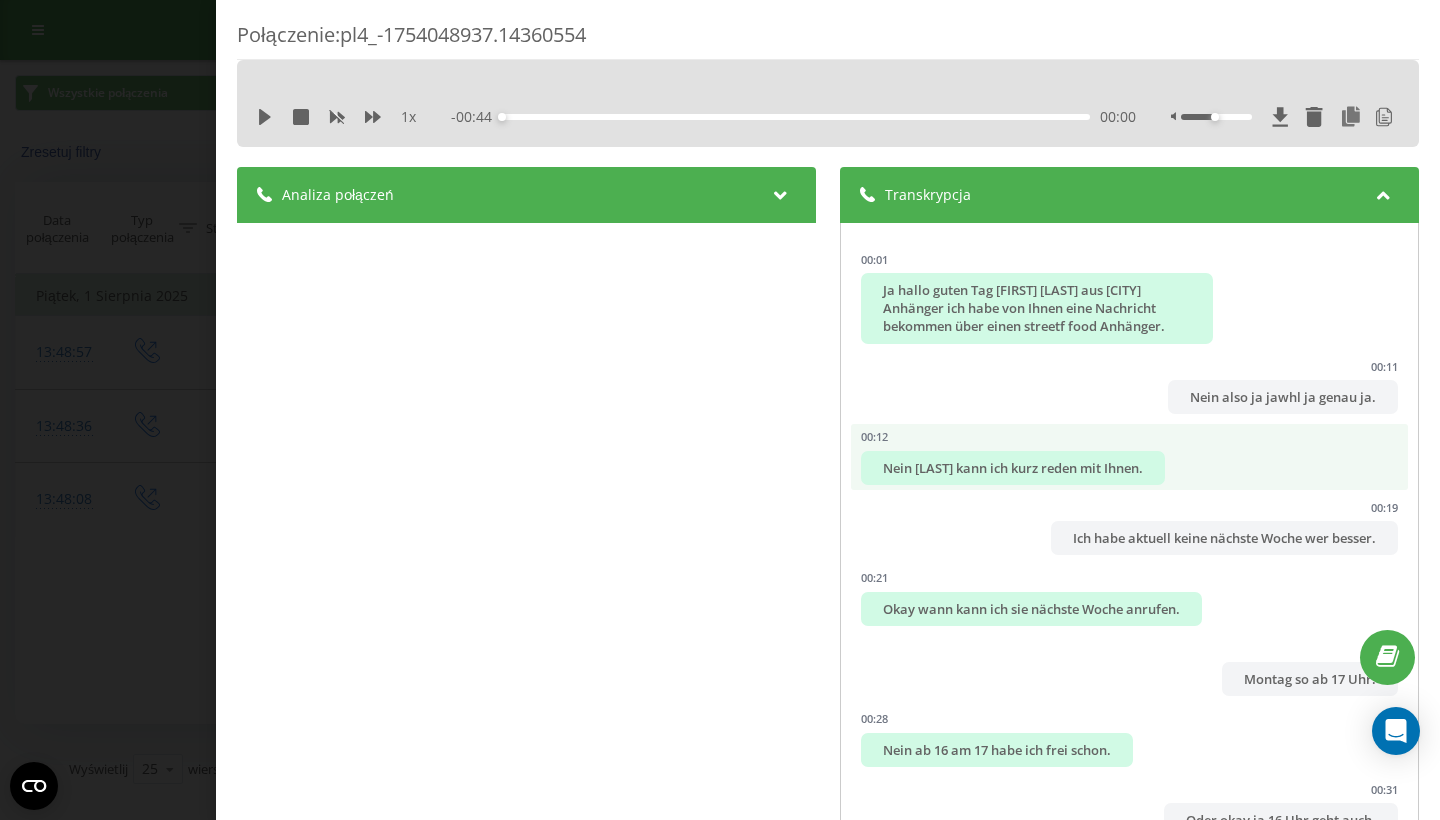 scroll, scrollTop: 279, scrollLeft: 0, axis: vertical 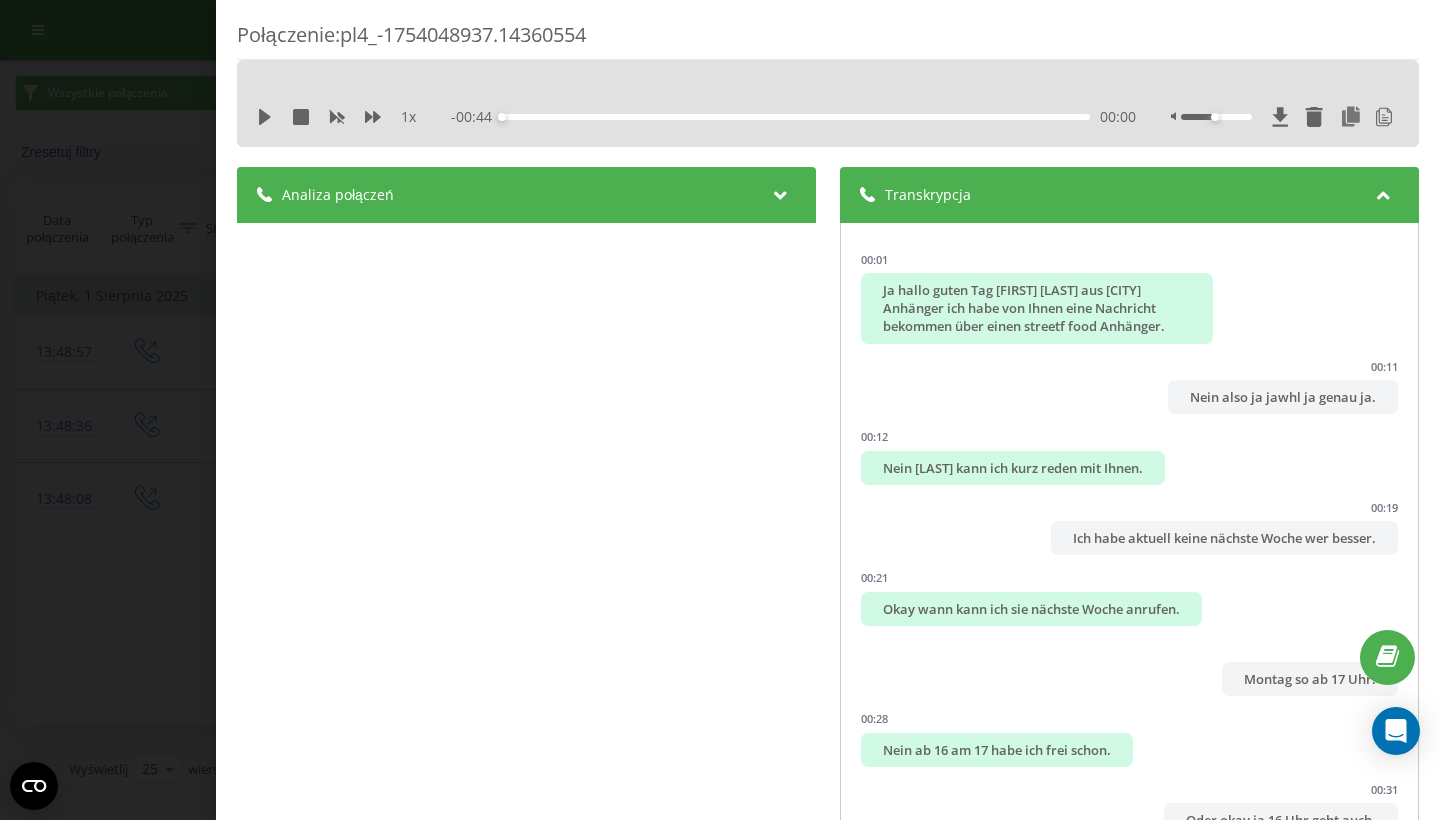 click on "Transkrypcja" at bounding box center (1129, 195) 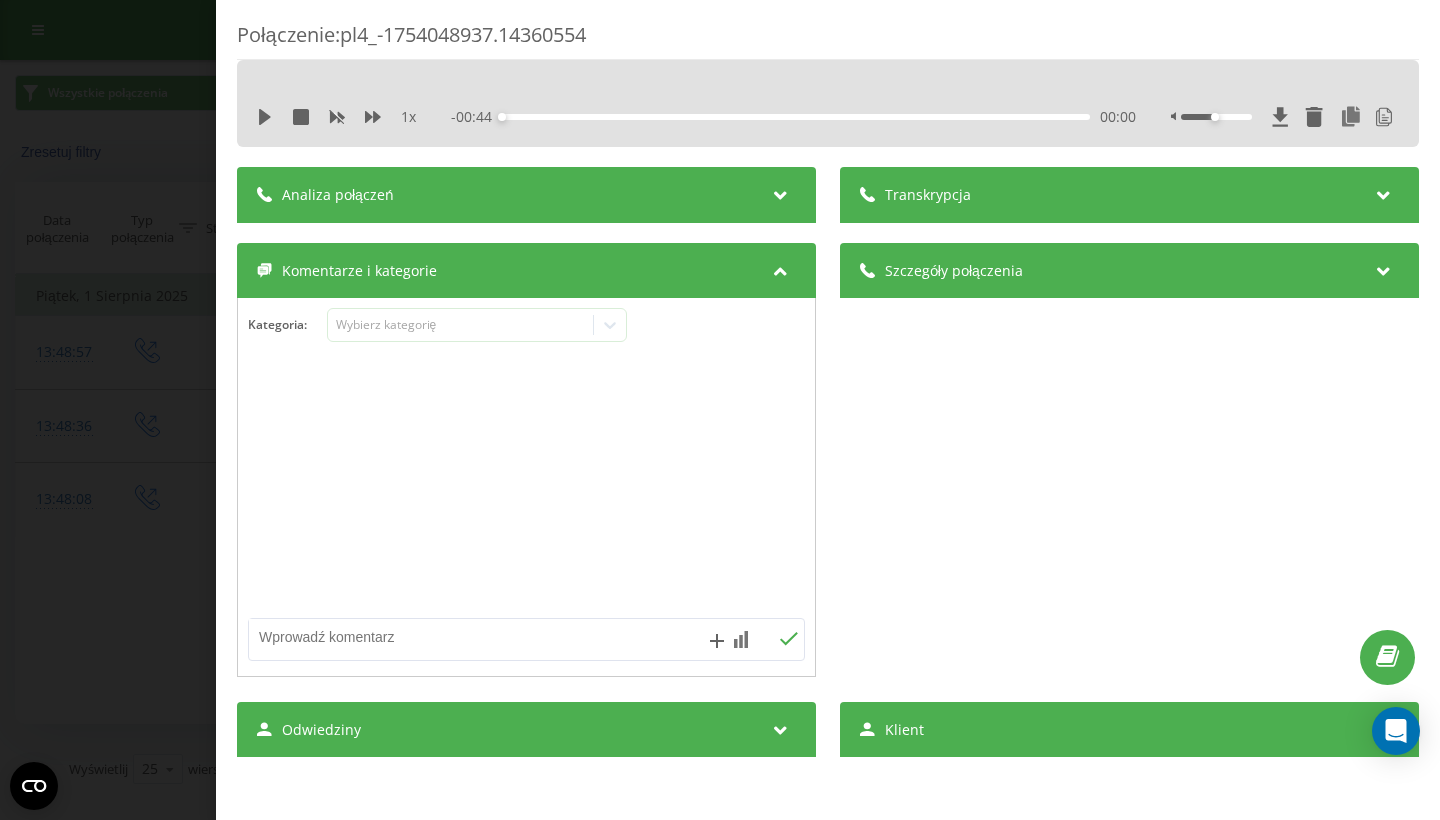 click on "Szczegóły połączenia" at bounding box center (954, 271) 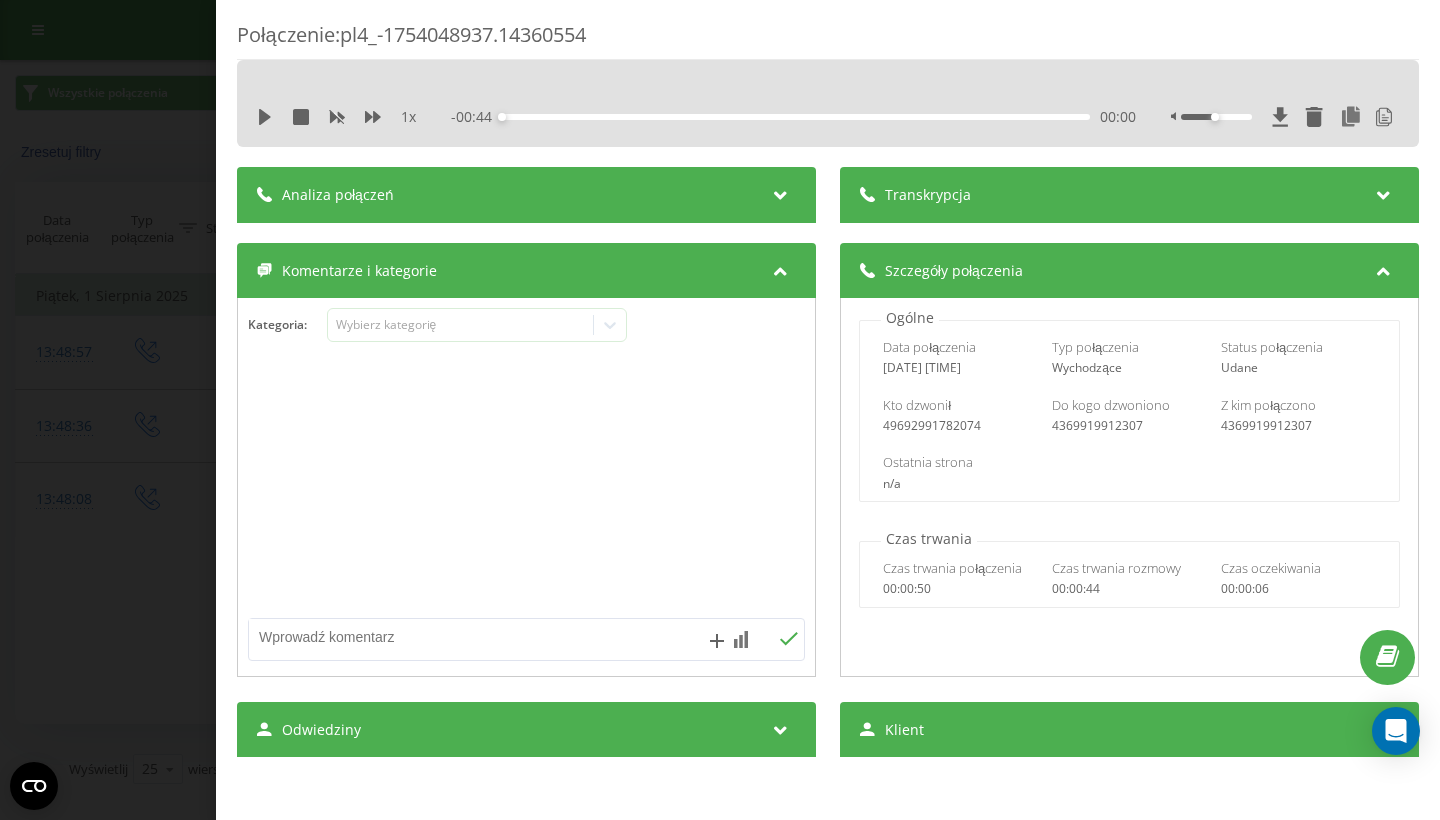 click on "Szczegóły połączenia" at bounding box center (954, 271) 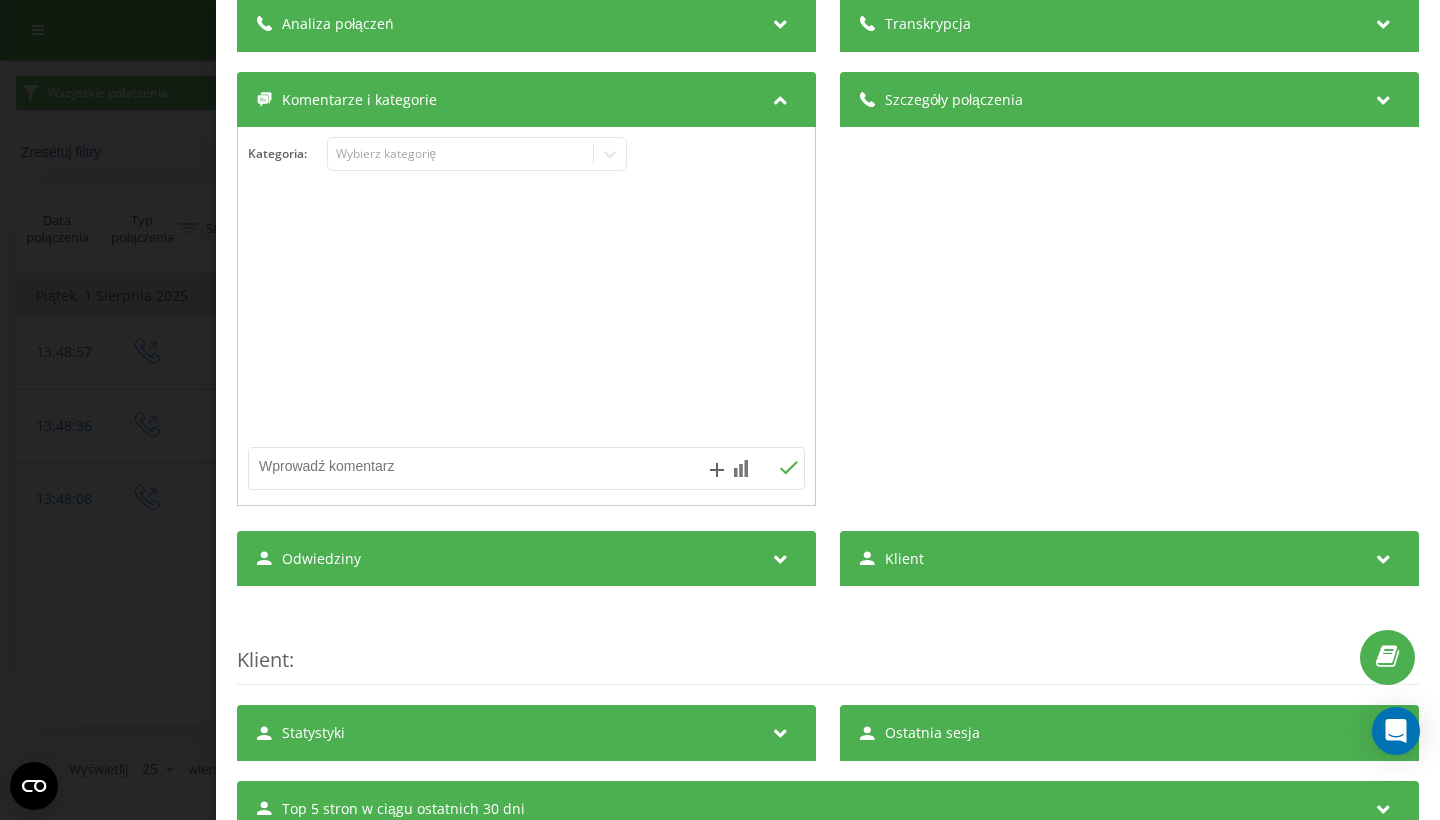 scroll, scrollTop: 320, scrollLeft: 0, axis: vertical 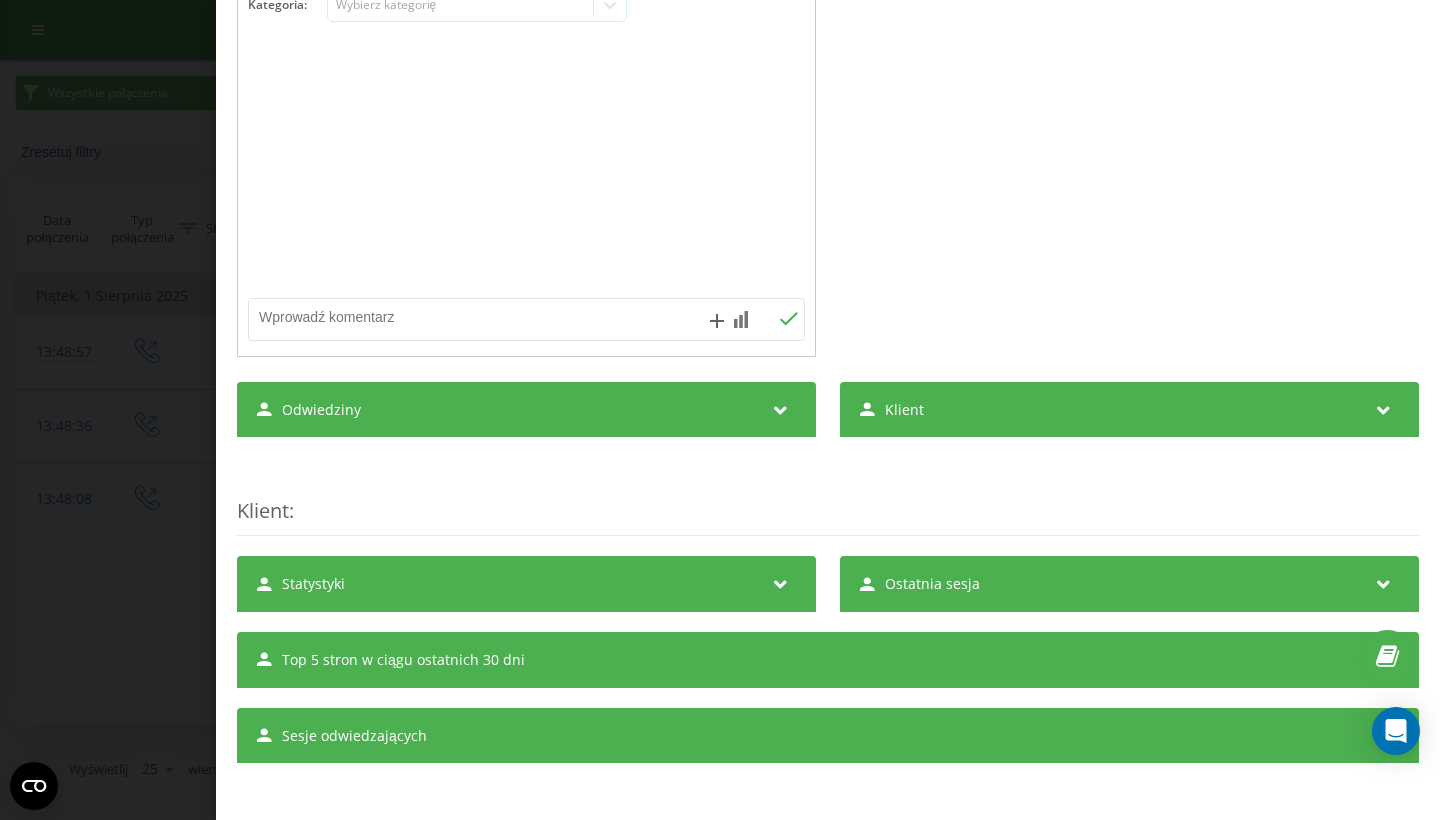 click on "Klient" at bounding box center [1129, 410] 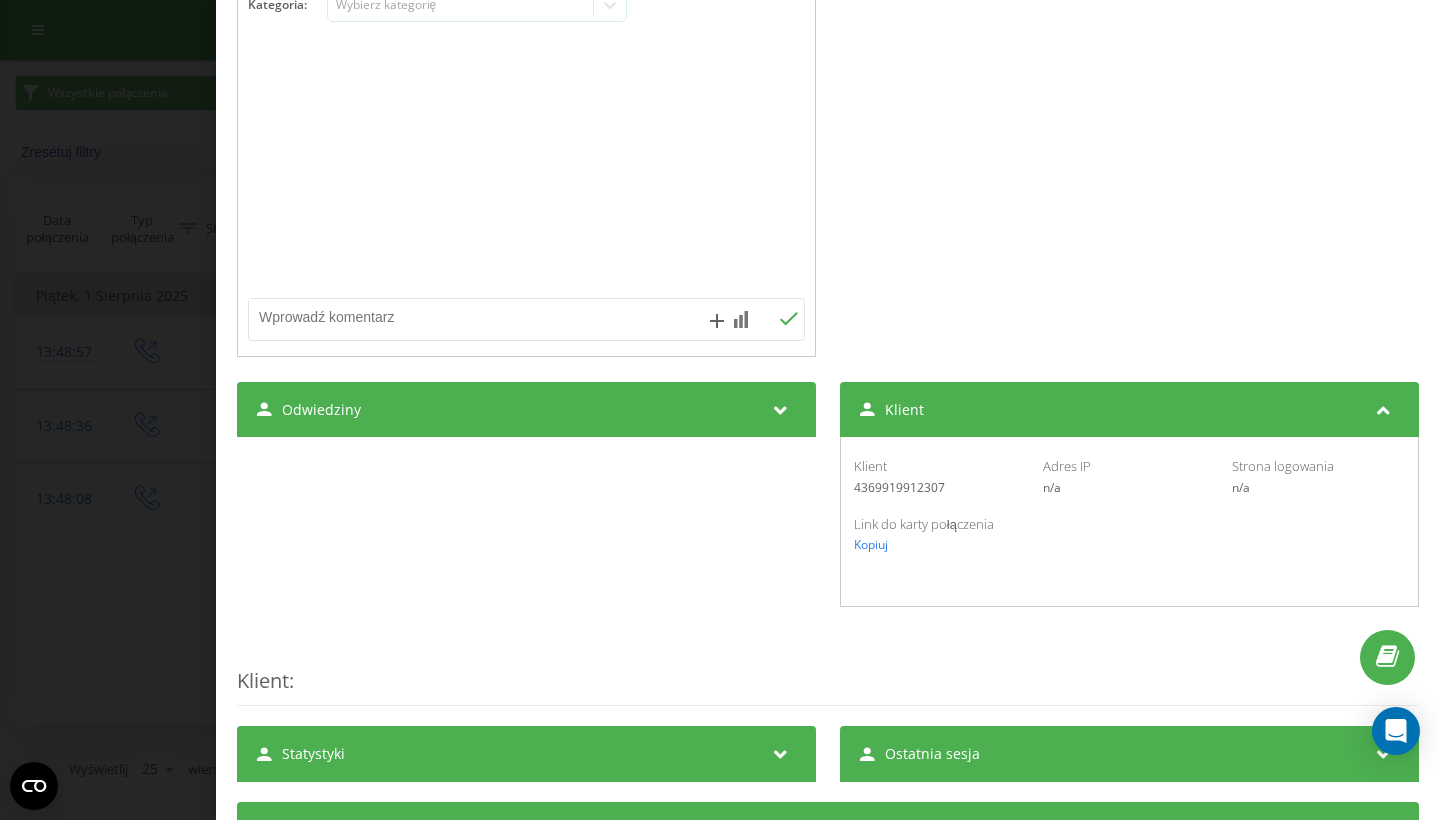 click on "Klient" at bounding box center [1129, 410] 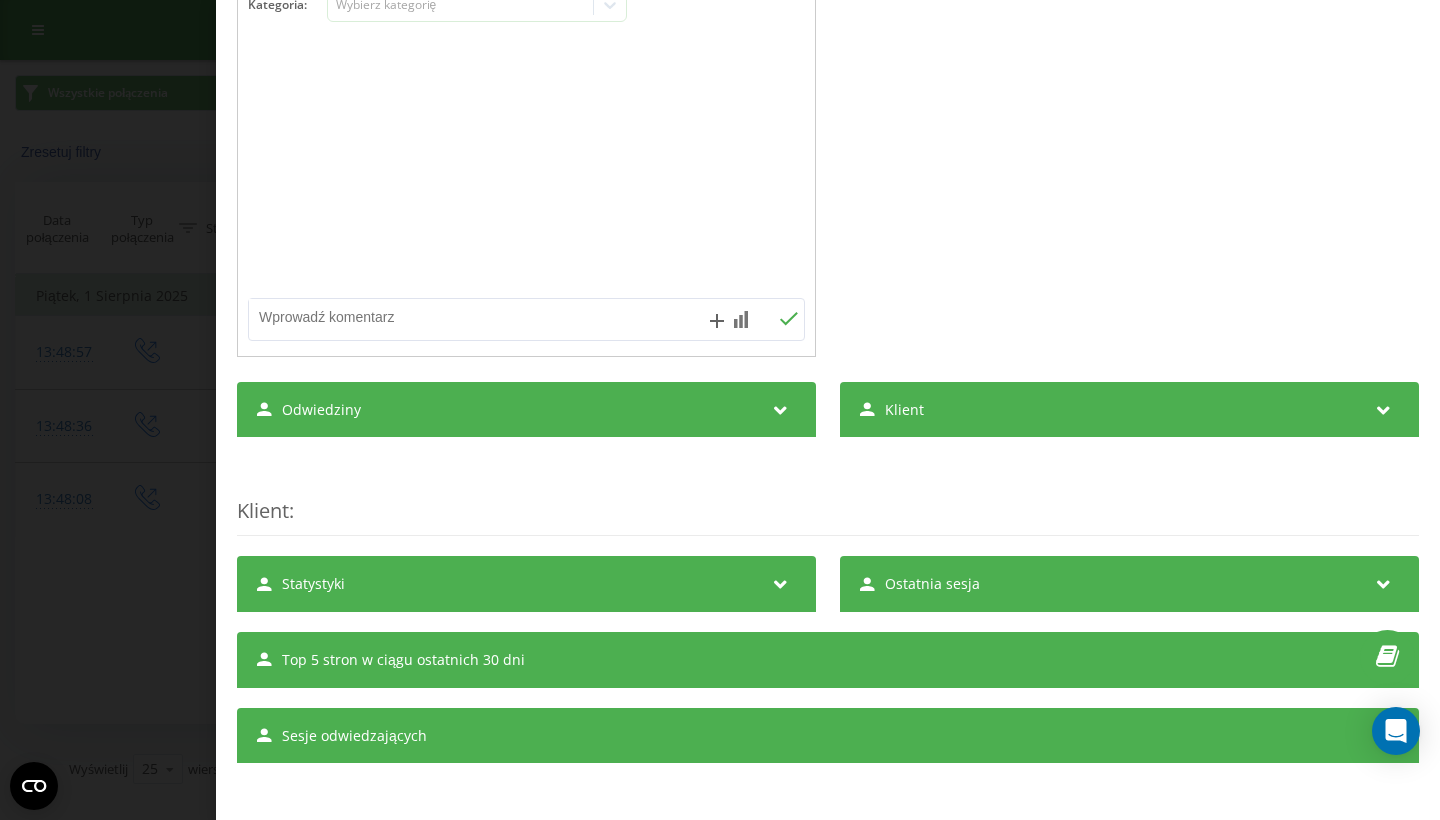 click on "Top 5 stron w ciągu ostatnich 30 dni" at bounding box center (828, 660) 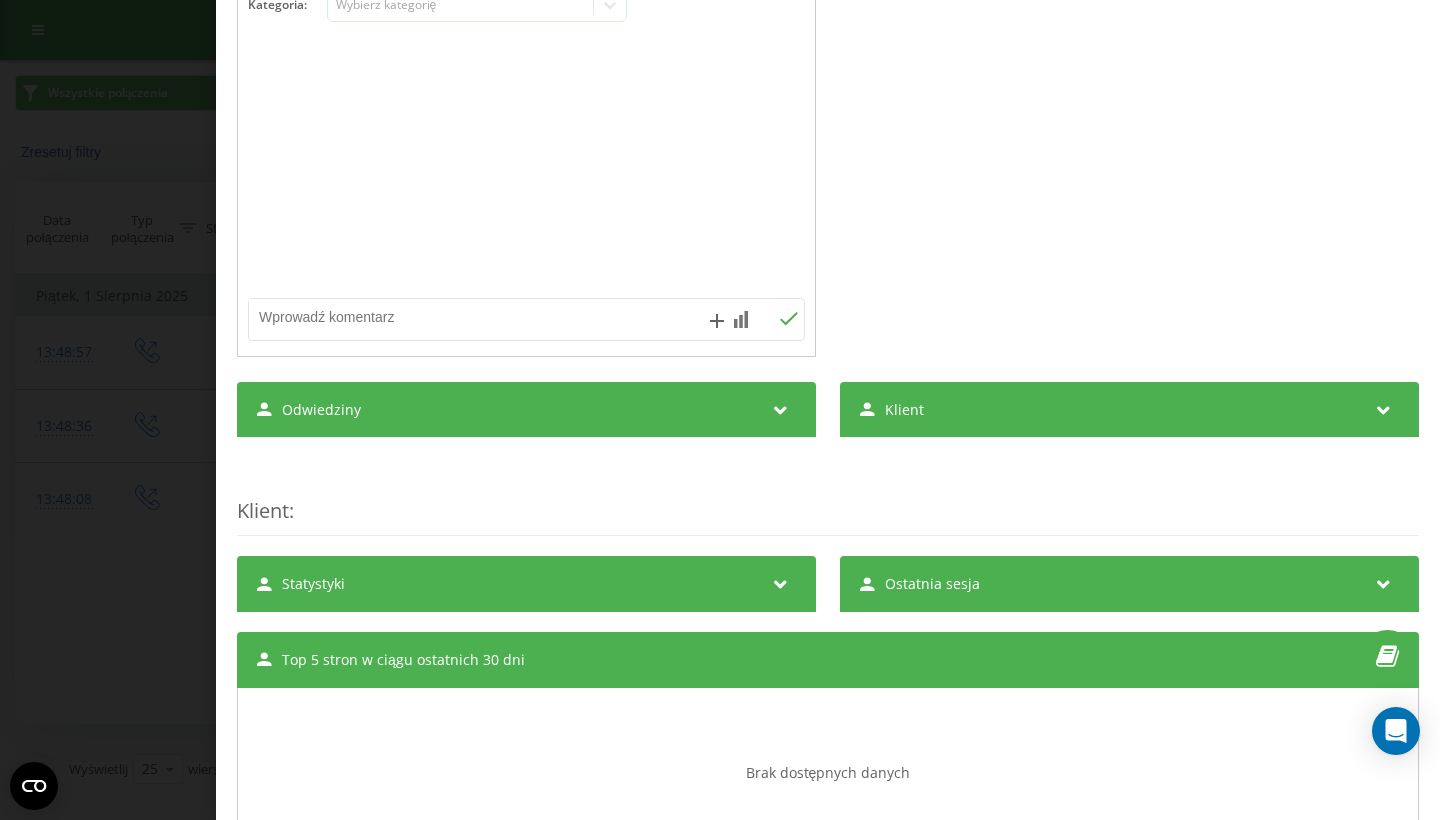click on "Top 5 stron w ciągu ostatnich 30 dni" at bounding box center (828, 660) 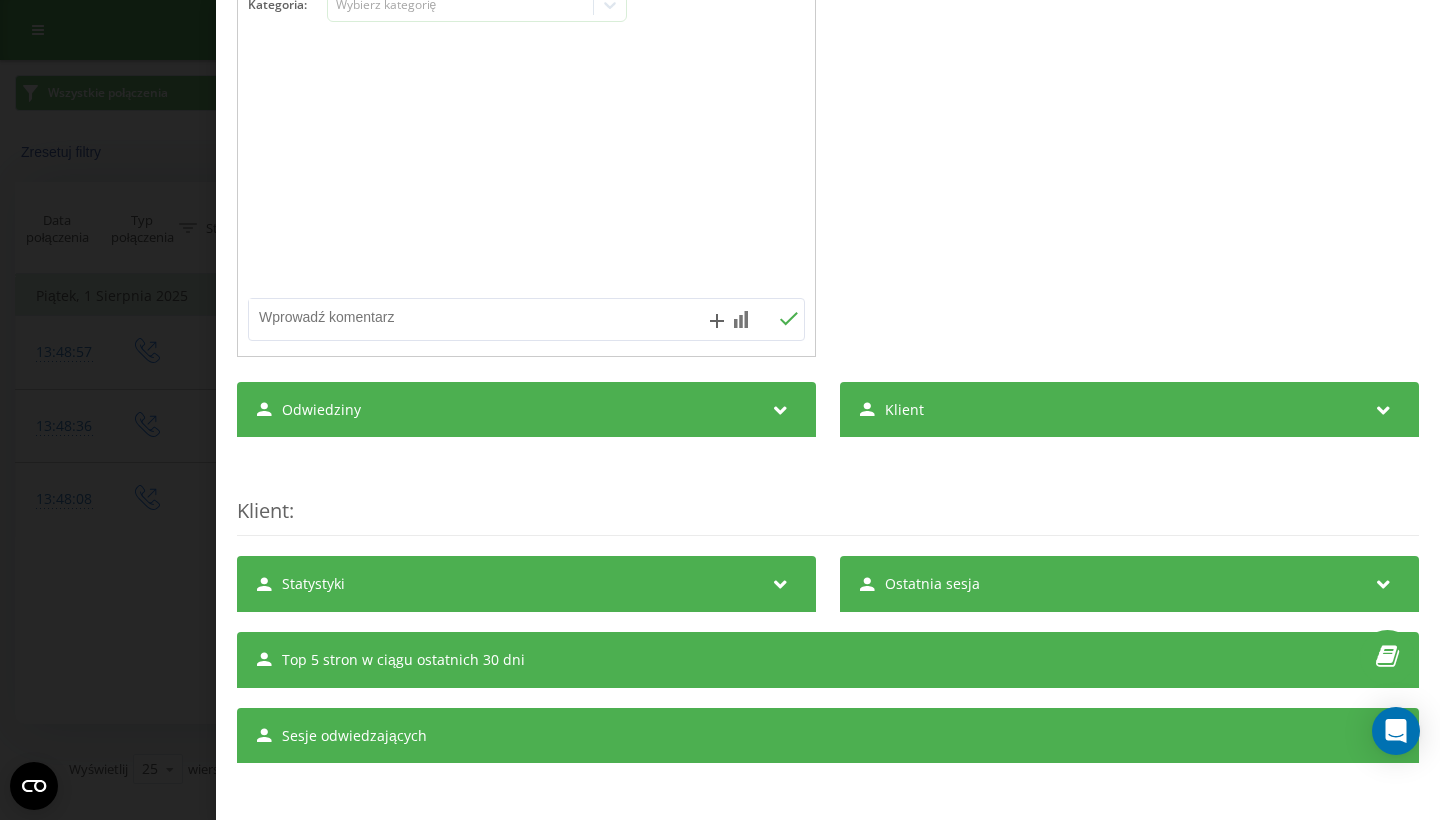 click on "Sesje odwiedzających" at bounding box center [828, 736] 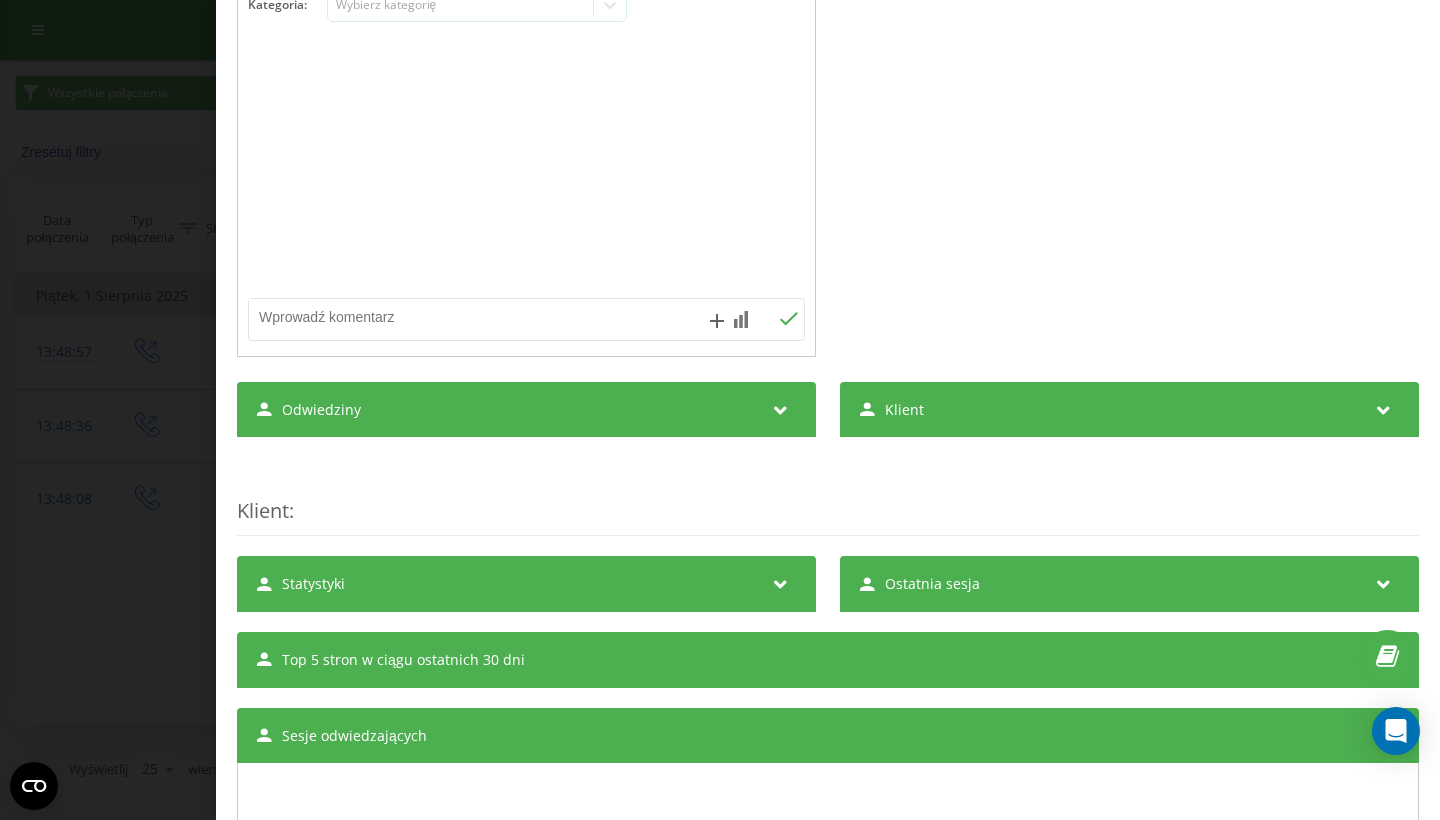 click on "Sesje odwiedzających" at bounding box center (828, 736) 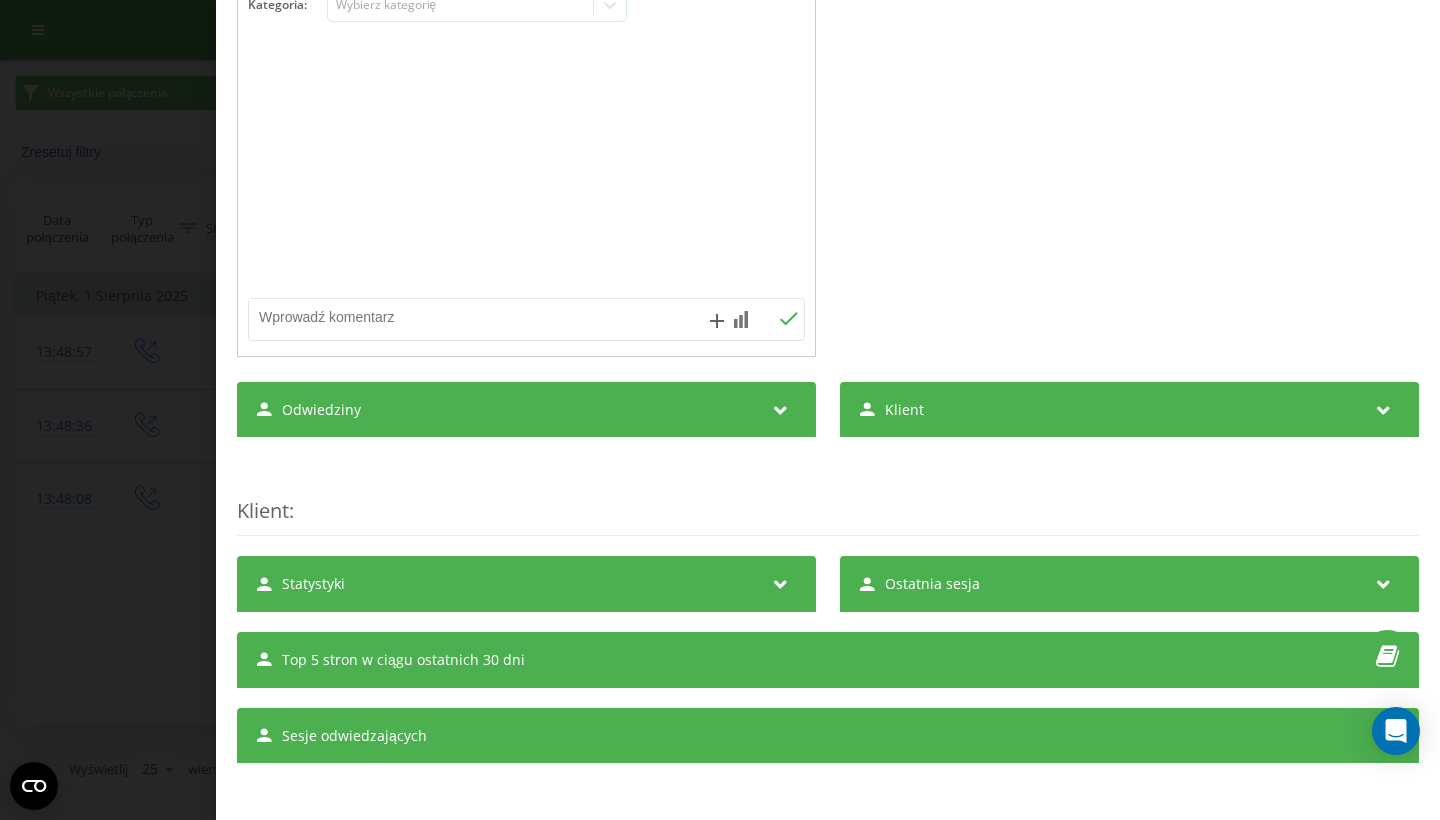 click on "Sesje odwiedzających" at bounding box center [828, 736] 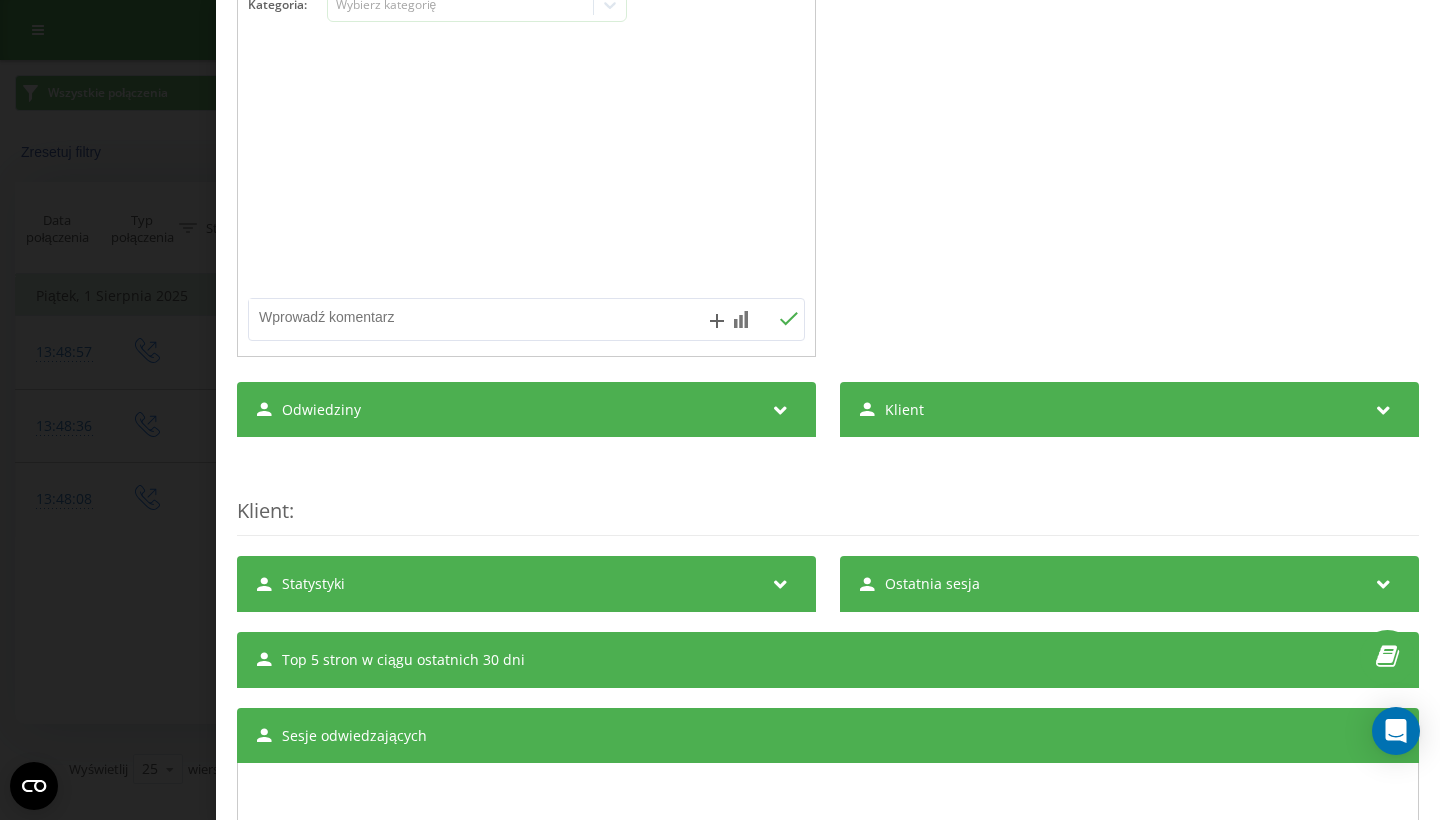 scroll, scrollTop: 0, scrollLeft: 0, axis: both 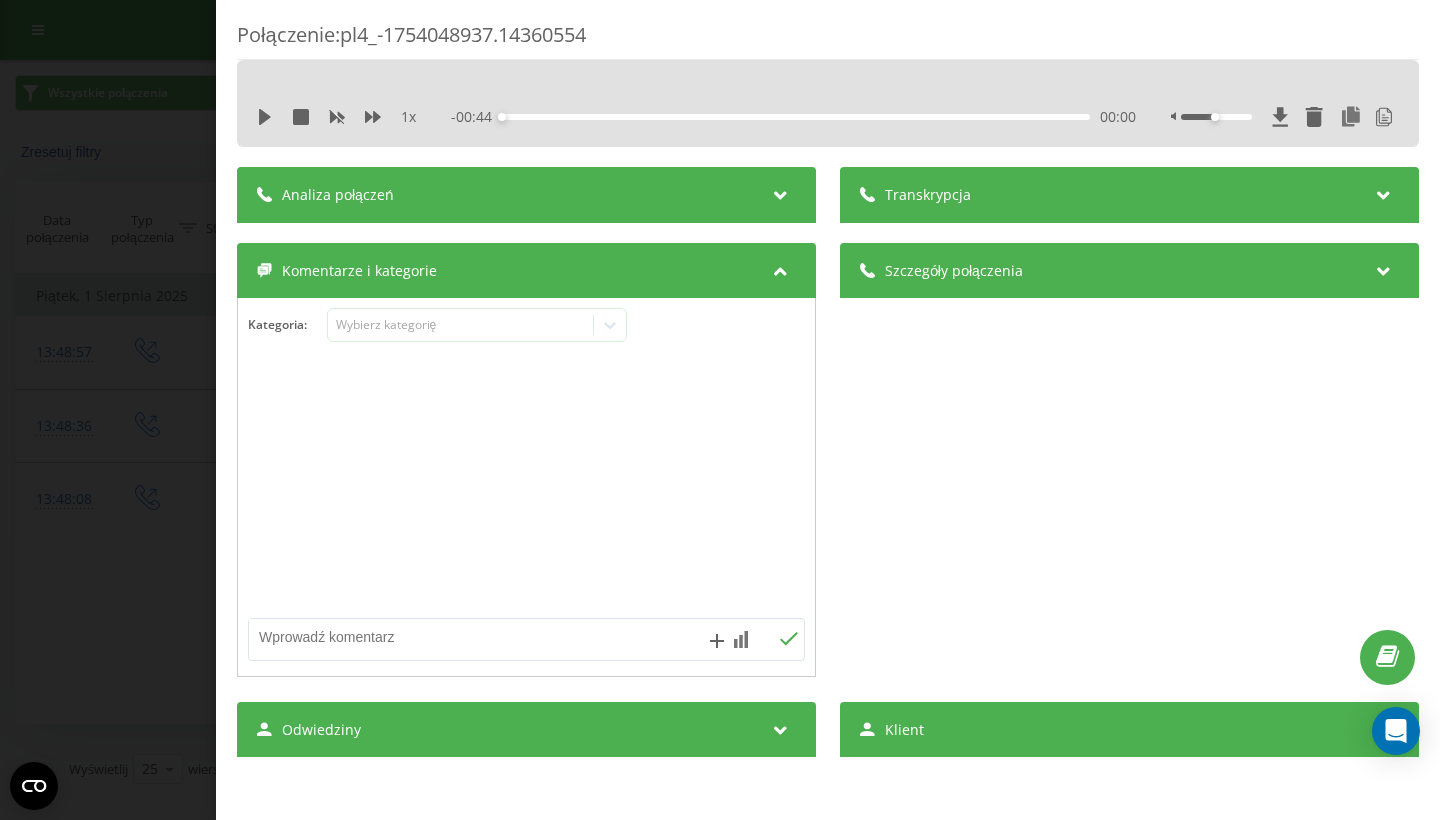 click on "Analiza połączeń" at bounding box center (526, 195) 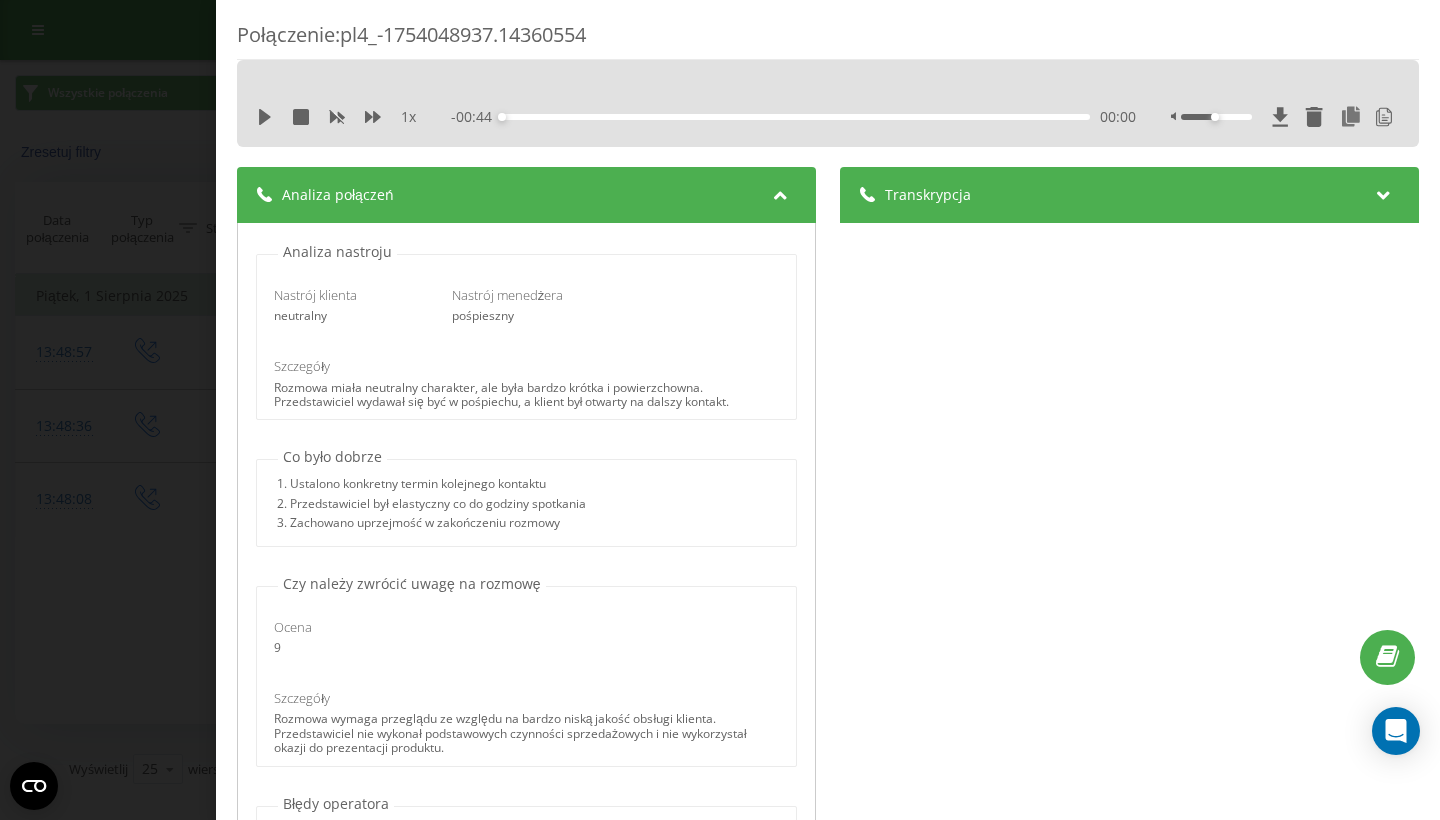 scroll, scrollTop: 793, scrollLeft: 0, axis: vertical 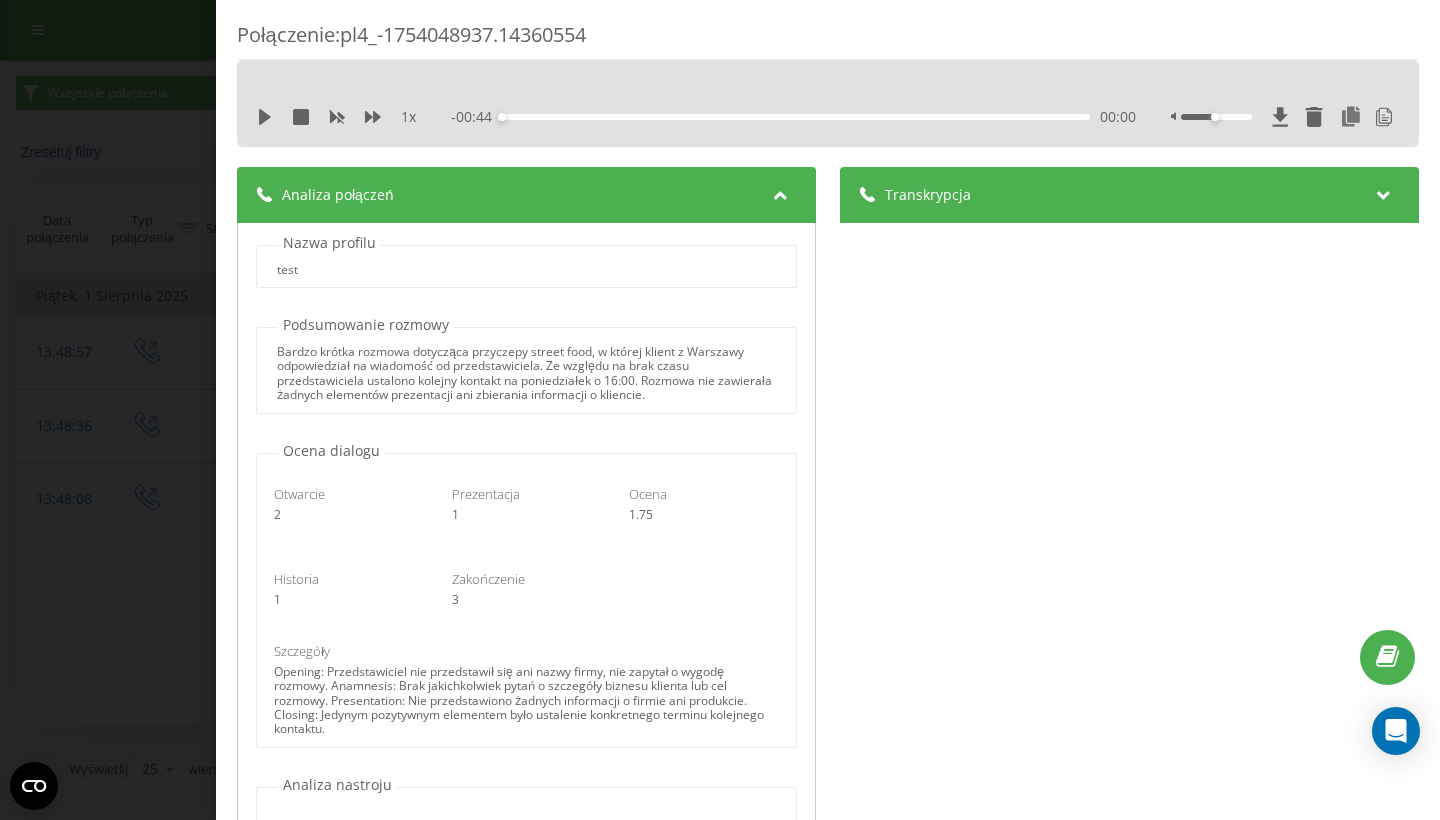 click on "Połączenie :  pl4_-1754048937.14360554   1 x  - 00:44 00:00   00:00   Transkrypcja 00:01 Ja hallo guten Tag Jakoub zuda aus Warschau Anhänger ich habe von Ihnen eine Nachricht bekommen über einen streetf food Anhänger. 00:11 Nein also ja jawhl ja genau ja. 00:12 Nein Mario bortolotti kann ich kurz reden mit Ihnen. 00:19 Ich habe aktuell keine nächste Woche wer besser. 00:21 Okay wann kann ich sie nächste Woche anrufen. 00:25 Montag so ab 17 Uhr. 00:28 Nein ab 16 am 17 habe ich frei schon. 00:31 Oder okay ja 16 Uhr geht auch. 00:35 Okay dann Montag ab seczig Uhr. 00:40 Alles klar super. 00:40 Ja Dankeschön TÜS ciu. 00:42 Danke tschüss. Analiza połączeń Nazwa profilu test Podsumowanie rozmowy Ocena dialogu Otwarcie 2 Prezentacja 1 Ocena 1.75 Historia 1 Zakończenie 3 Szczegóły Analiza nastroju Nastrój klienta neutralny Nastrój menedżera pośpieszny Szczegóły Co było dobrze 1. Ustalono konkretny termin kolejnego kontaktu 2. Przedstawiciel był elastyczny co do godziny spotkania Ocena 9 Udane" at bounding box center [720, 410] 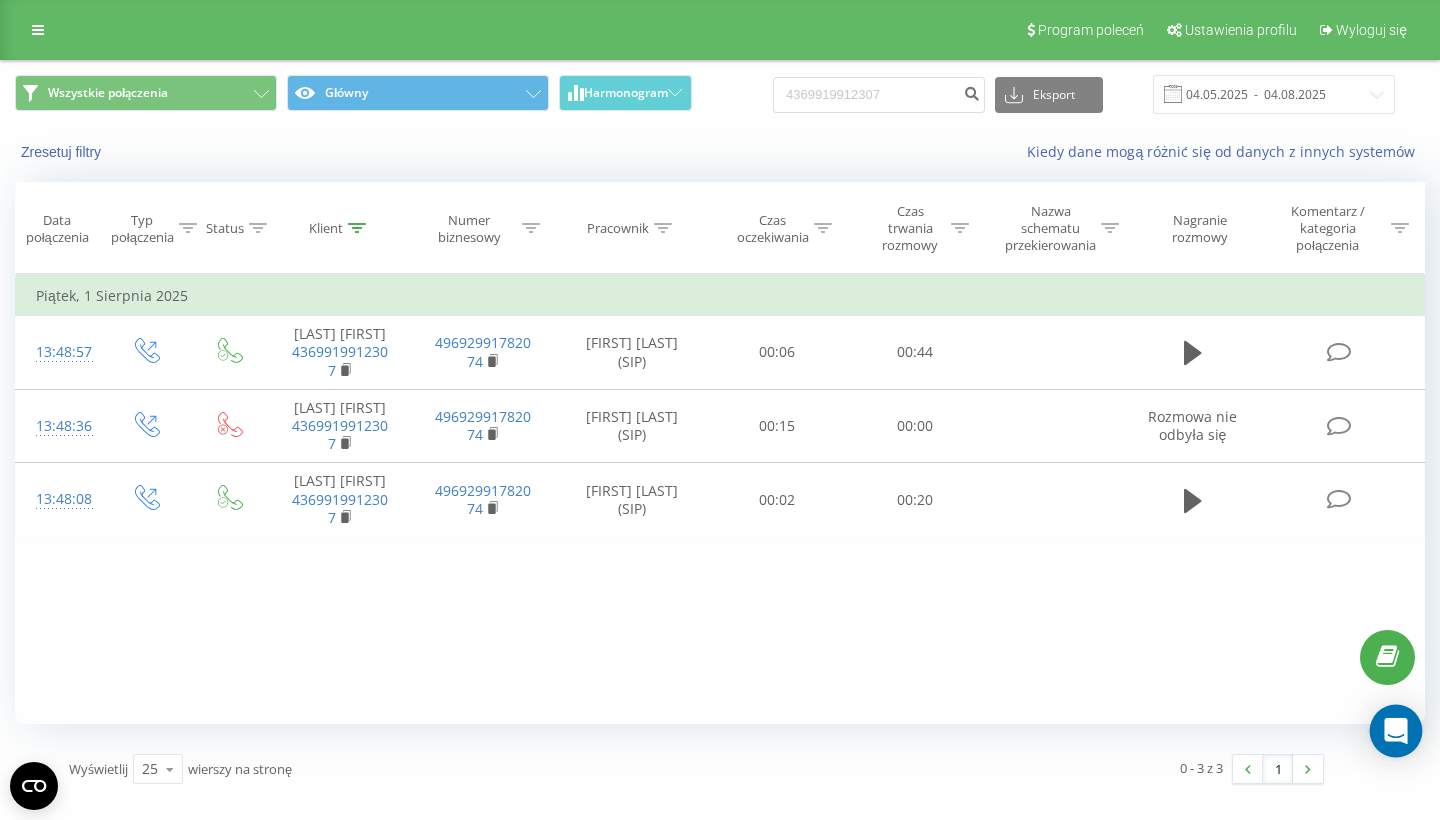 click 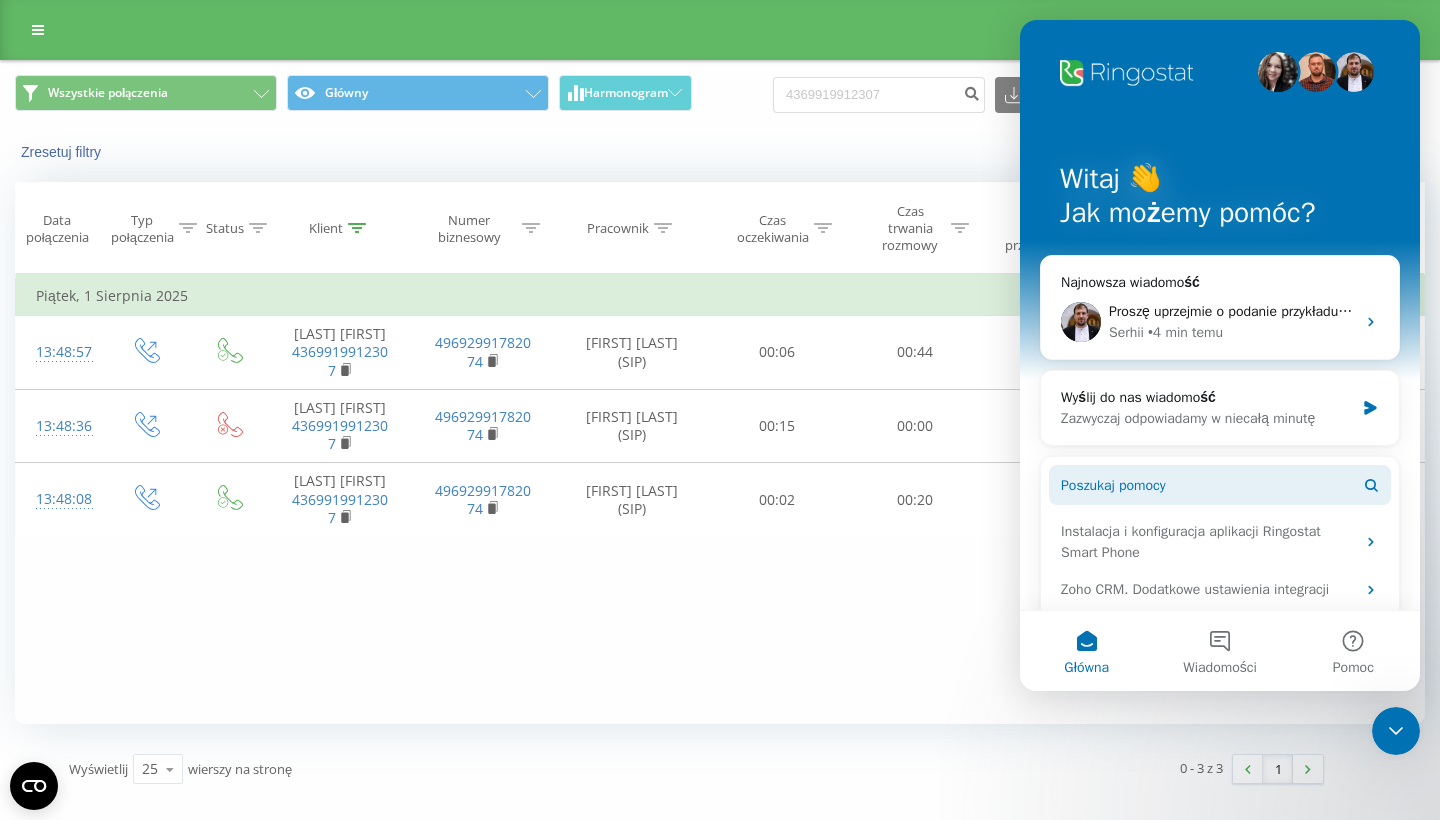 scroll, scrollTop: 0, scrollLeft: 0, axis: both 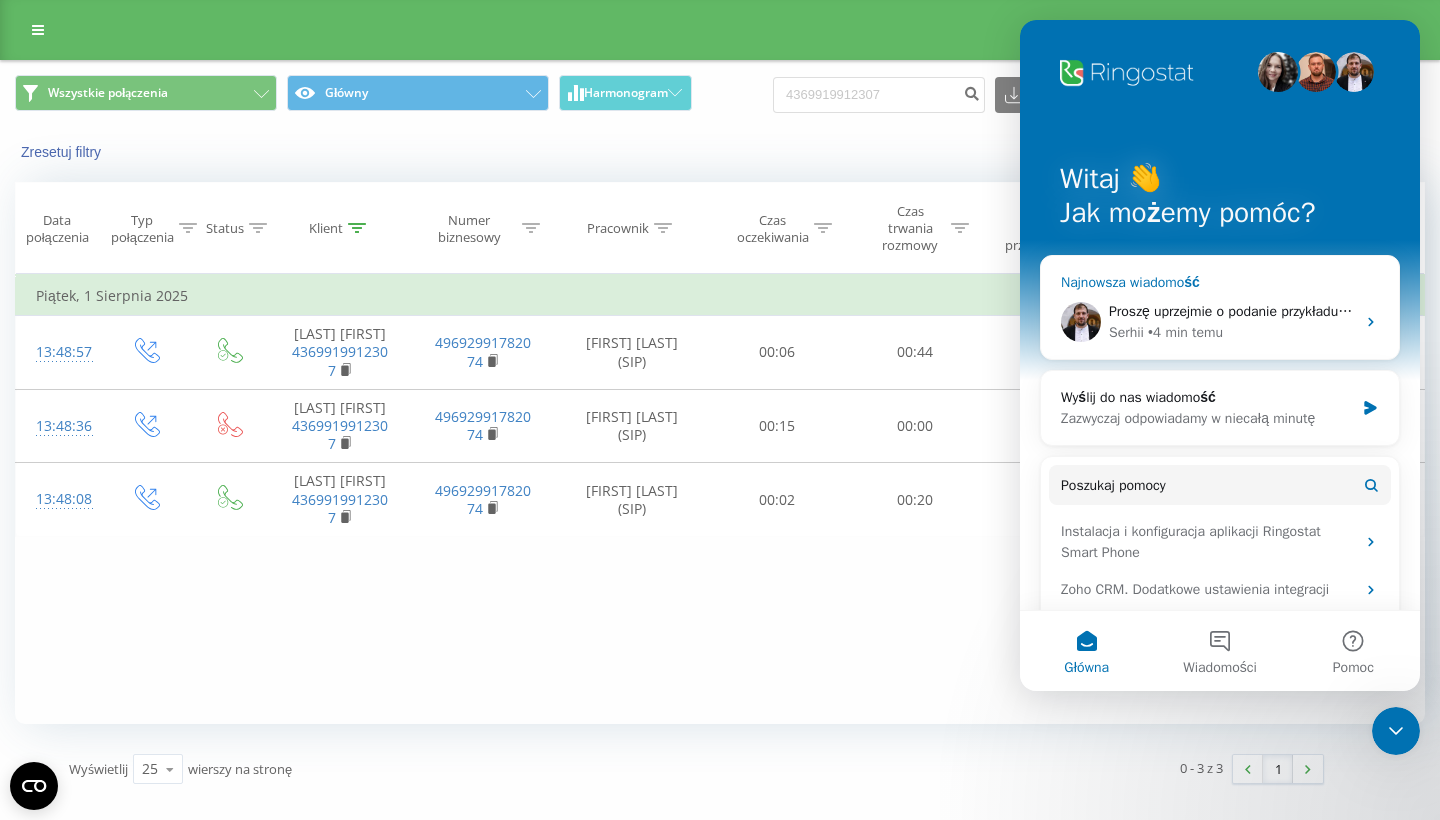 click on "Proszę uprzejmie o podanie przykładu takiego połączenia w formacie: data/godzina oraz numer klienta.   Przekazuję Twoje zgłoszenie do odpowiedniego specjalisty. Skontaktuje się z Tobą tak szybko, jak to możliwe 👍 Jeśli będziesz offline, odpowiedź zostanie wysłana na Twój adres e-mail." at bounding box center (1991, 311) 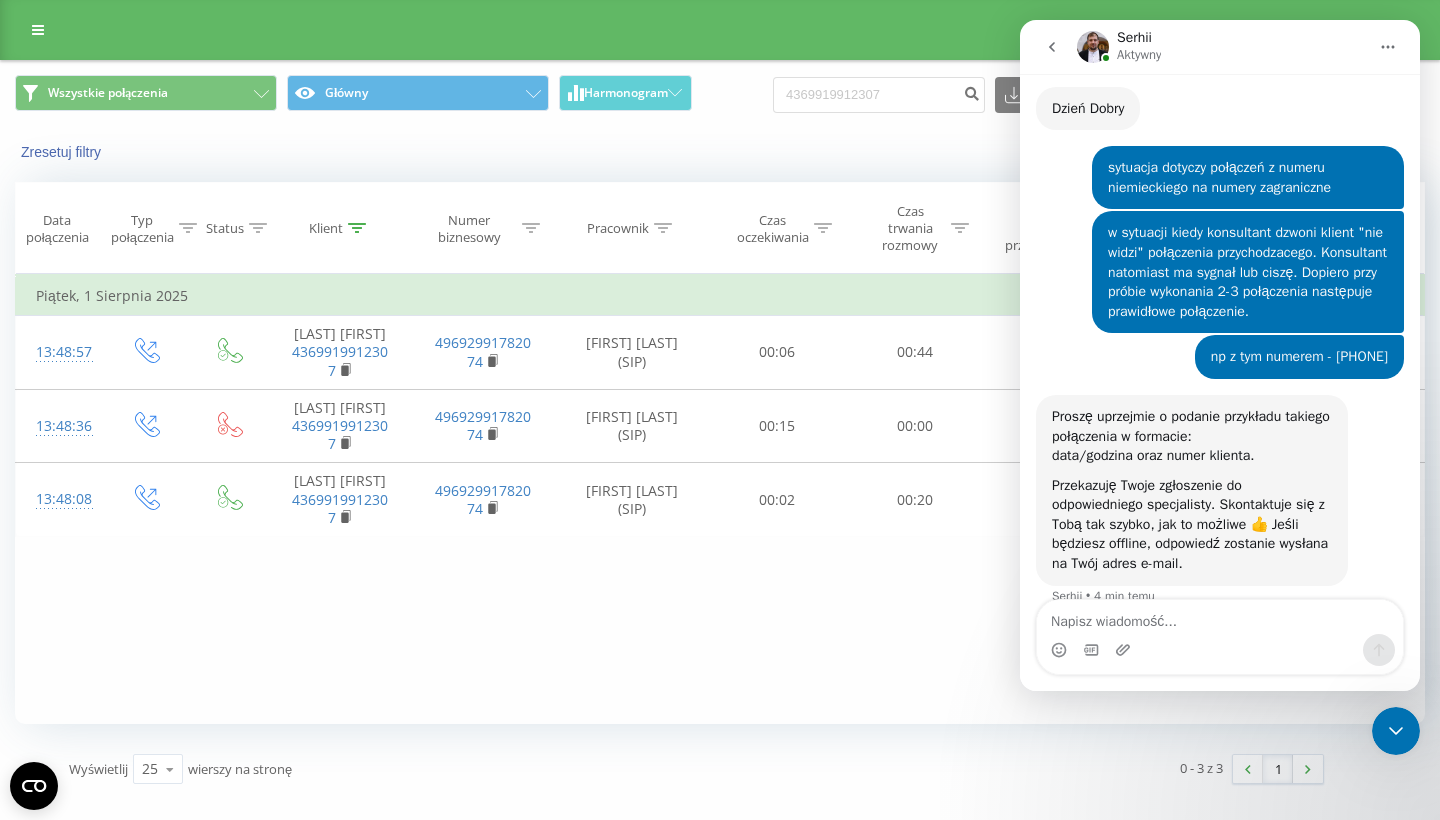 scroll, scrollTop: 352, scrollLeft: 0, axis: vertical 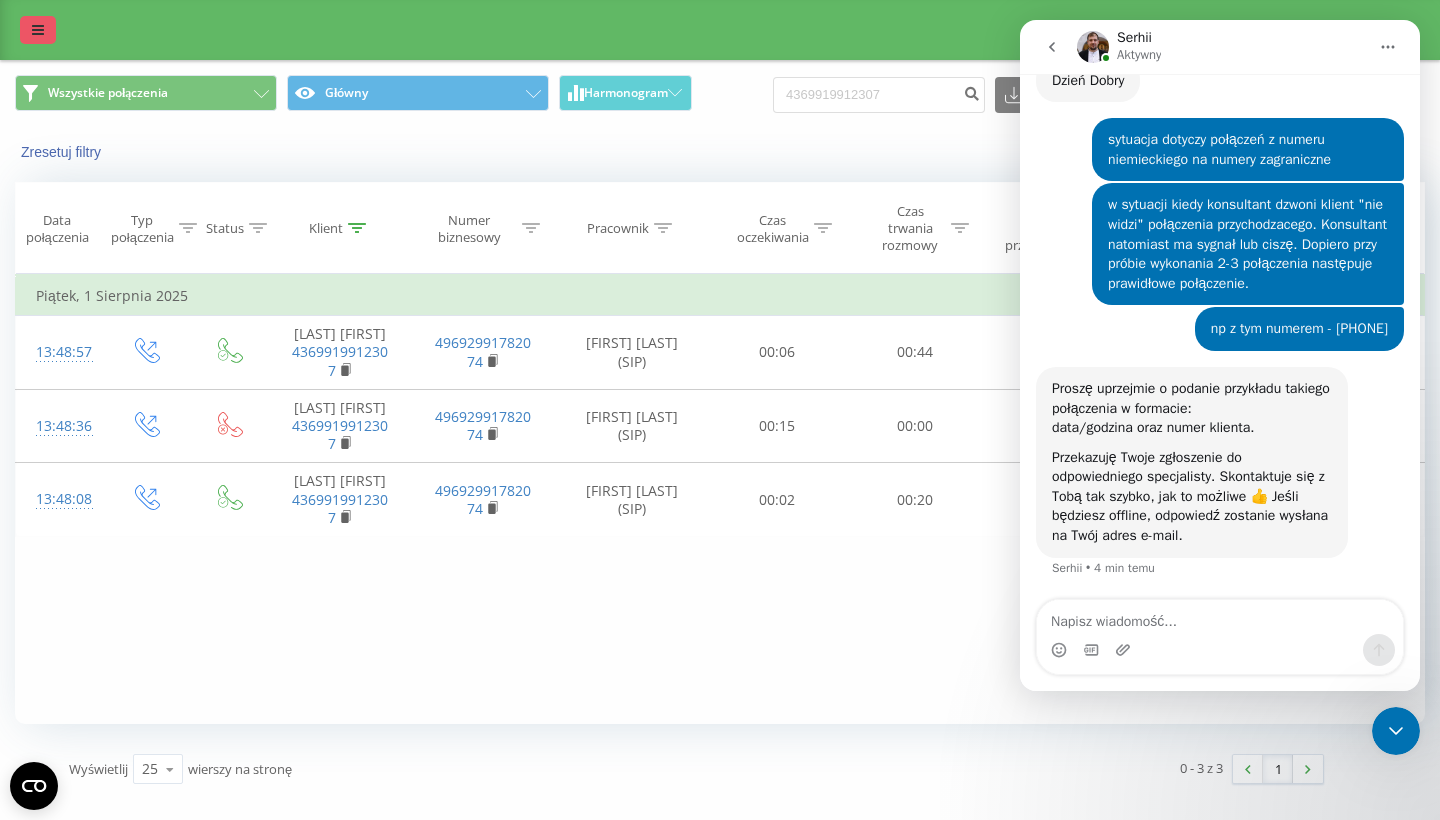 click at bounding box center [38, 30] 